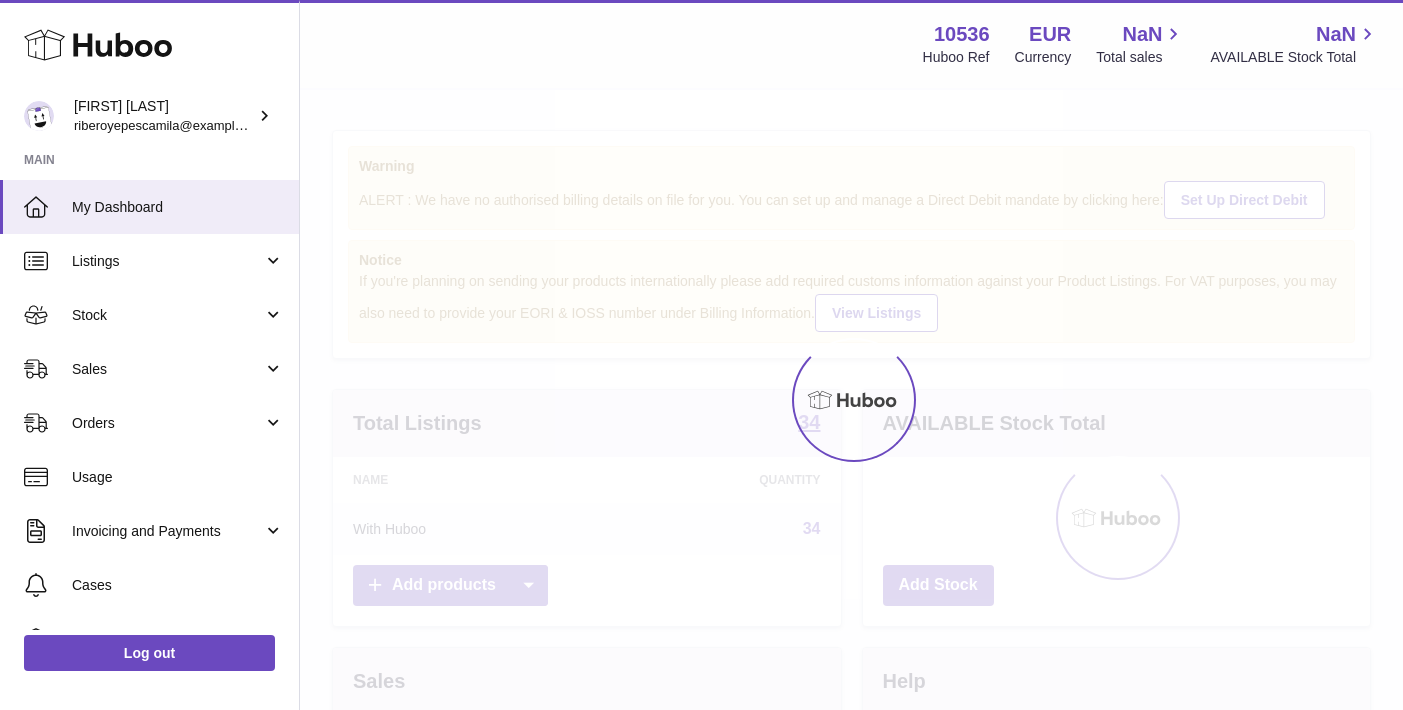 scroll, scrollTop: 0, scrollLeft: 0, axis: both 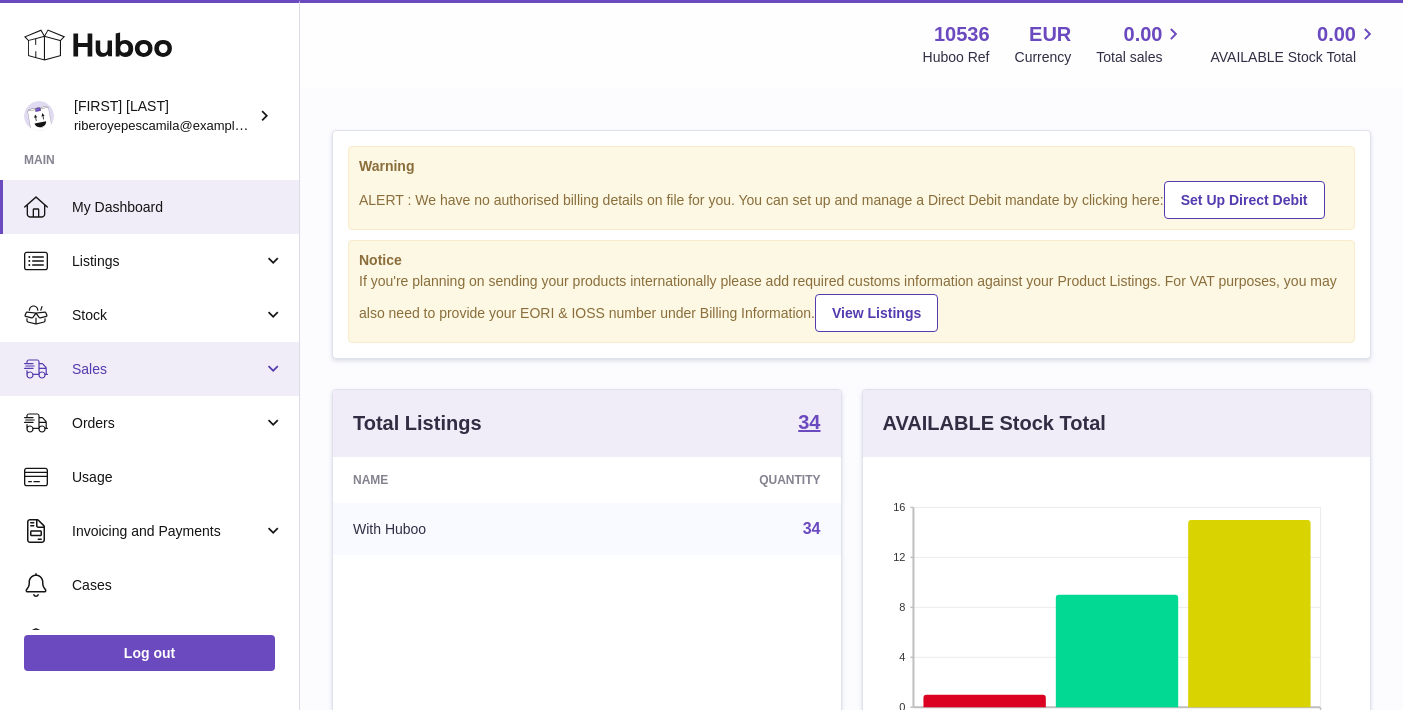 click on "Sales" at bounding box center [167, 369] 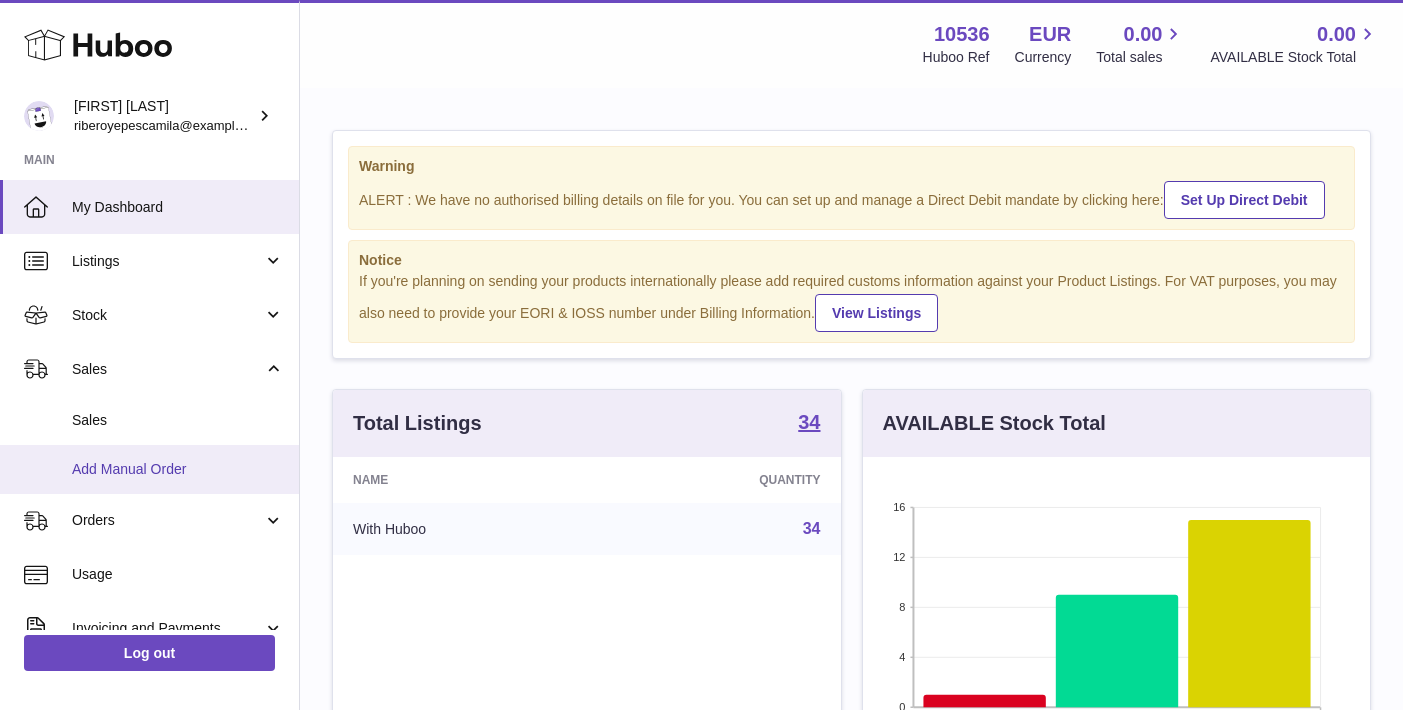 click on "Add Manual Order" at bounding box center (178, 469) 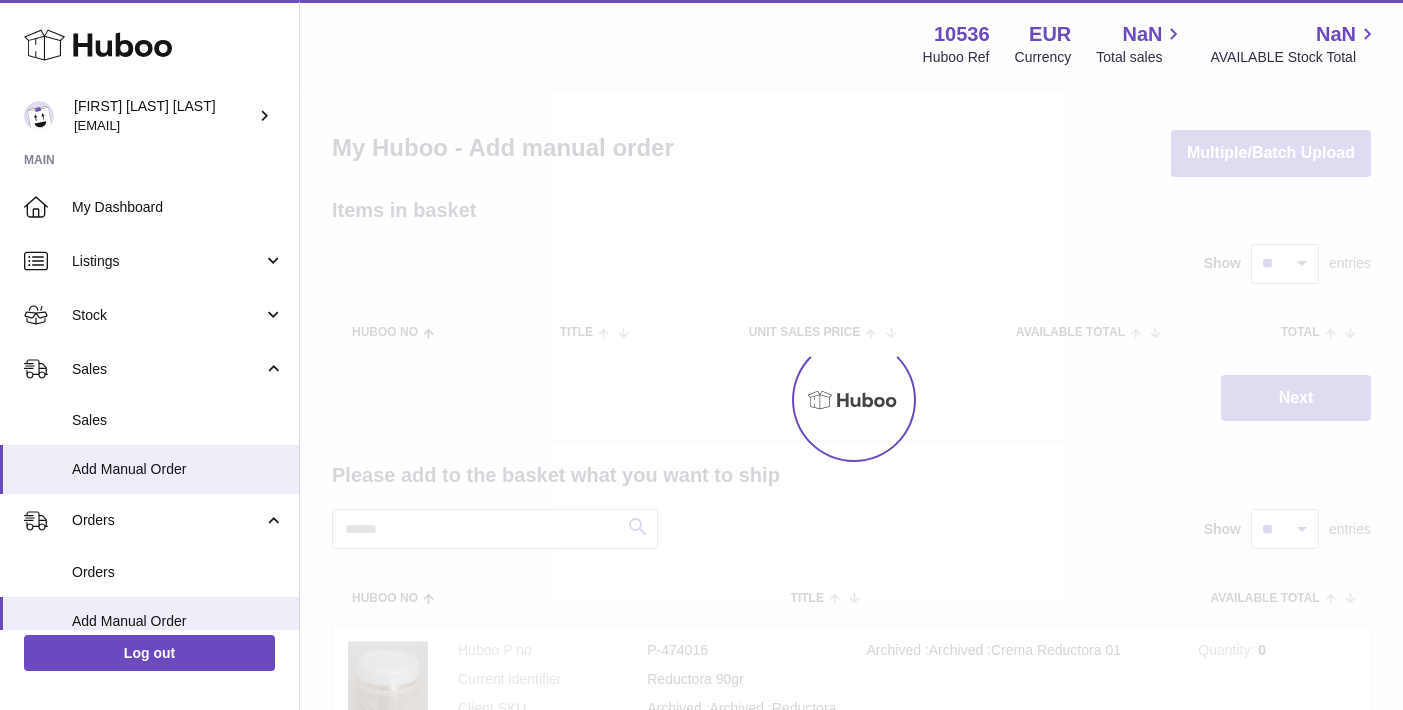 scroll, scrollTop: 0, scrollLeft: 0, axis: both 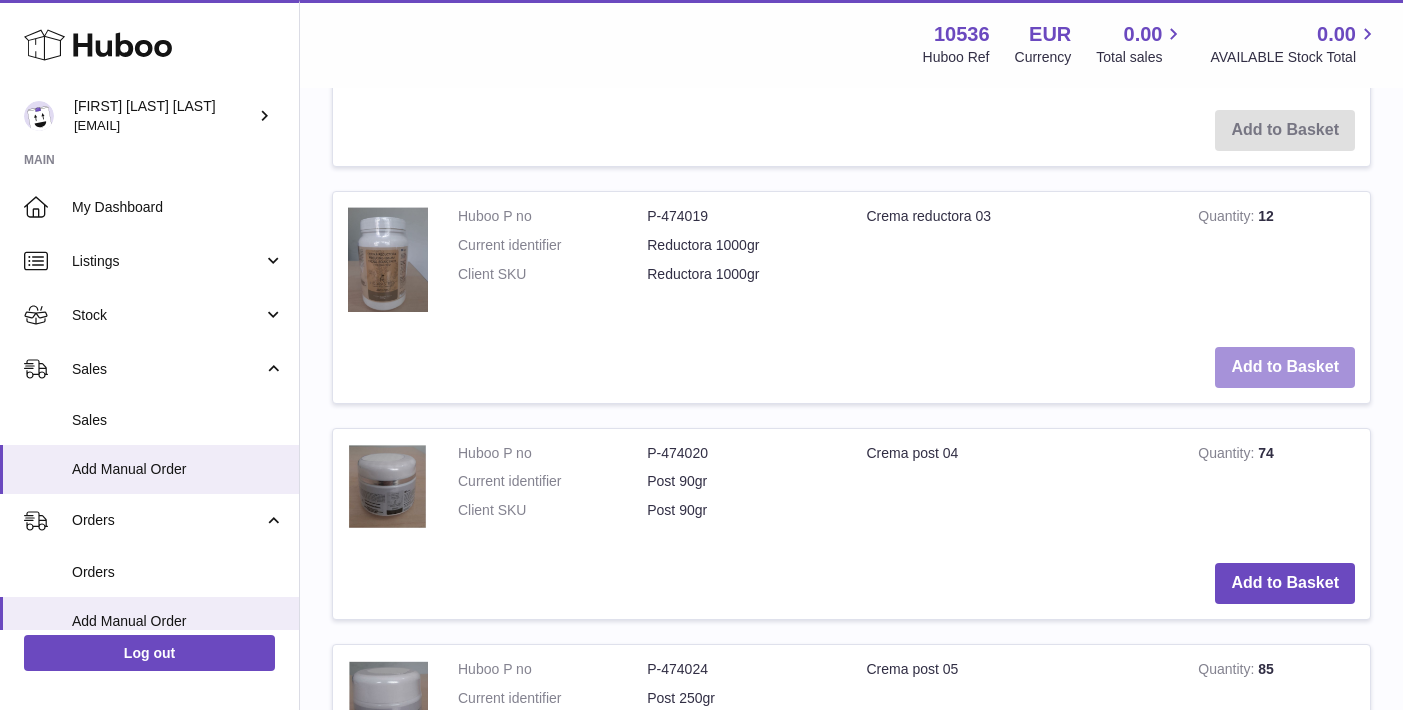 click on "Add to Basket" at bounding box center [1285, 367] 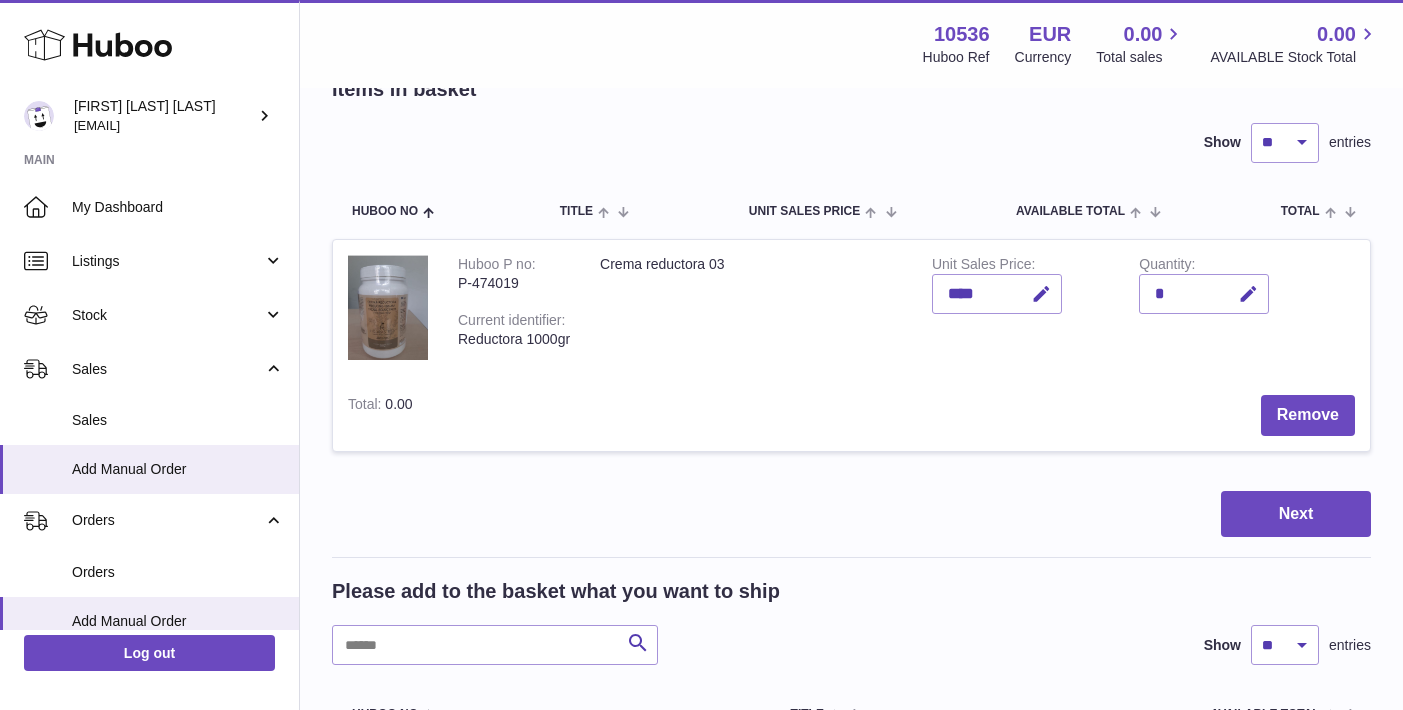 scroll, scrollTop: 158, scrollLeft: 0, axis: vertical 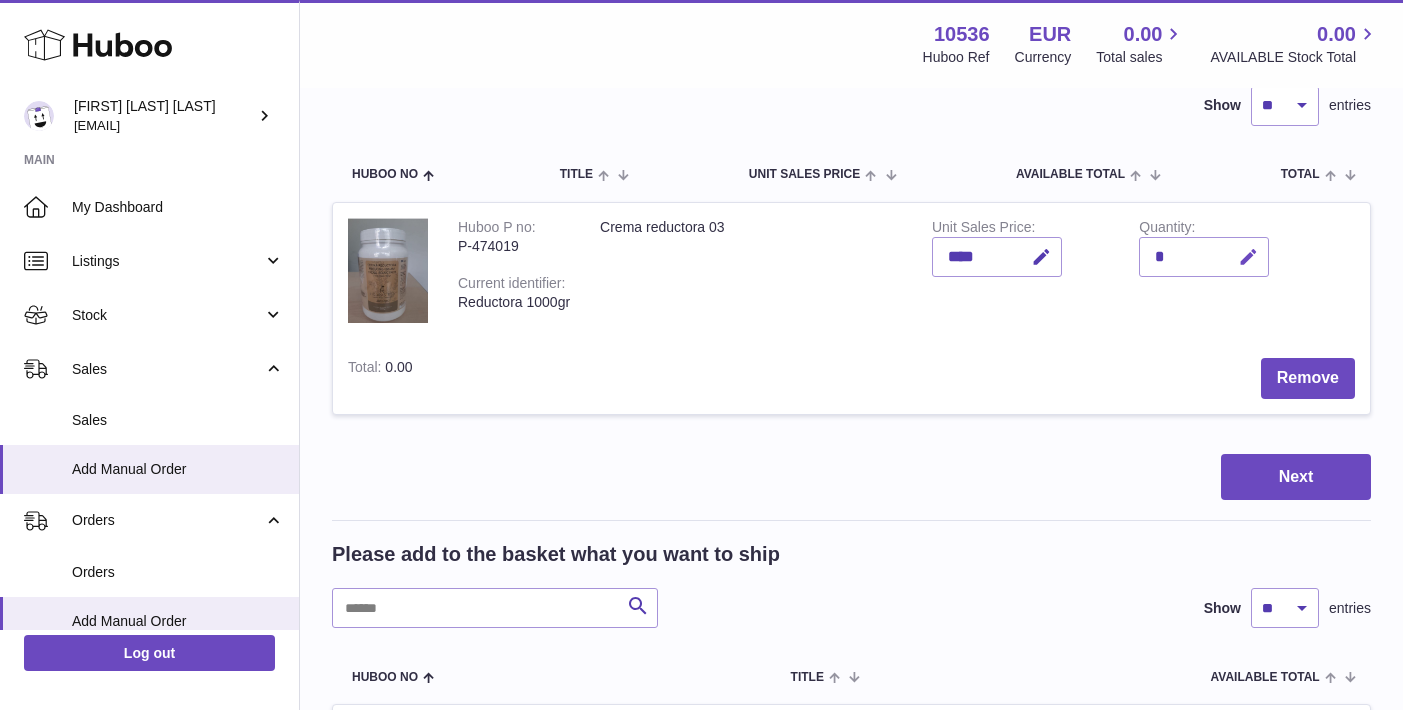 click at bounding box center [1245, 257] 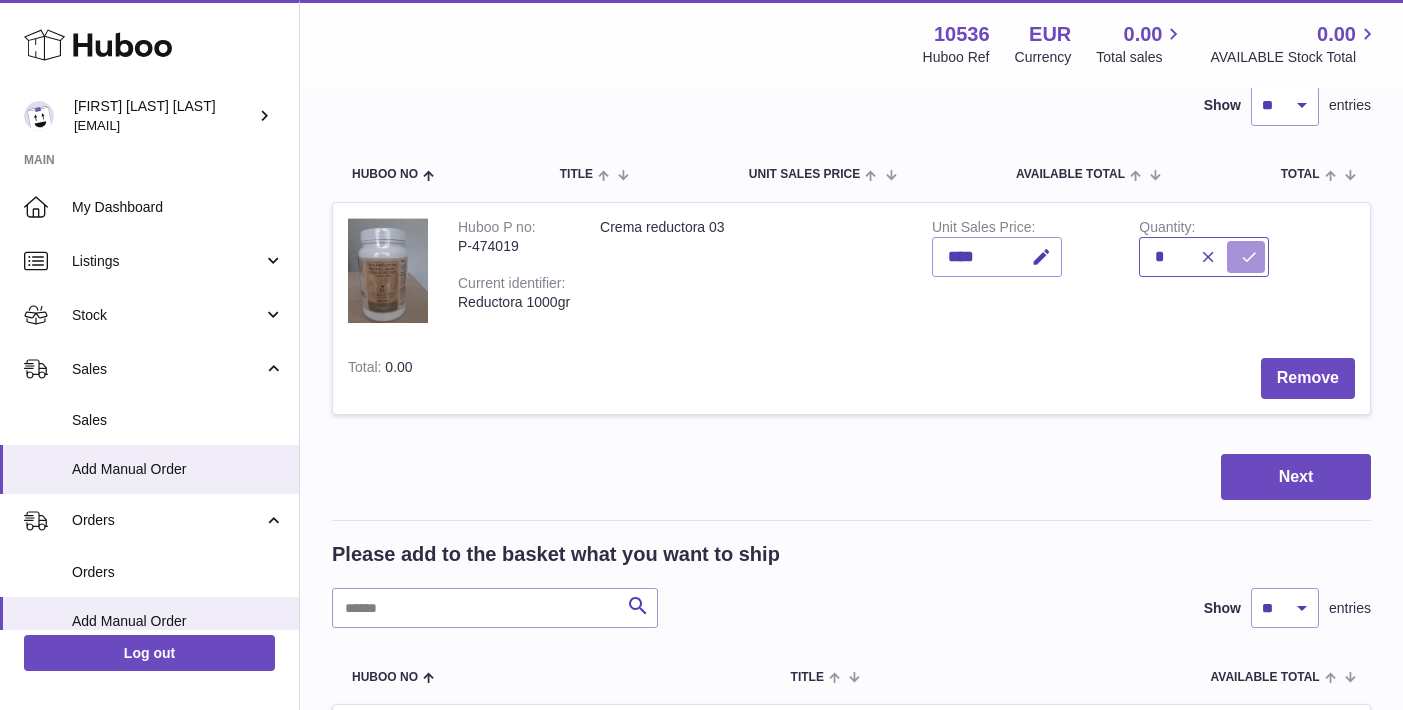 type on "*" 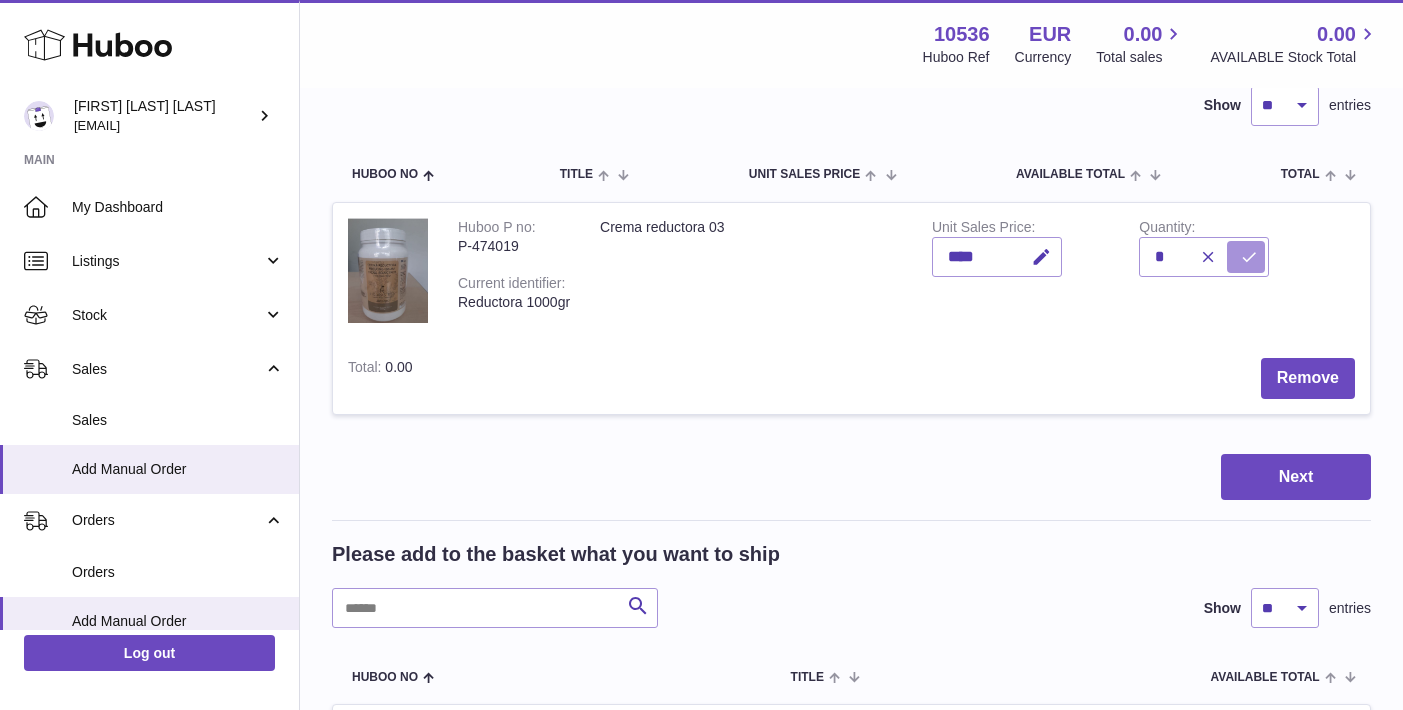 click at bounding box center (1246, 257) 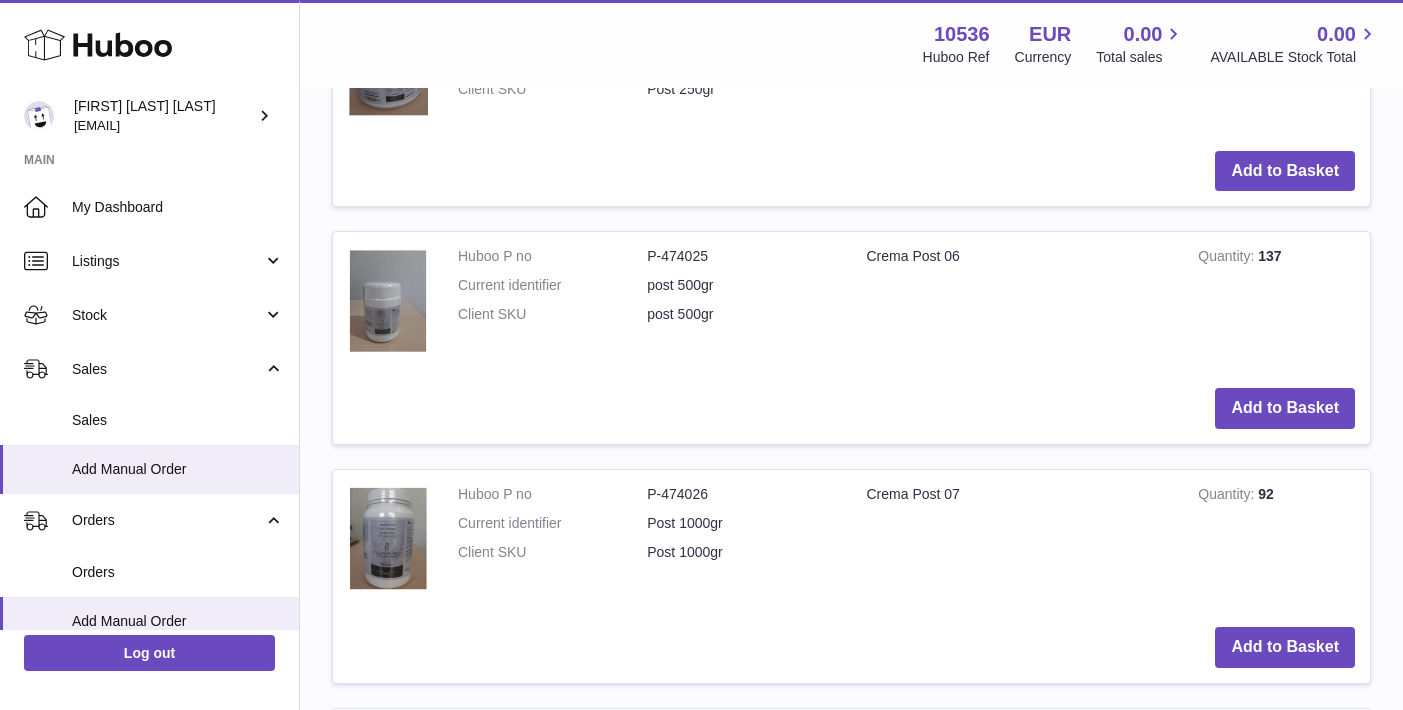 scroll, scrollTop: 2011, scrollLeft: 0, axis: vertical 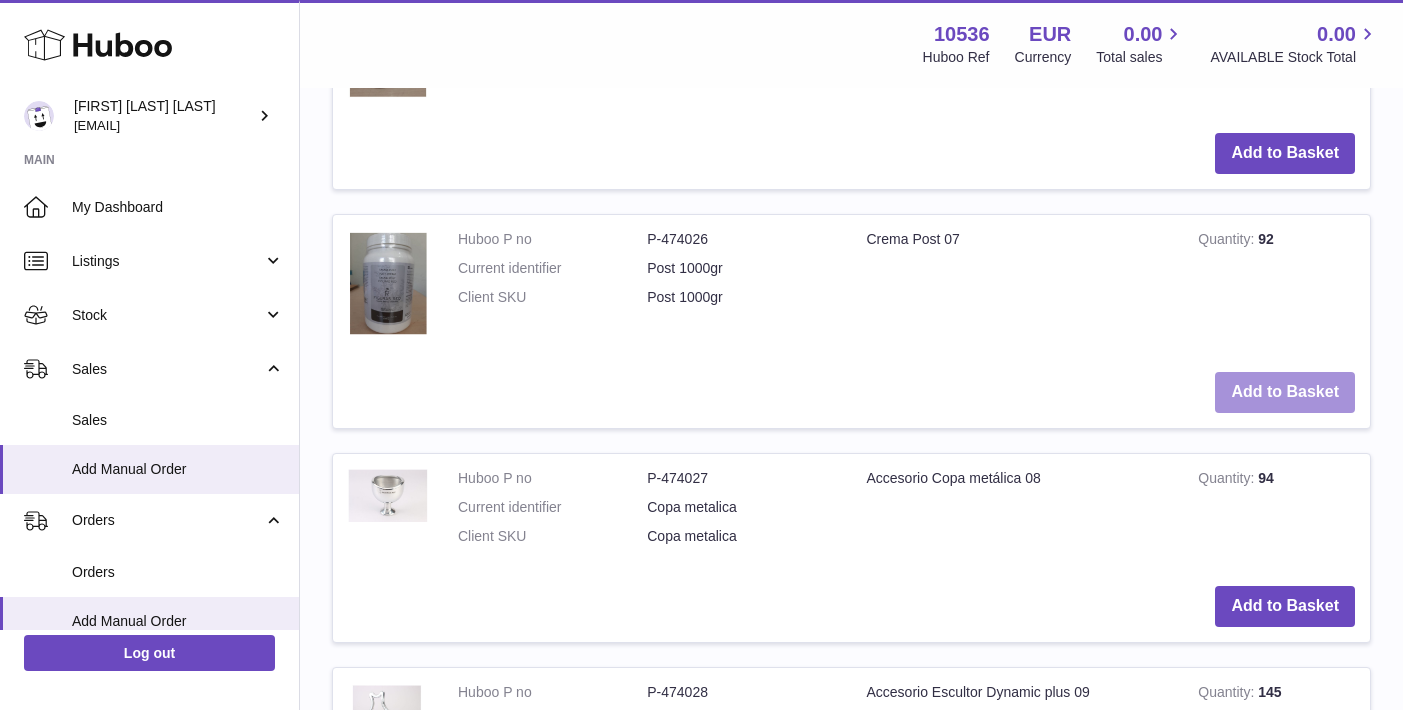 click on "Add to Basket" at bounding box center [1285, 392] 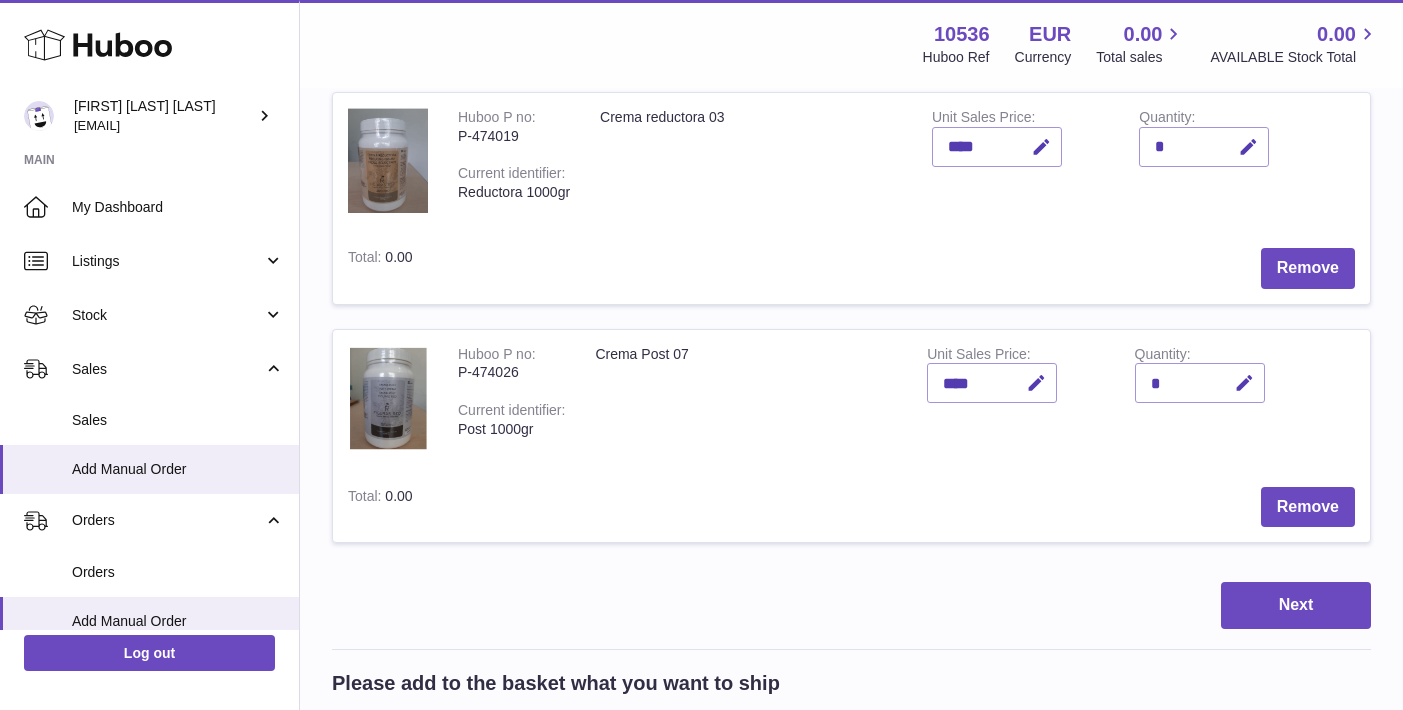 scroll, scrollTop: 334, scrollLeft: 0, axis: vertical 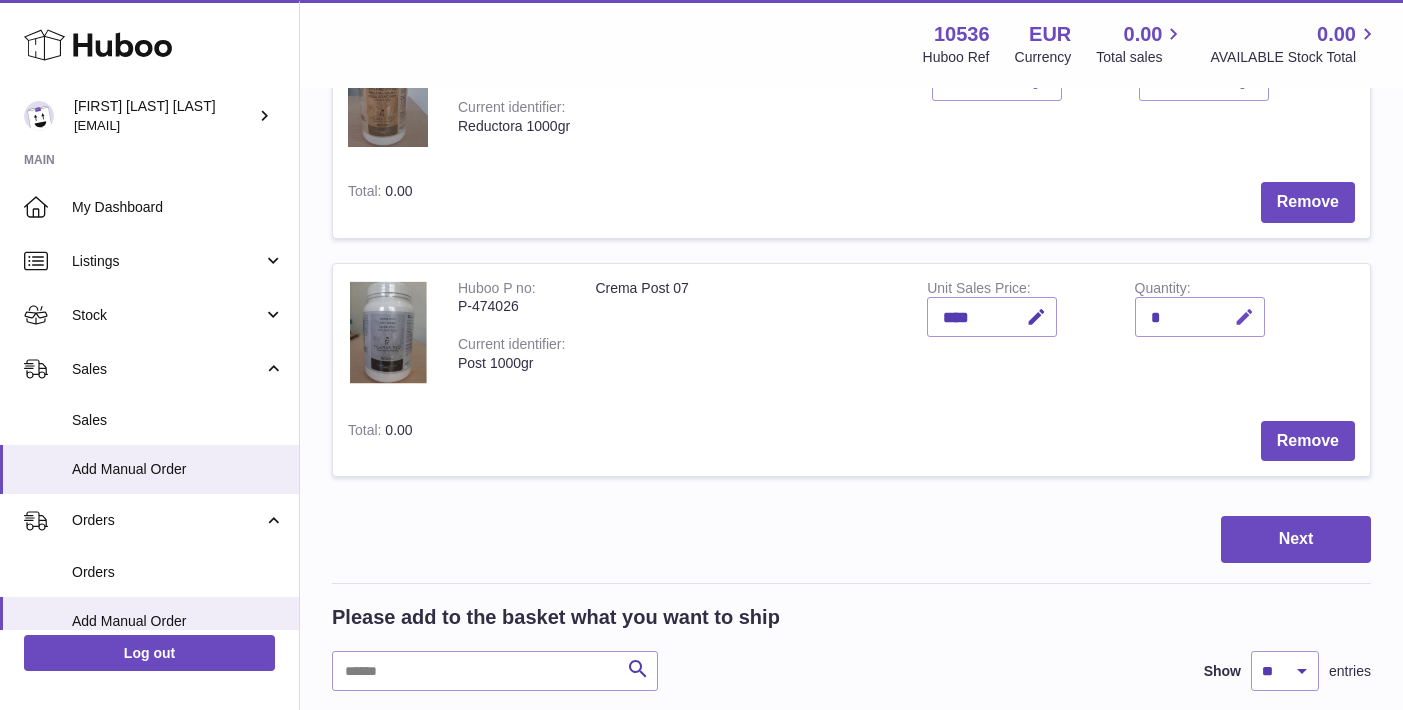 click at bounding box center [1241, 317] 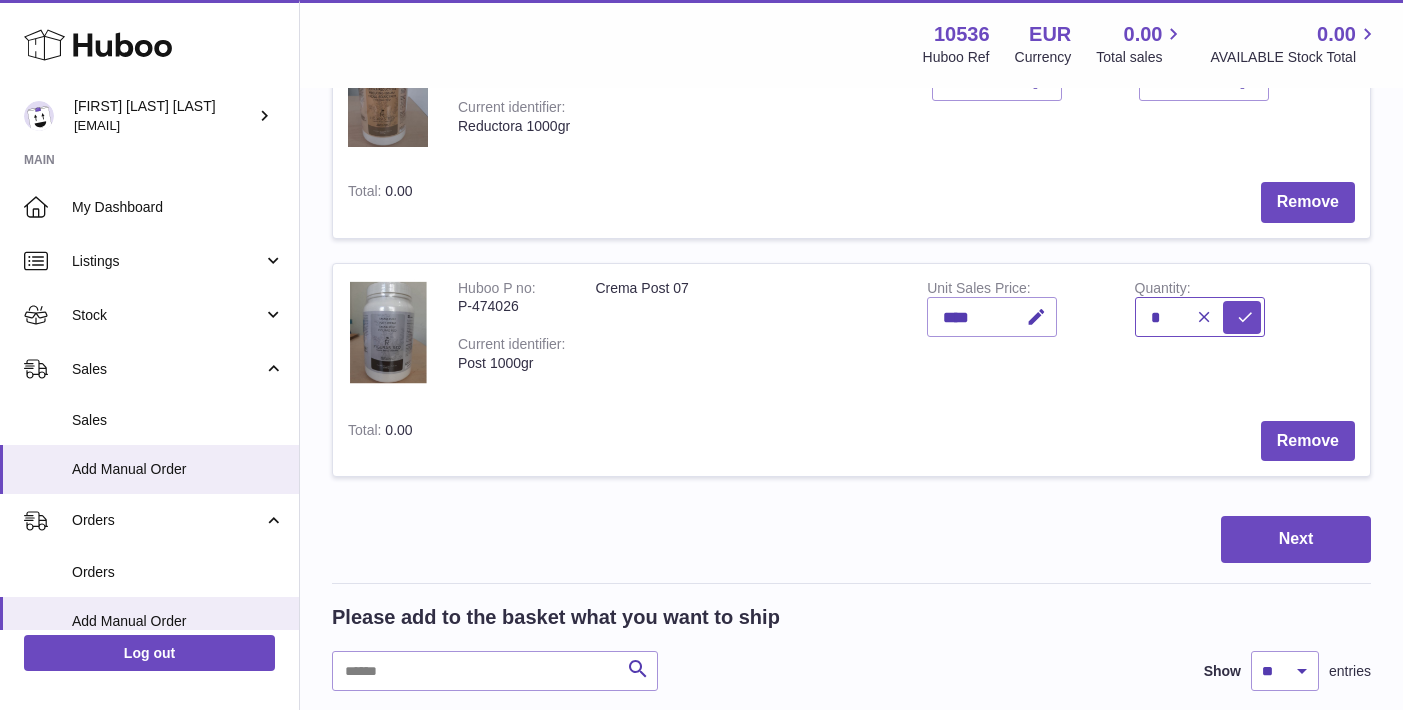 click on "*" at bounding box center [1200, 317] 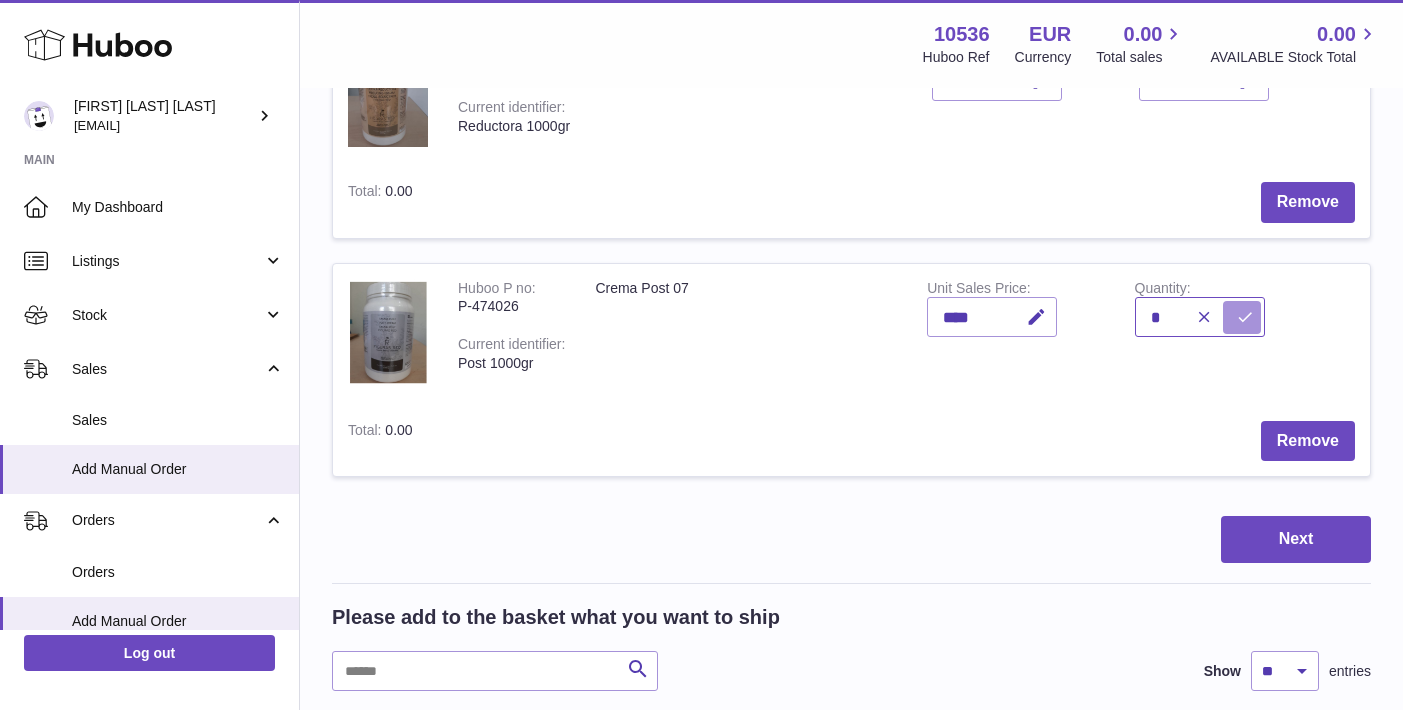 type on "*" 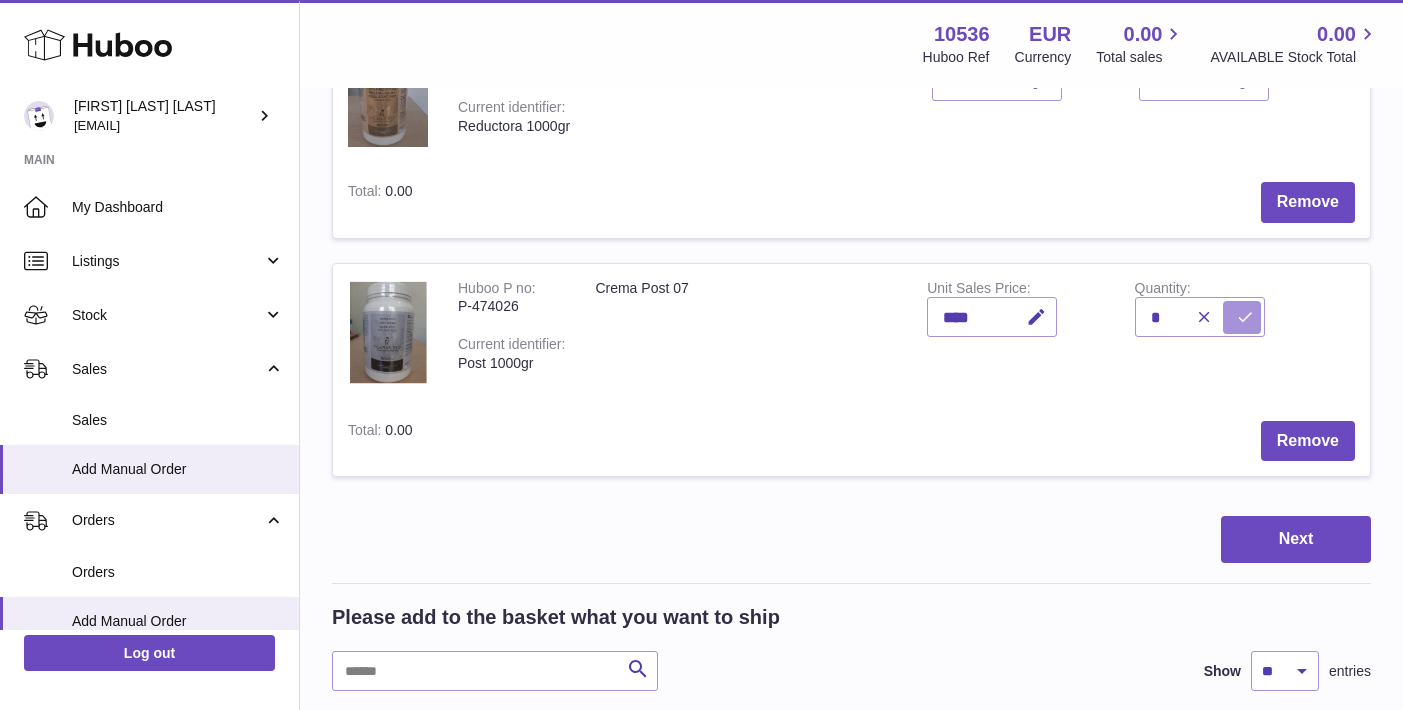click at bounding box center [1245, 317] 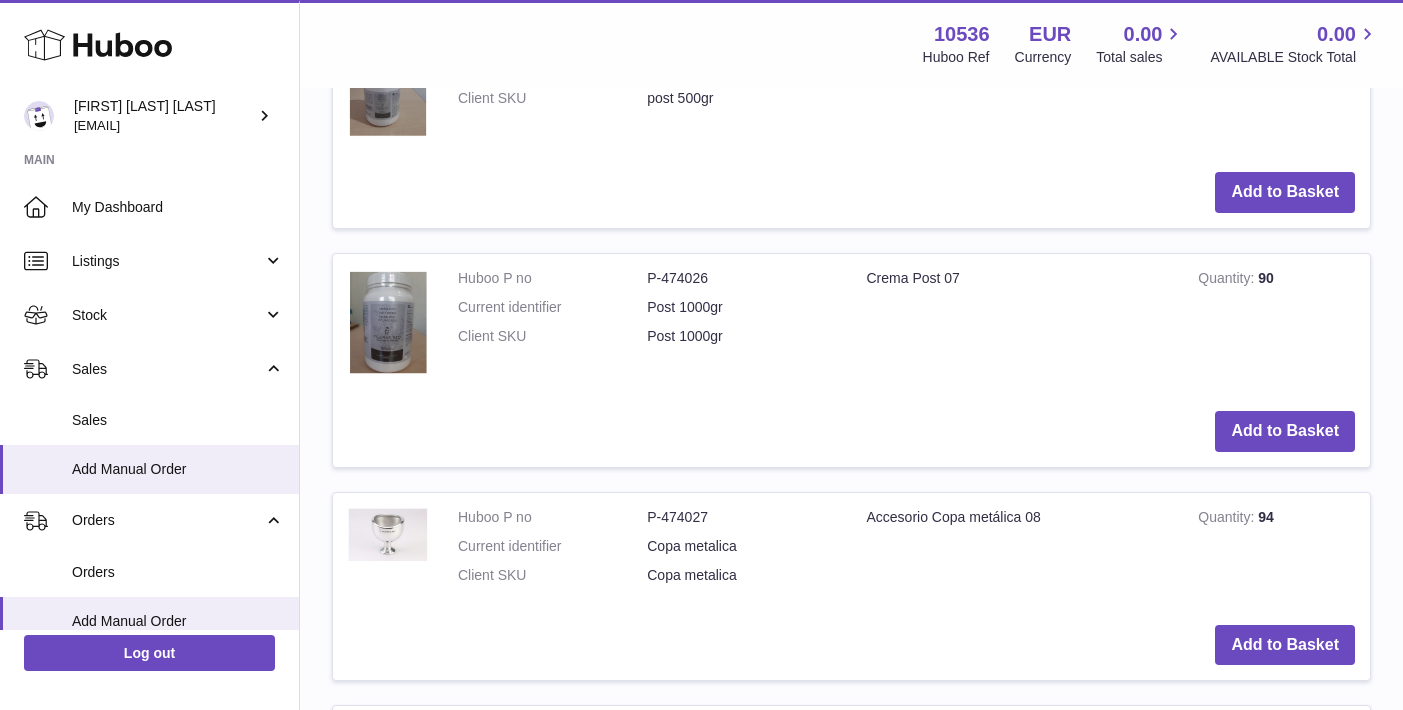 scroll, scrollTop: 2068, scrollLeft: 0, axis: vertical 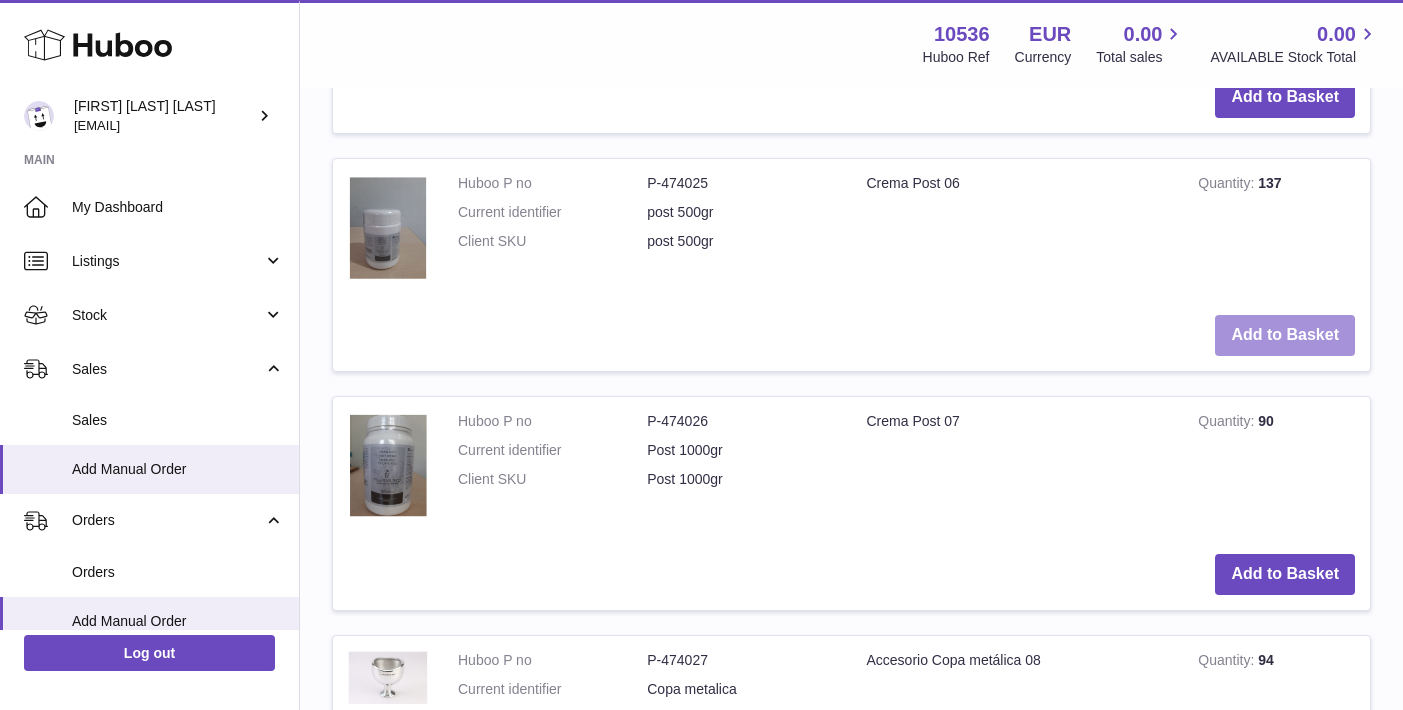 click on "Add to Basket" at bounding box center (1285, 335) 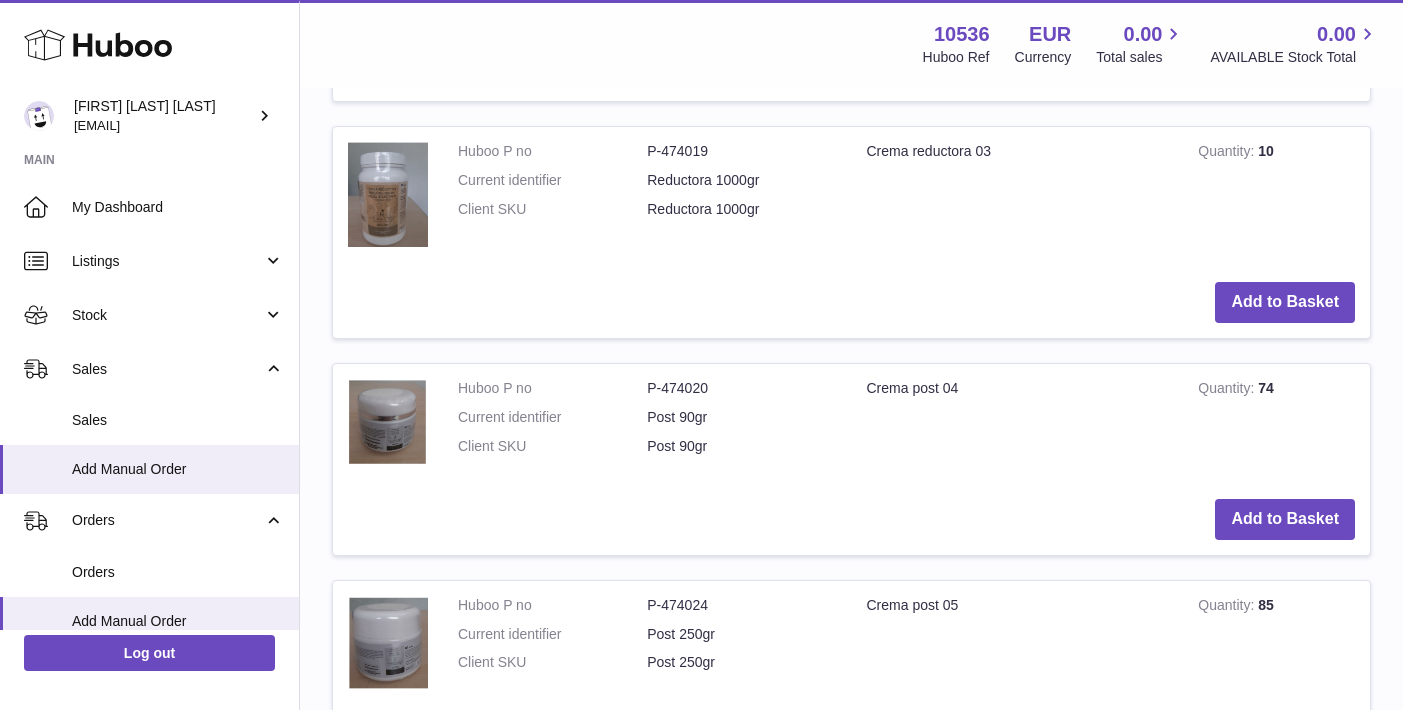 scroll, scrollTop: 1942, scrollLeft: 0, axis: vertical 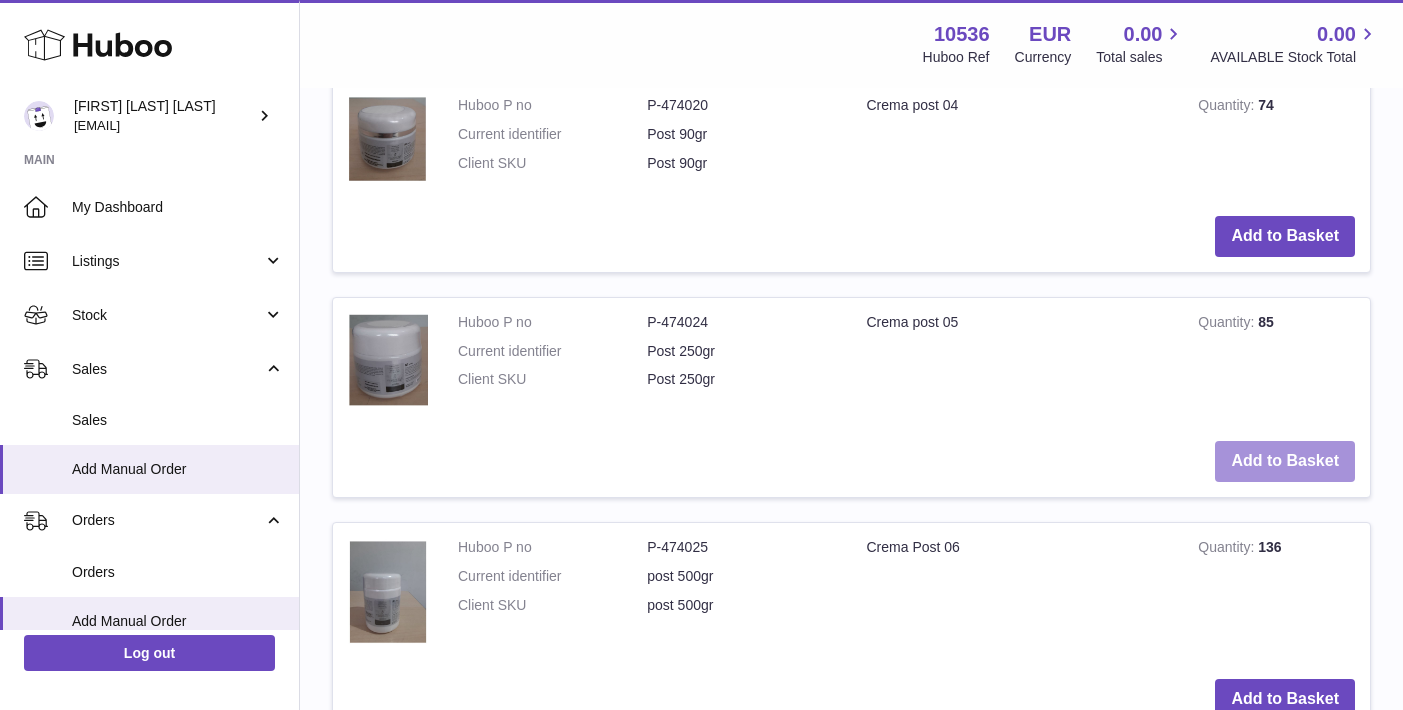 click on "Add to Basket" at bounding box center [1285, 461] 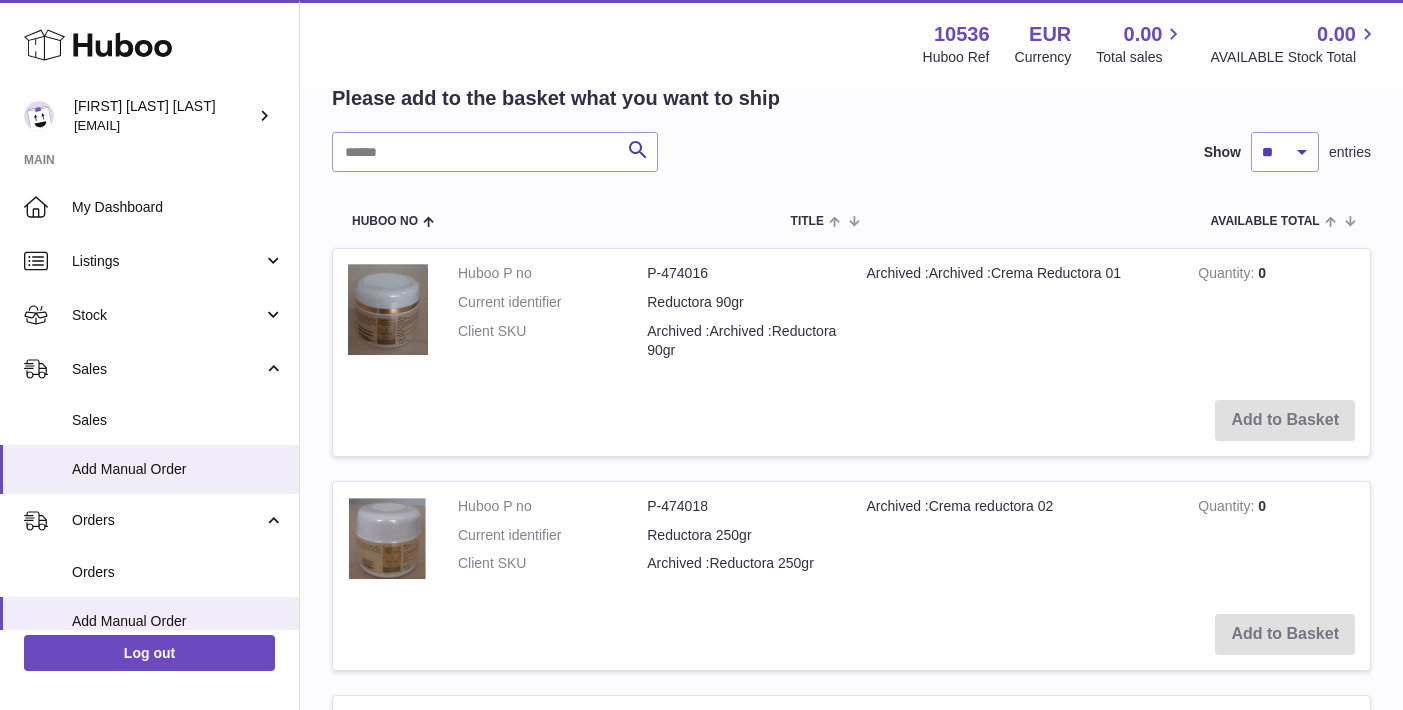 scroll, scrollTop: 1319, scrollLeft: 1, axis: both 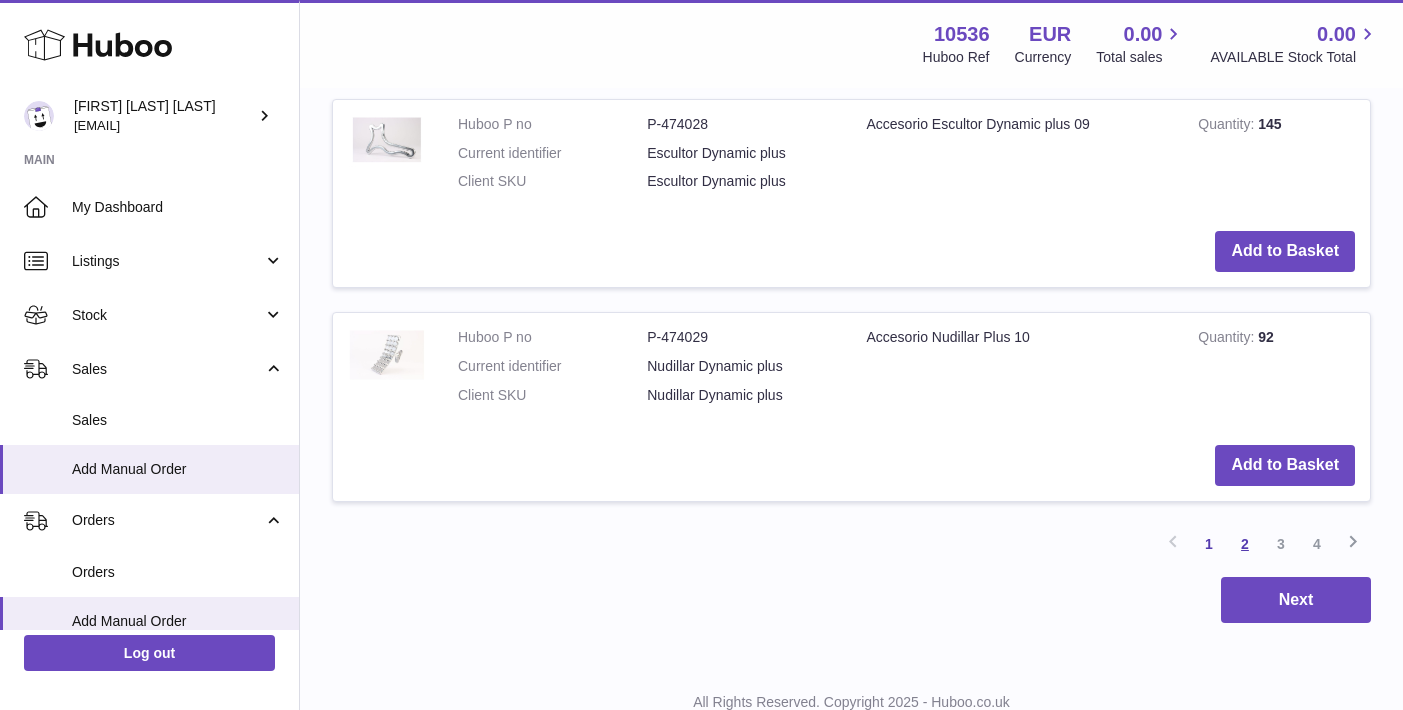 click on "2" at bounding box center (1245, 544) 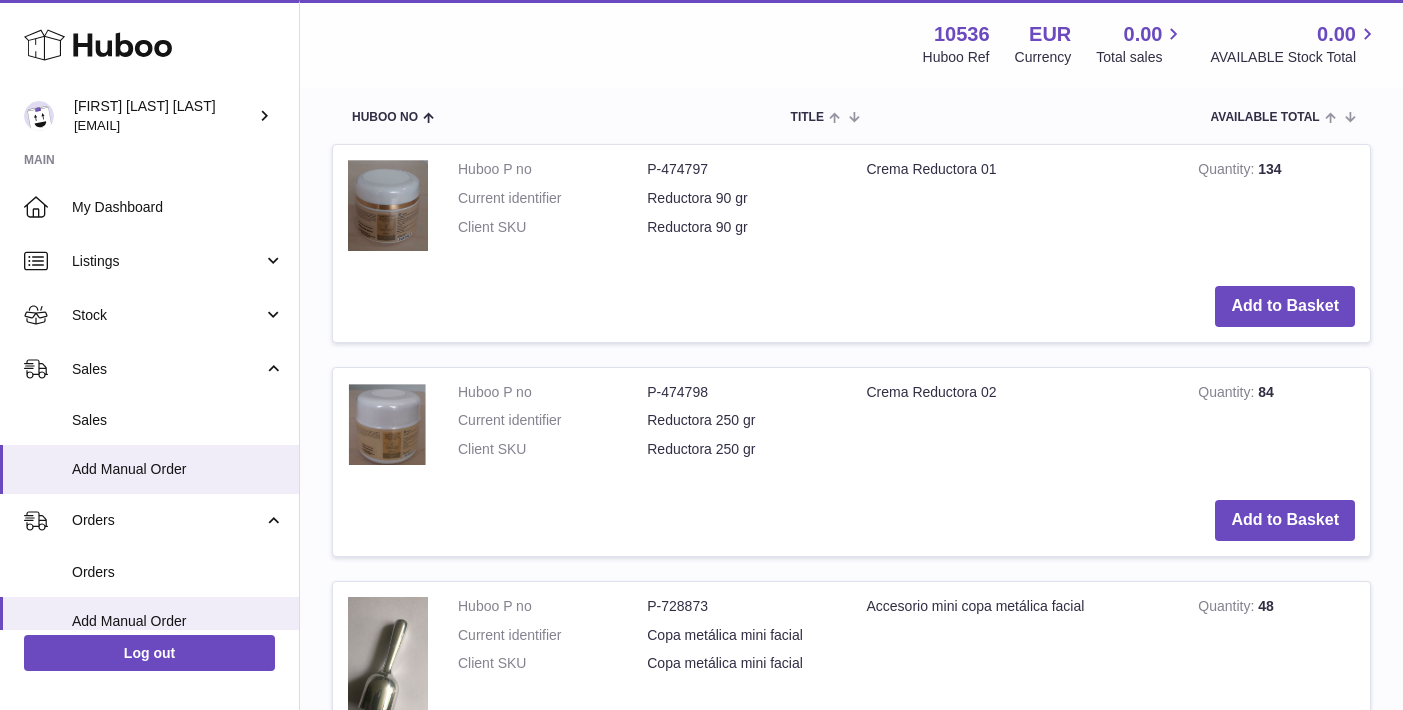 scroll, scrollTop: 1467, scrollLeft: 0, axis: vertical 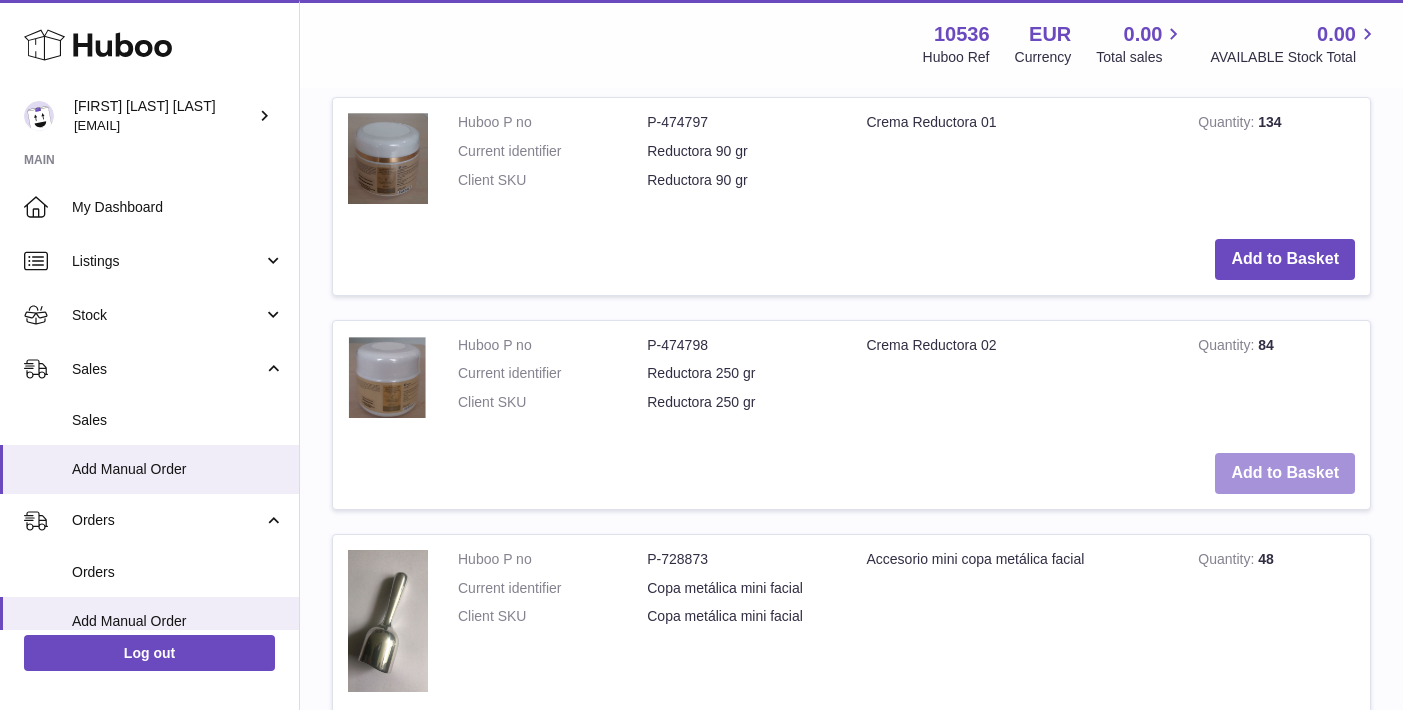 click on "Add to Basket" at bounding box center [1285, 473] 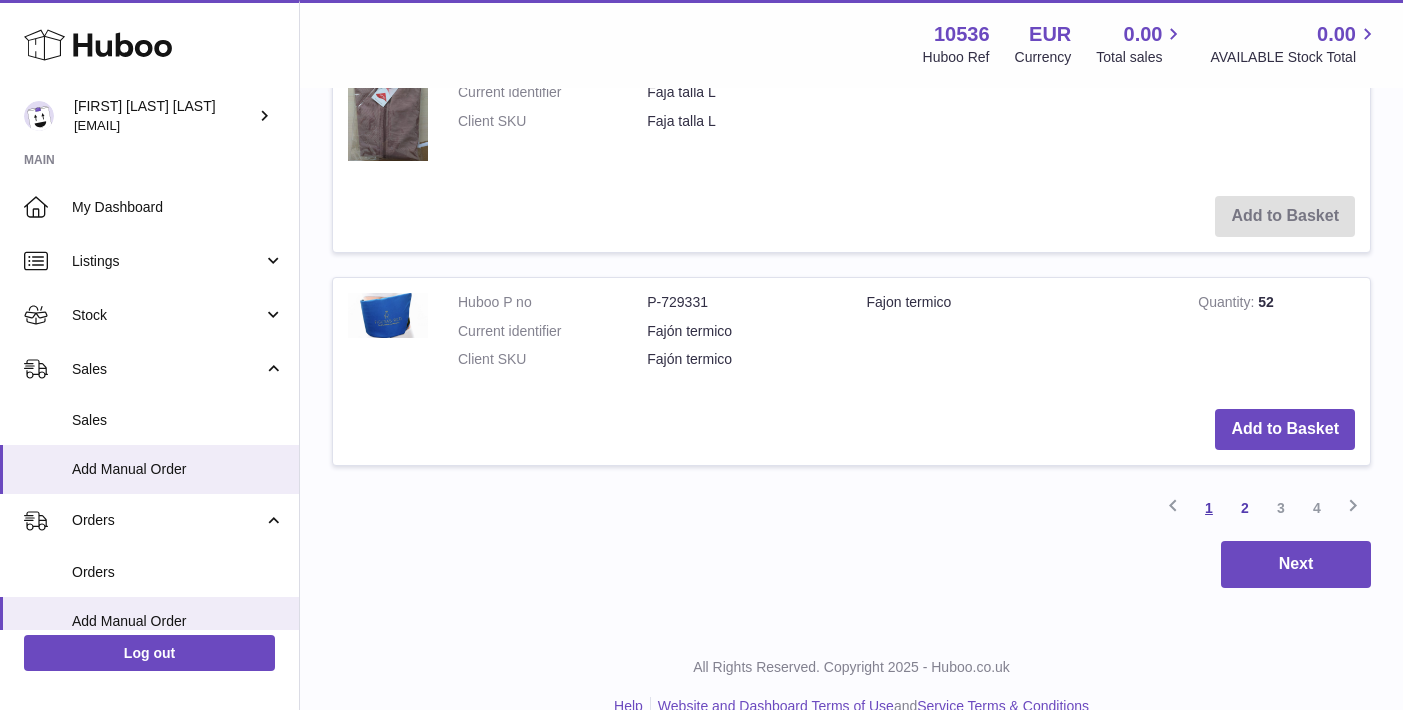 click on "1" at bounding box center [1209, 508] 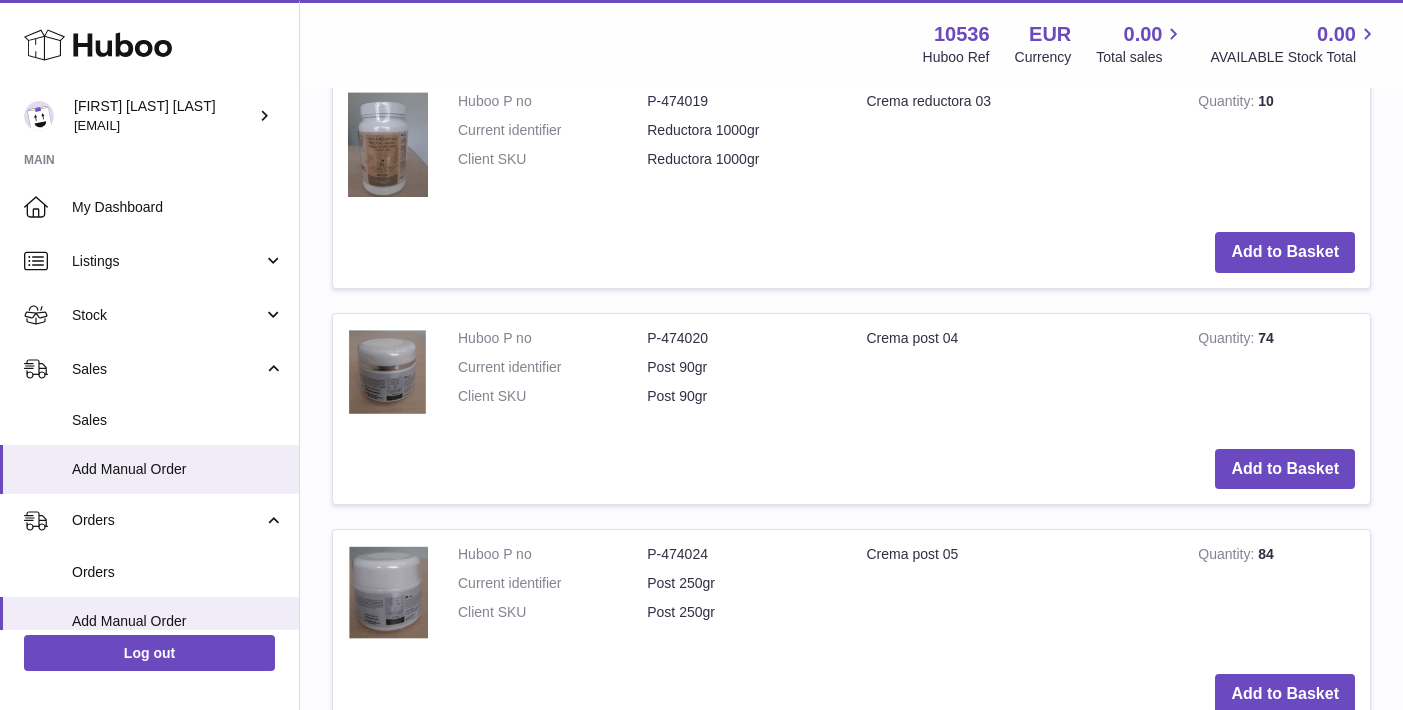 scroll, scrollTop: 2208, scrollLeft: 0, axis: vertical 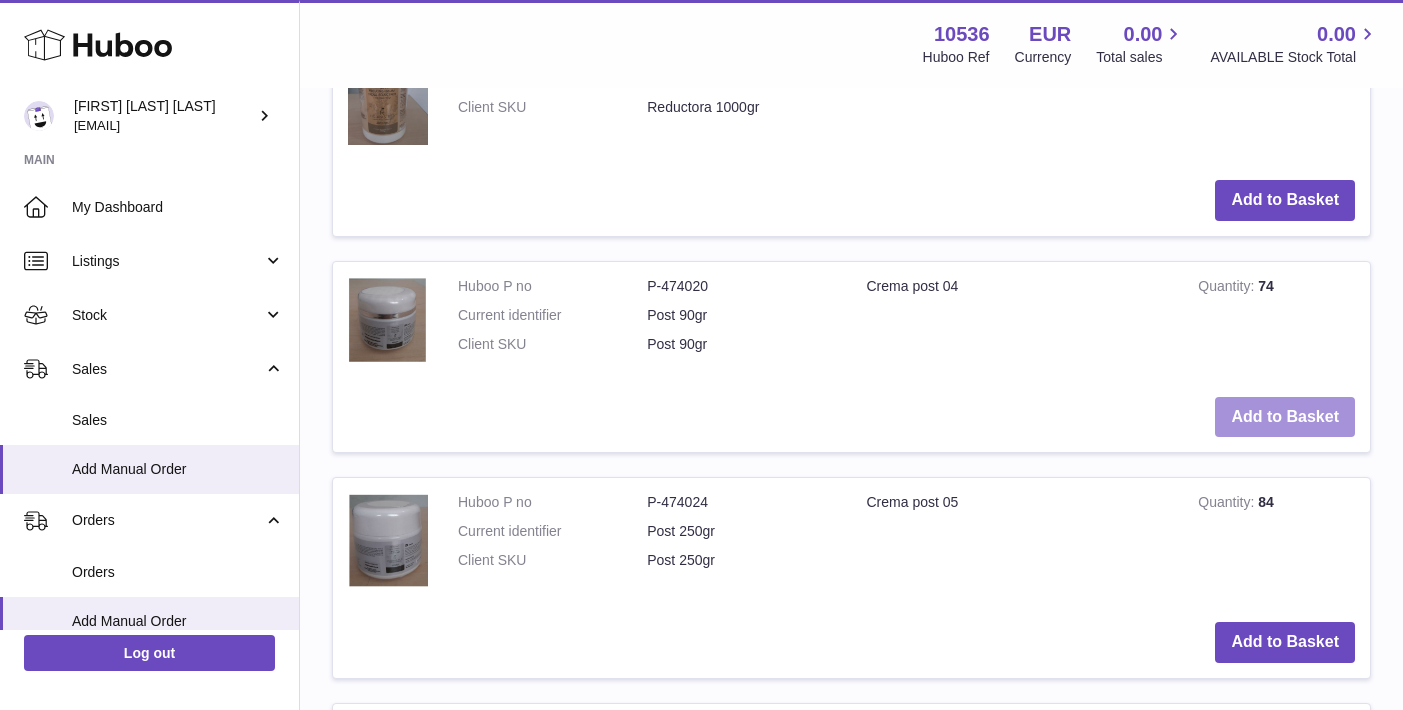 click on "Add to Basket" at bounding box center [1285, 417] 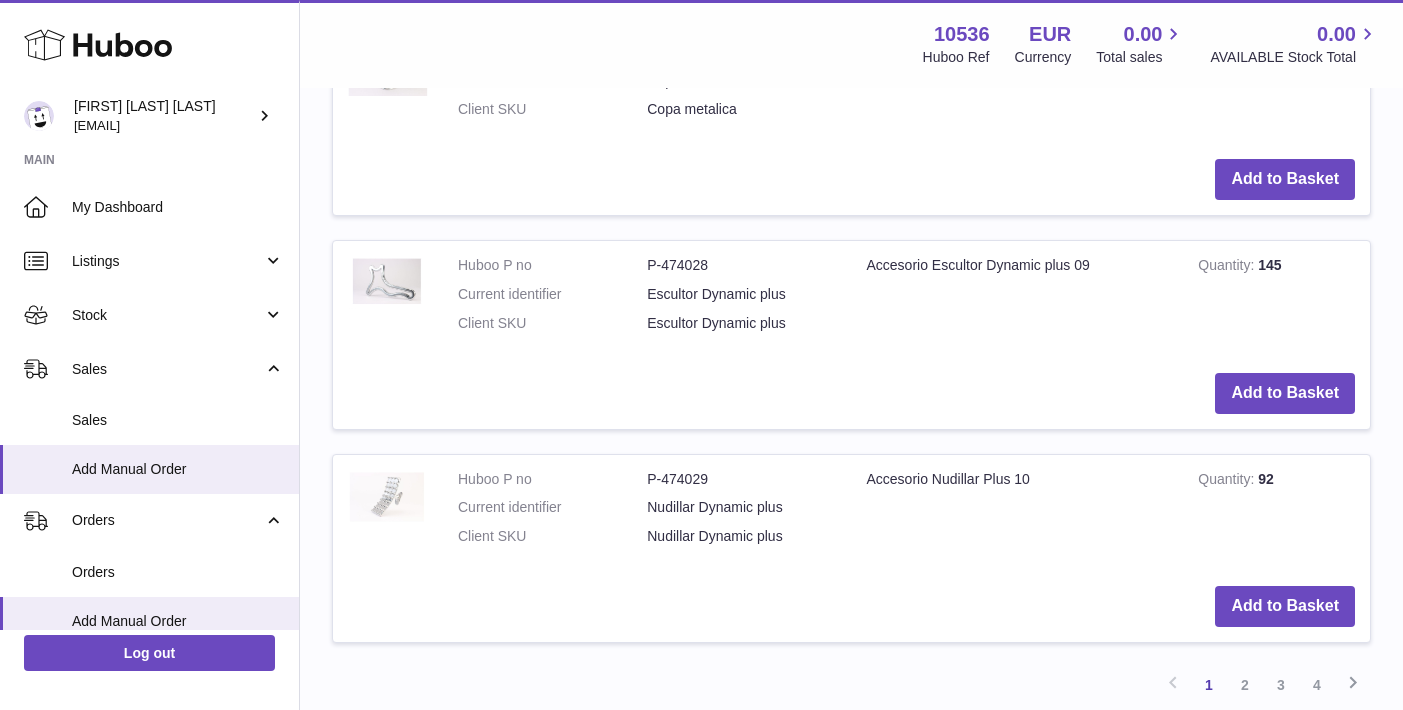 scroll, scrollTop: 3643, scrollLeft: 0, axis: vertical 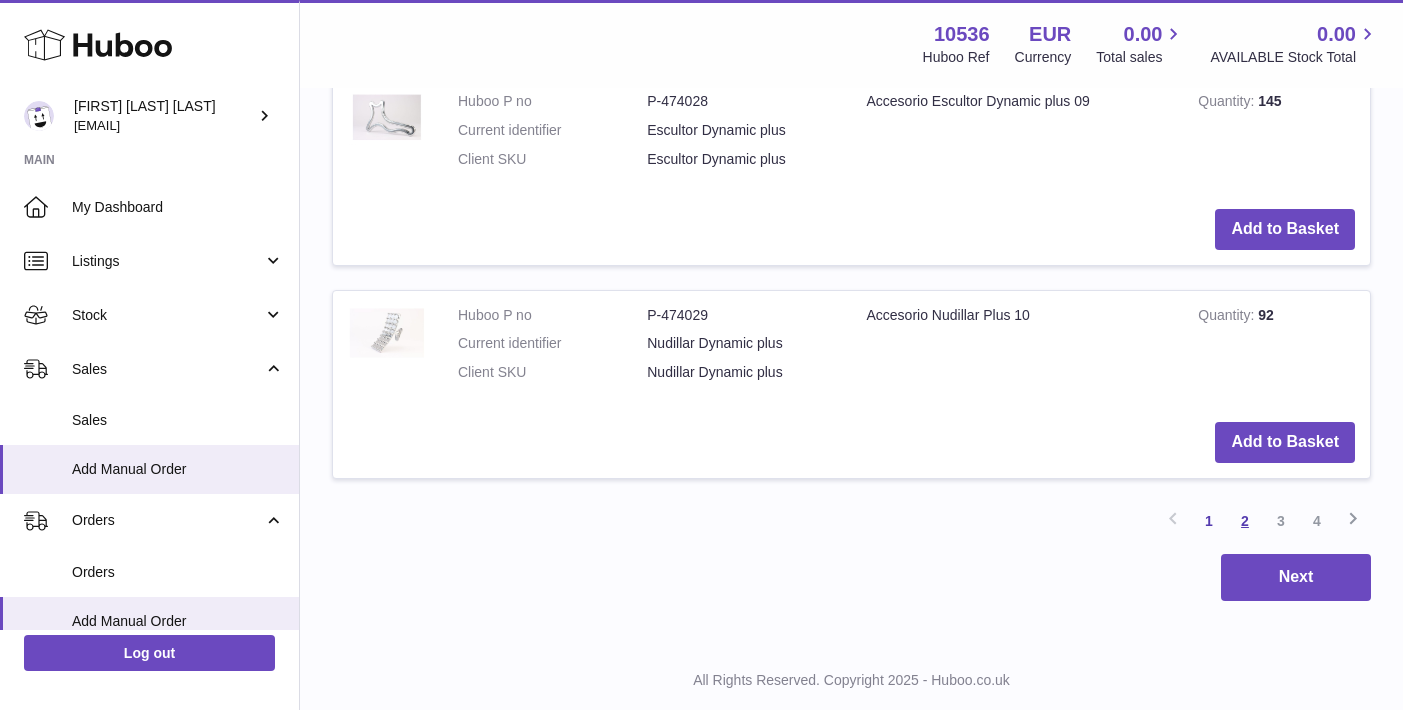 click on "2" at bounding box center (1245, 521) 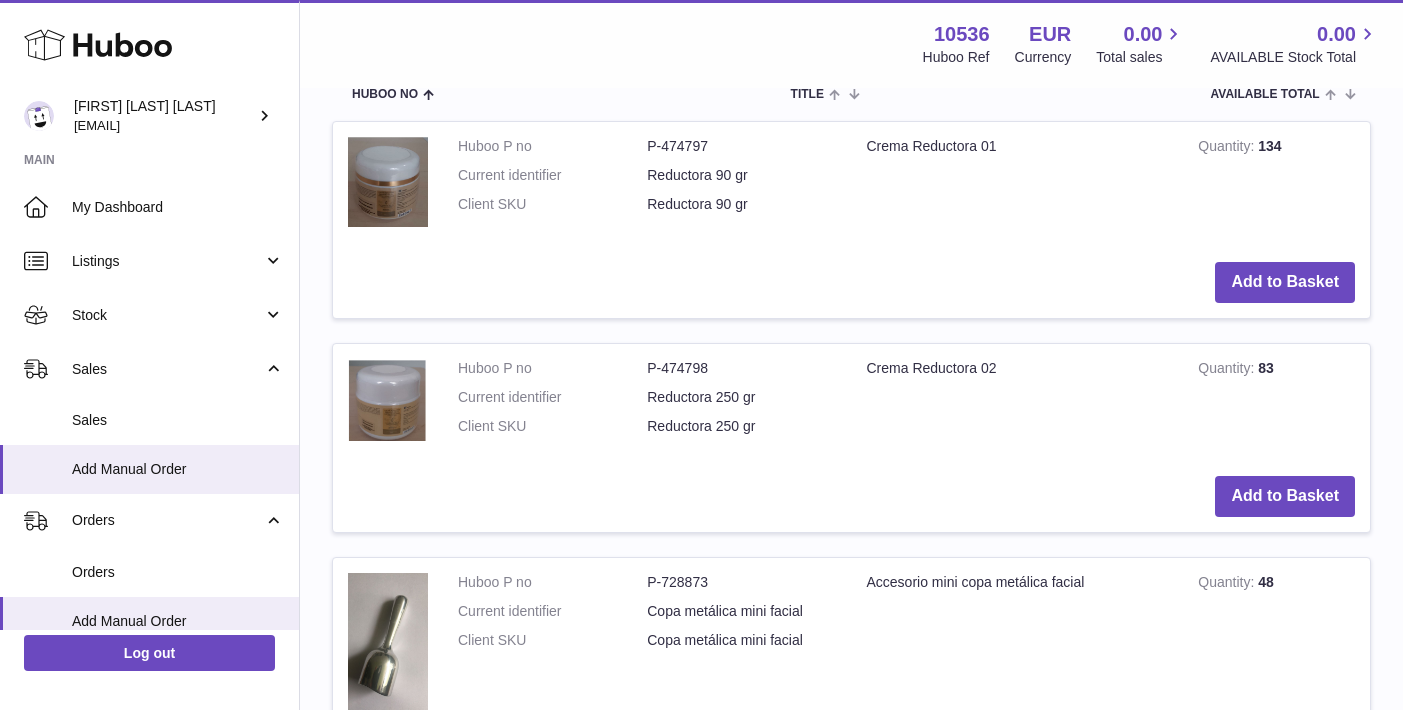 scroll, scrollTop: 1888, scrollLeft: 0, axis: vertical 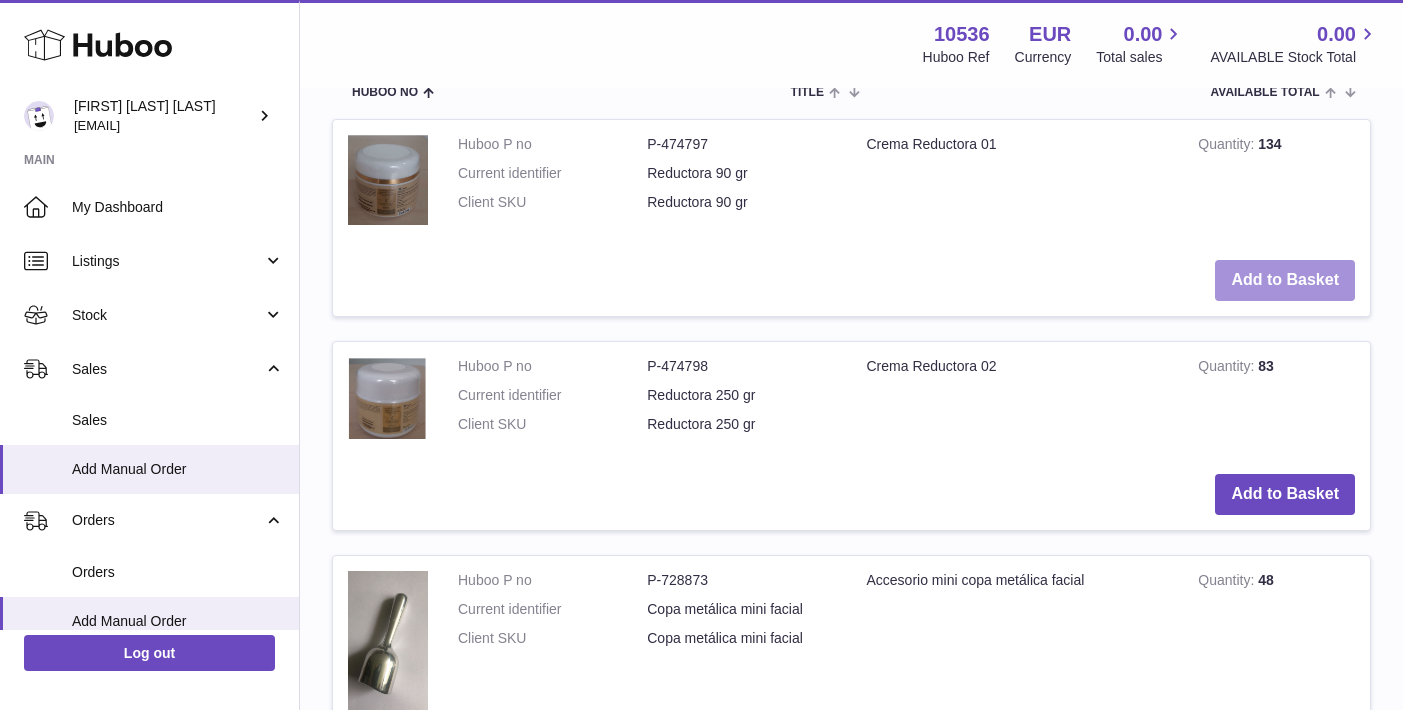 click on "Add to Basket" at bounding box center [1285, 280] 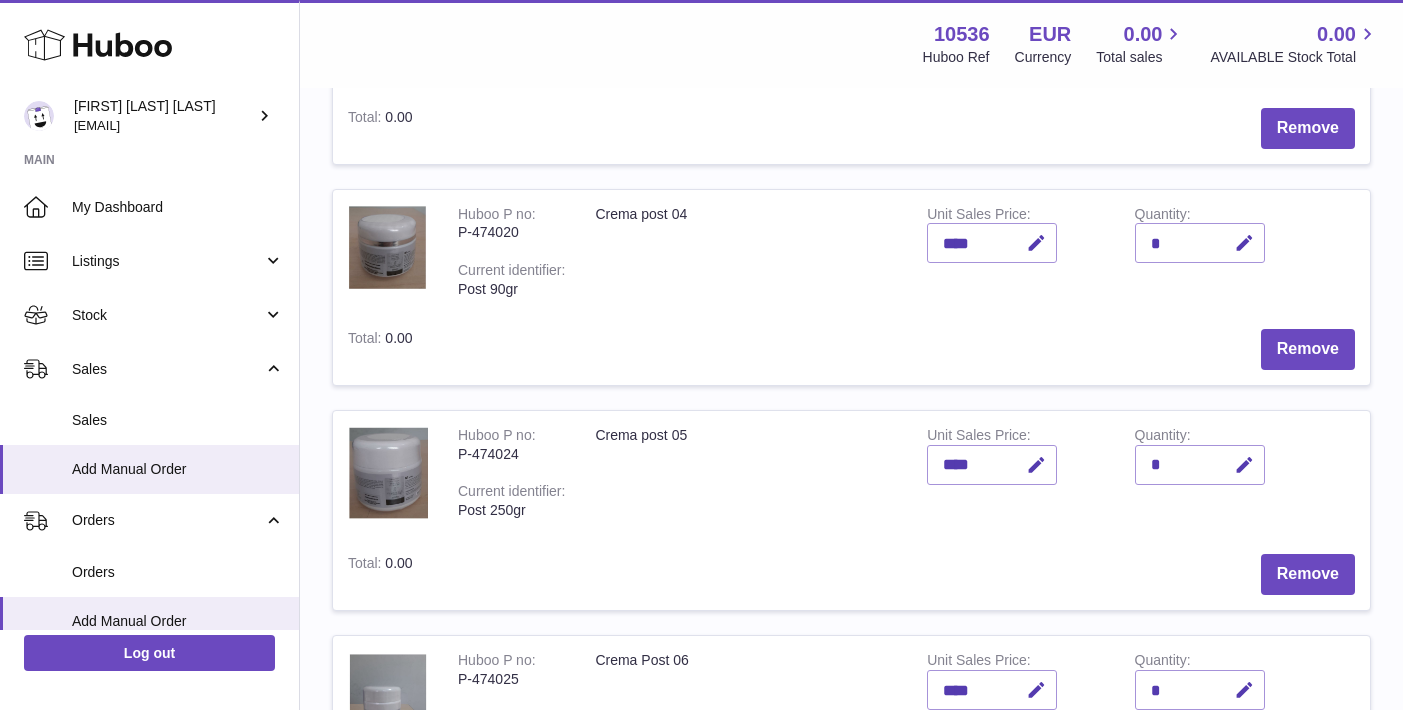 scroll, scrollTop: 408, scrollLeft: 0, axis: vertical 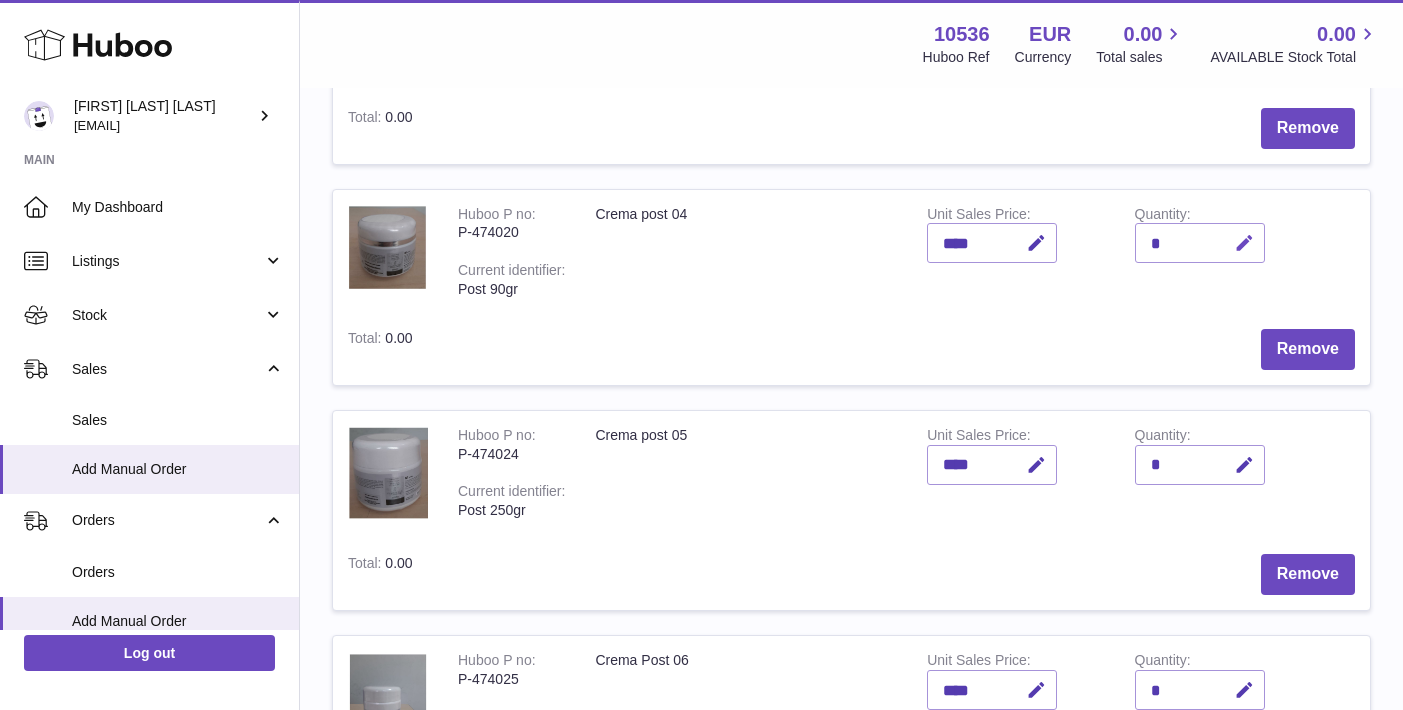 click at bounding box center (1244, 243) 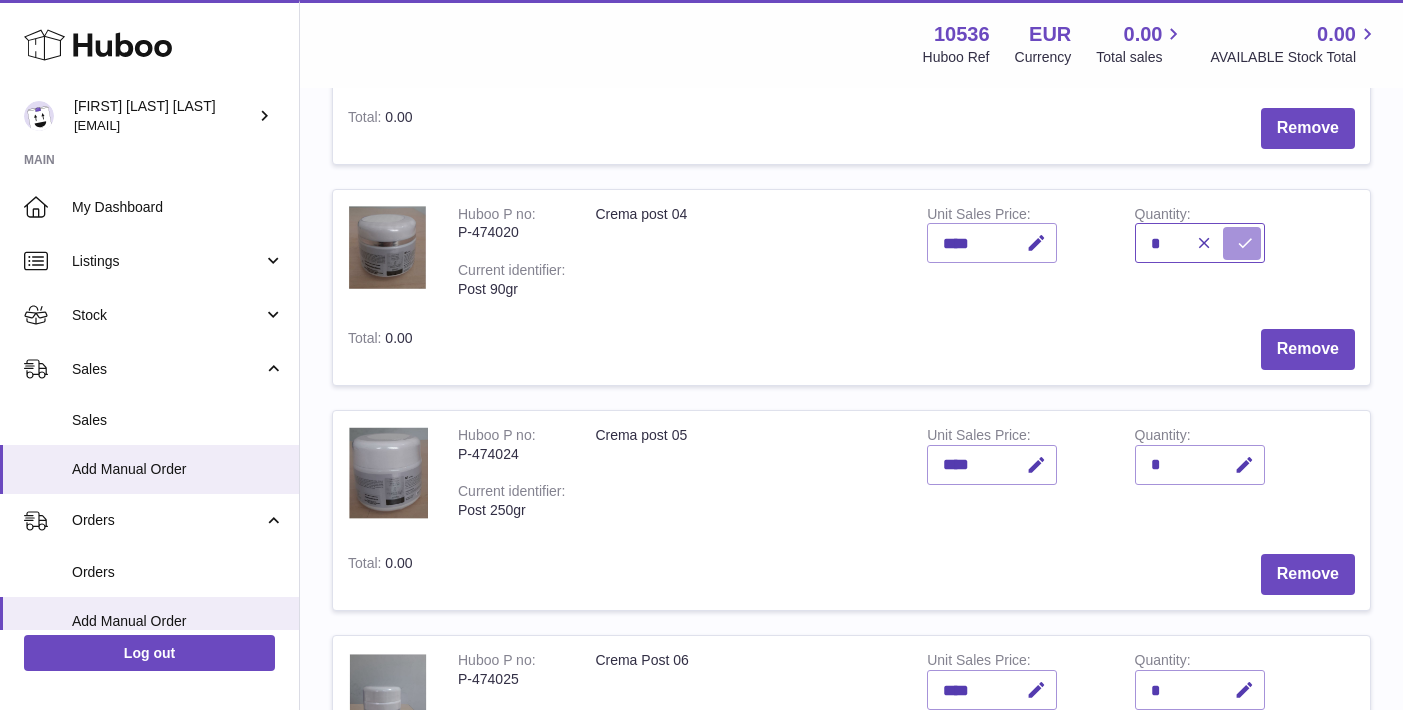 type on "*" 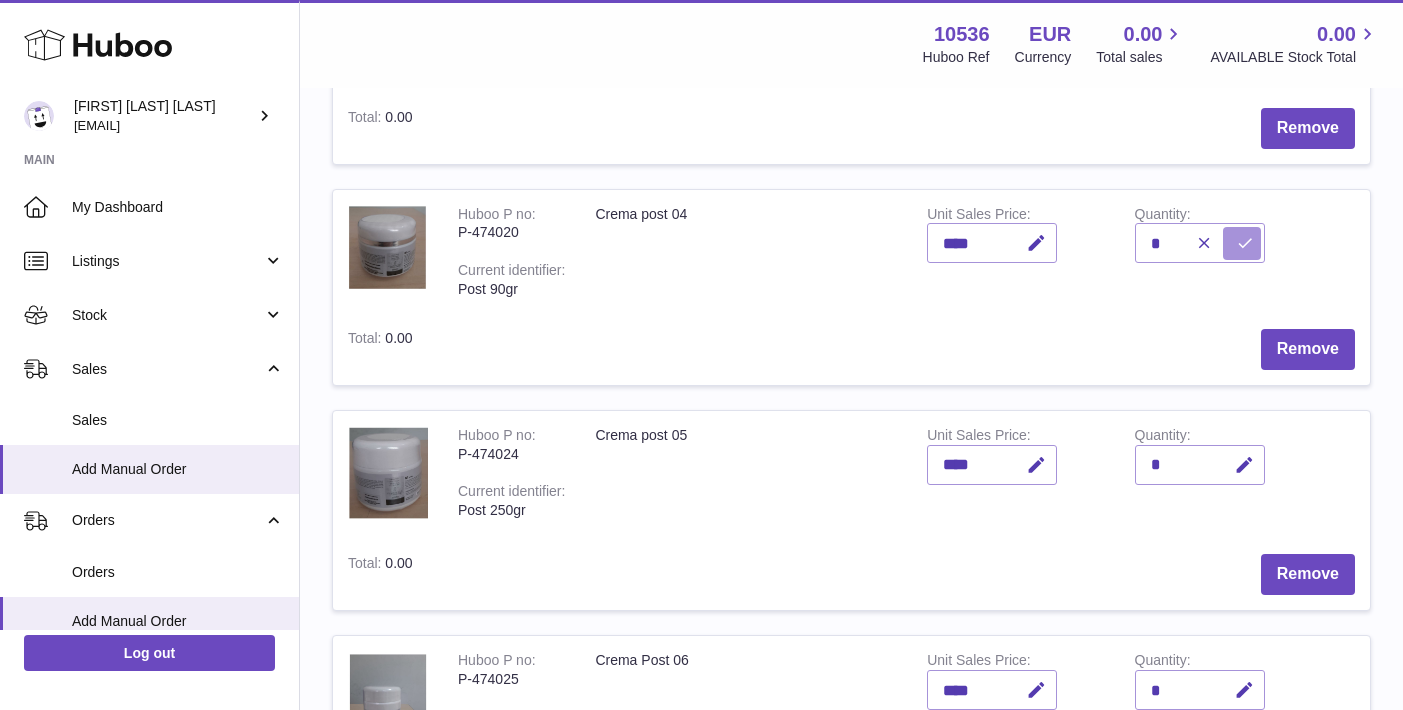 click at bounding box center [1245, 243] 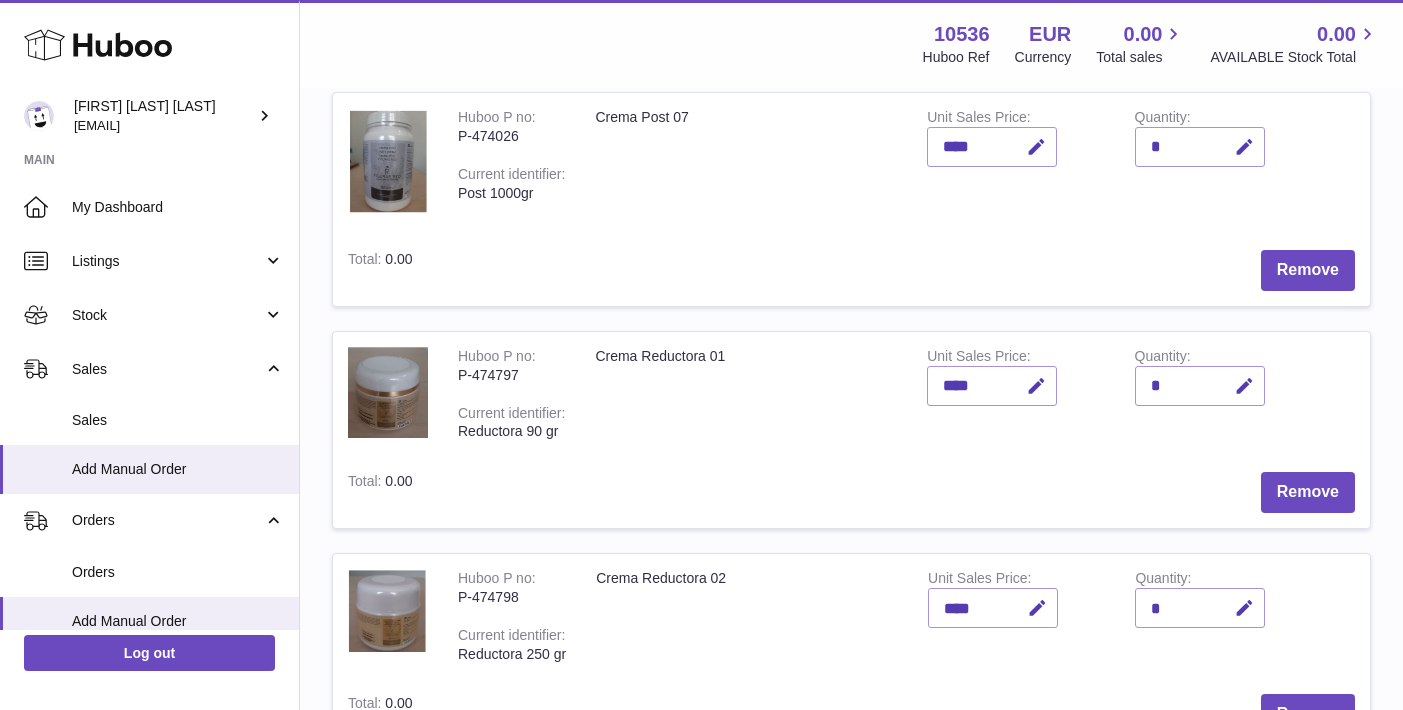 scroll, scrollTop: 1206, scrollLeft: 0, axis: vertical 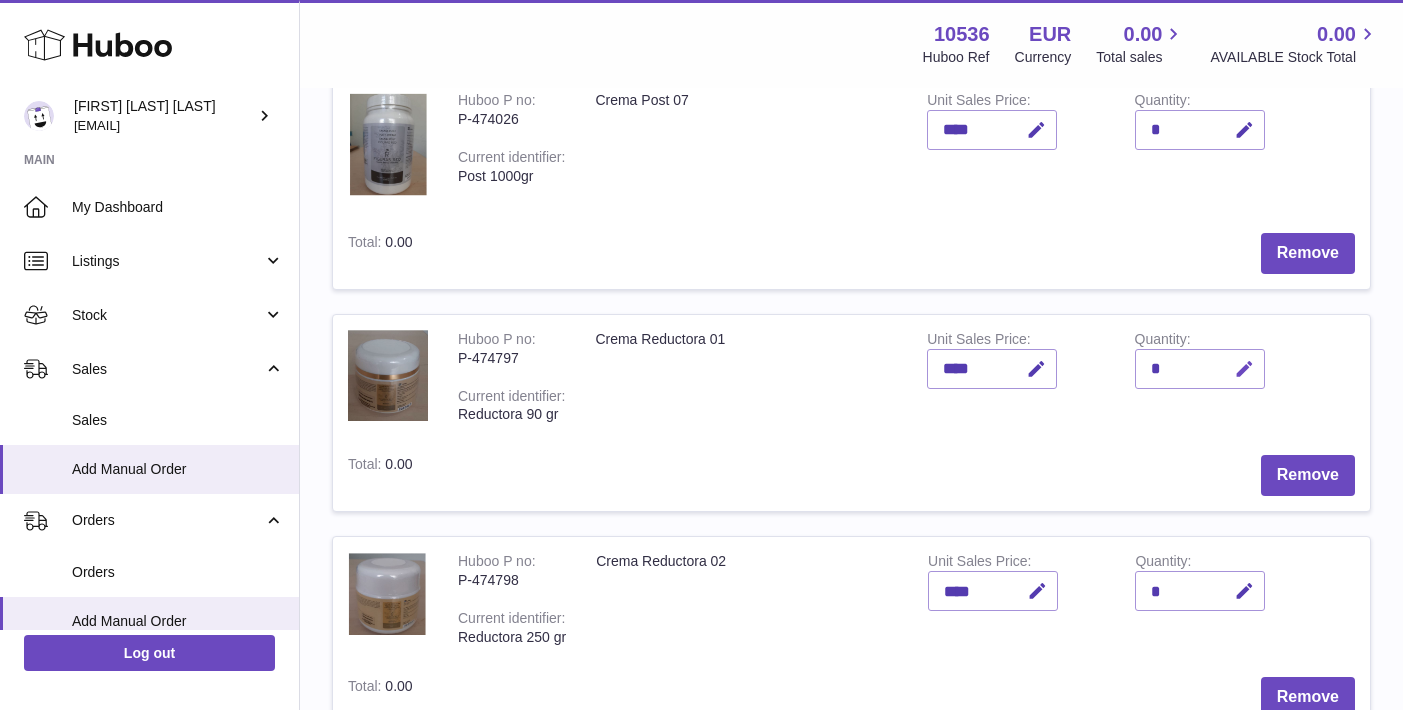 click at bounding box center (1244, 369) 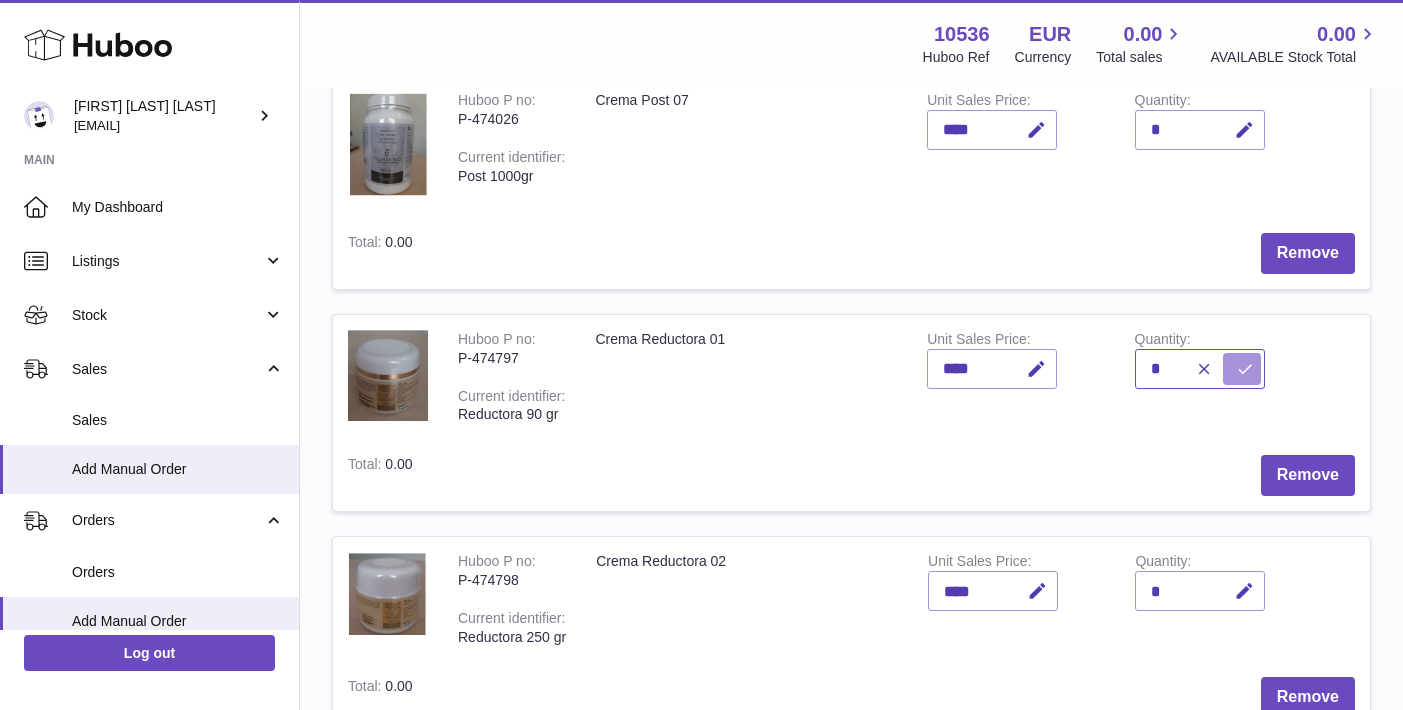 type on "*" 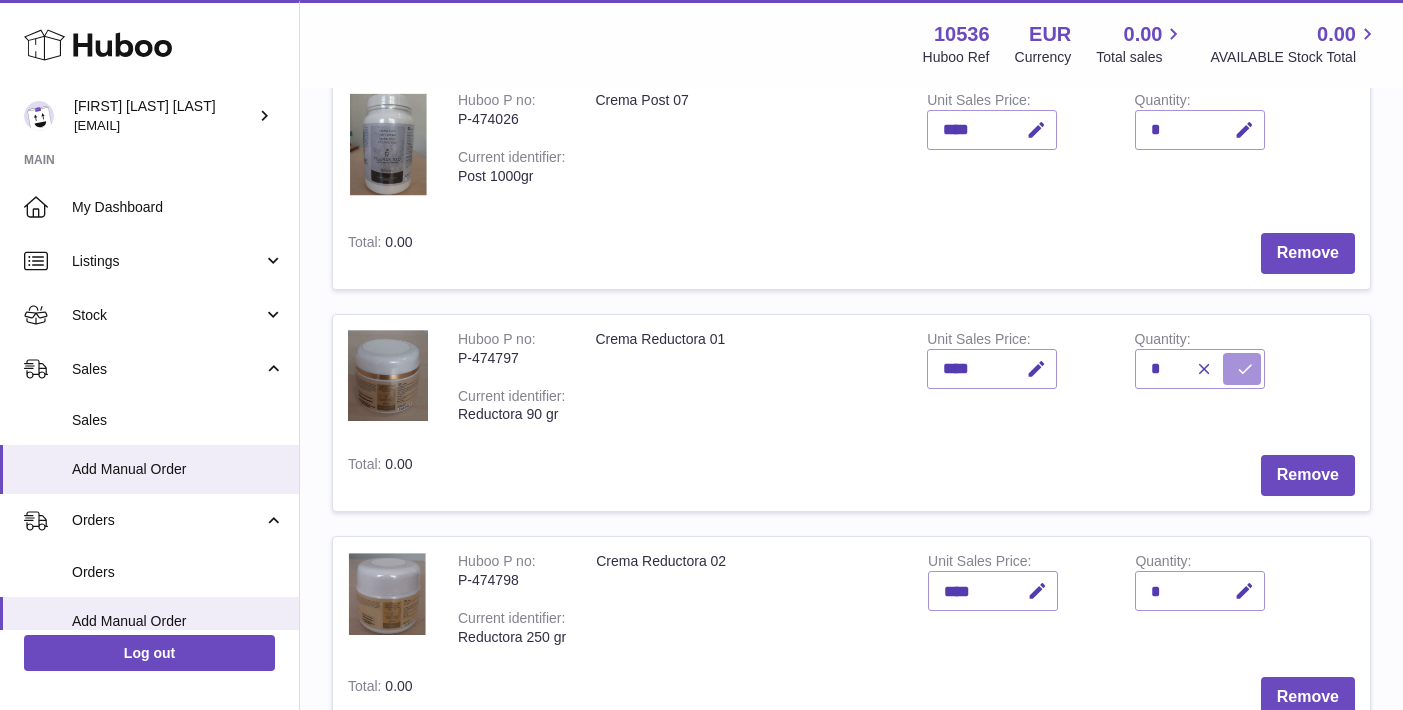 click at bounding box center (1245, 369) 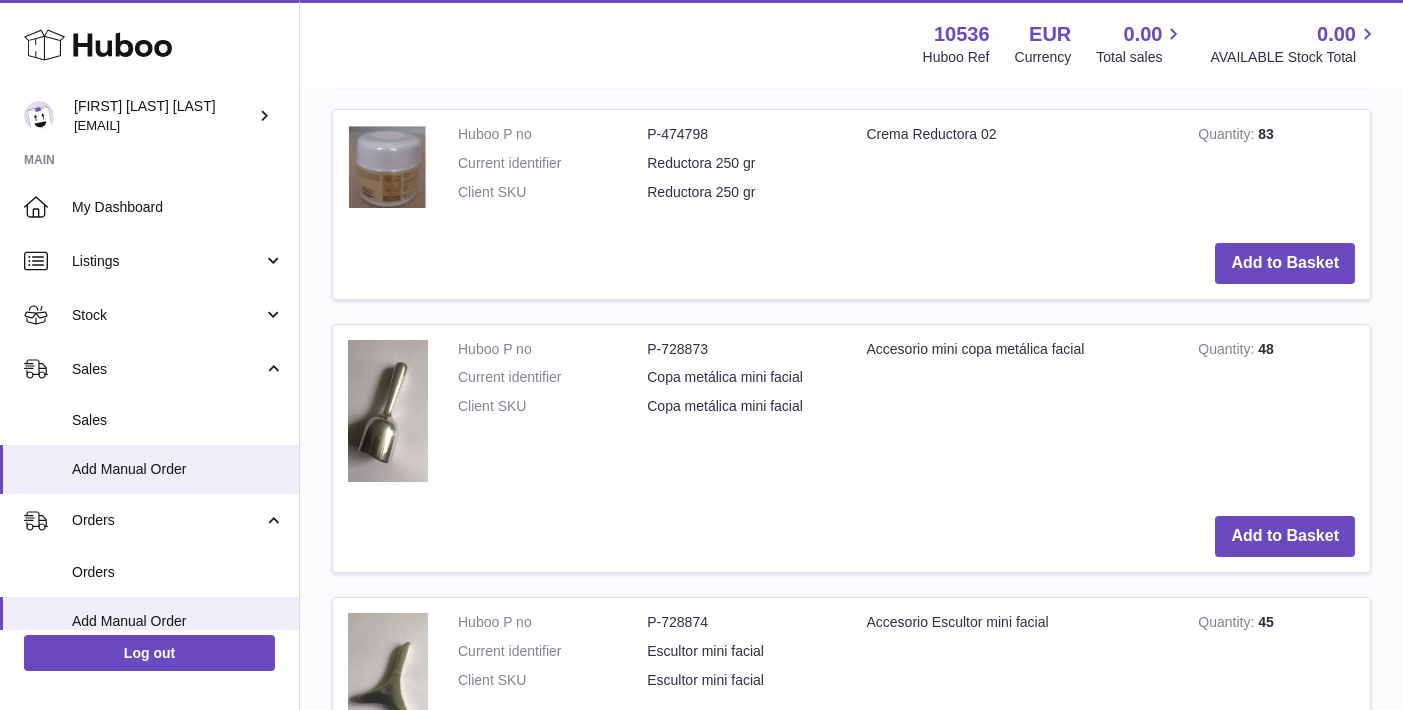scroll, scrollTop: 2277, scrollLeft: 0, axis: vertical 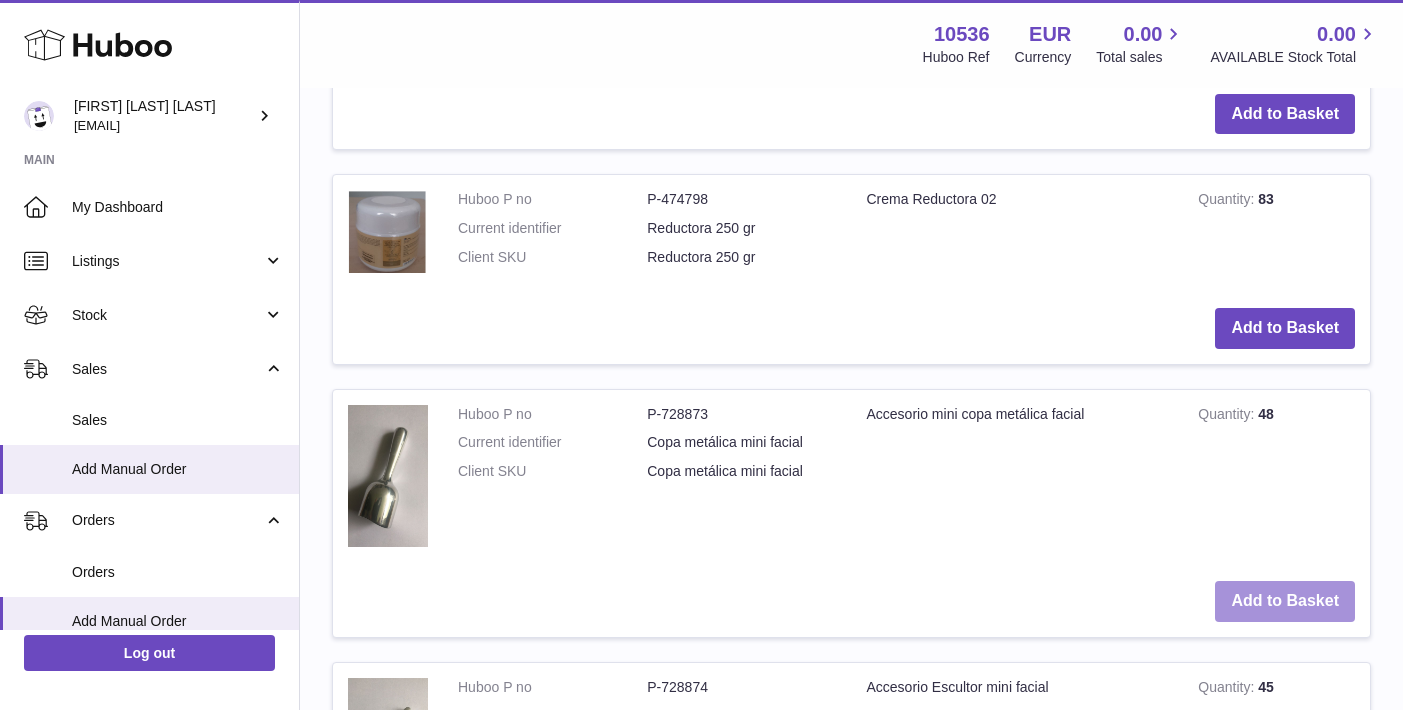 click on "Add to Basket" at bounding box center (1285, 601) 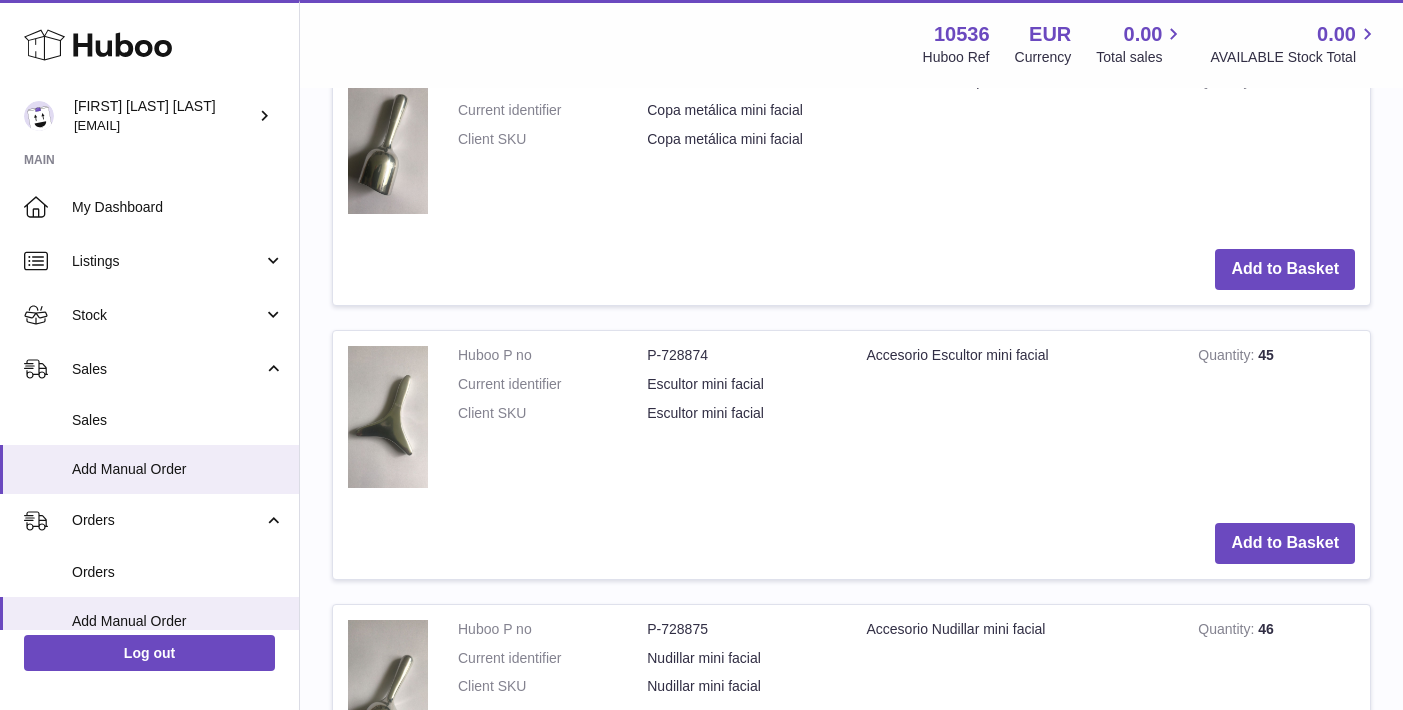 scroll, scrollTop: 2919, scrollLeft: 0, axis: vertical 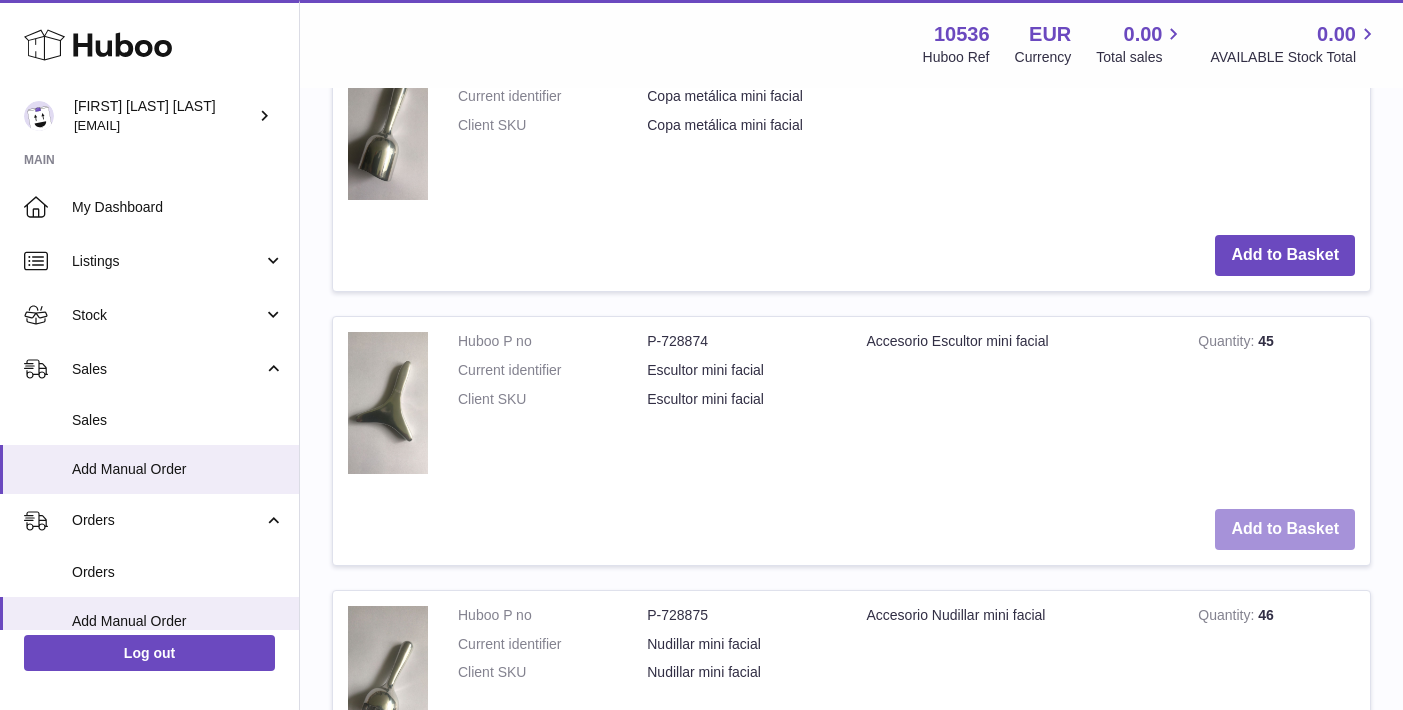click on "Add to Basket" at bounding box center [1285, 529] 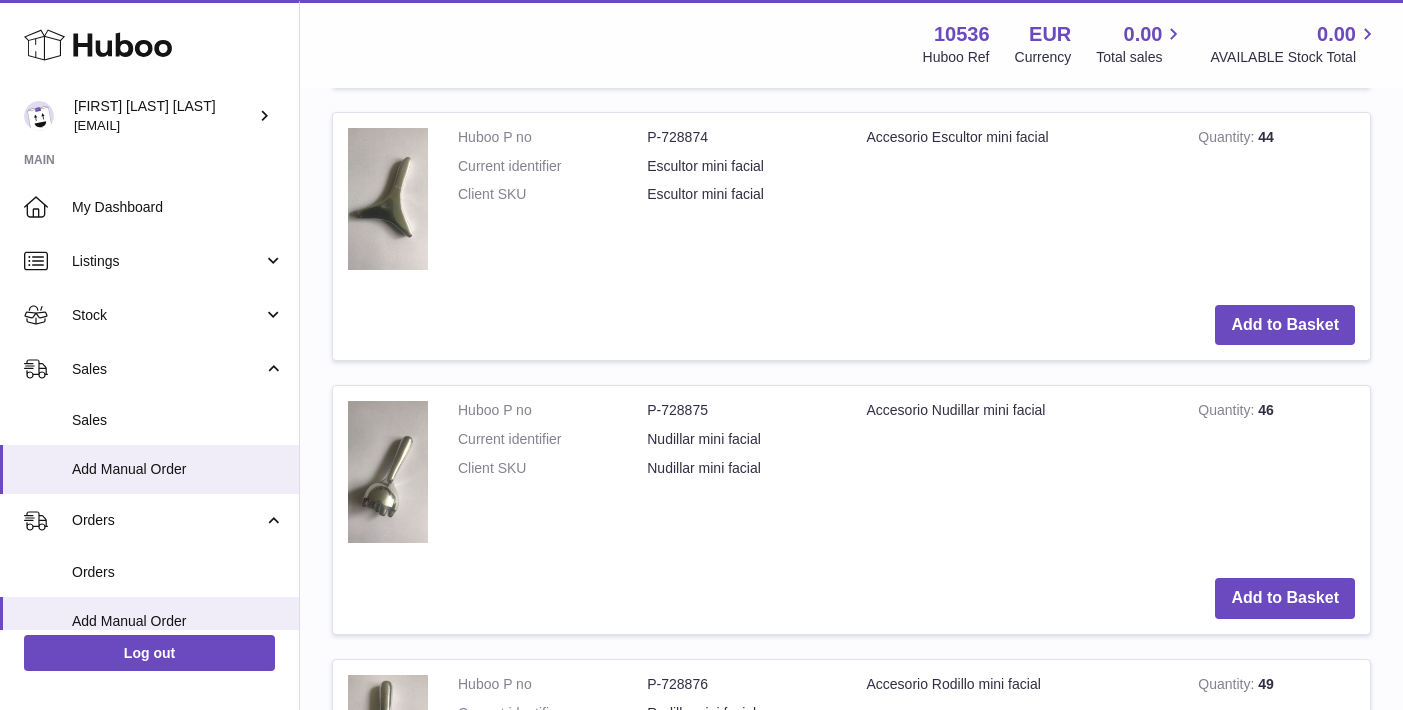 scroll, scrollTop: 3545, scrollLeft: 0, axis: vertical 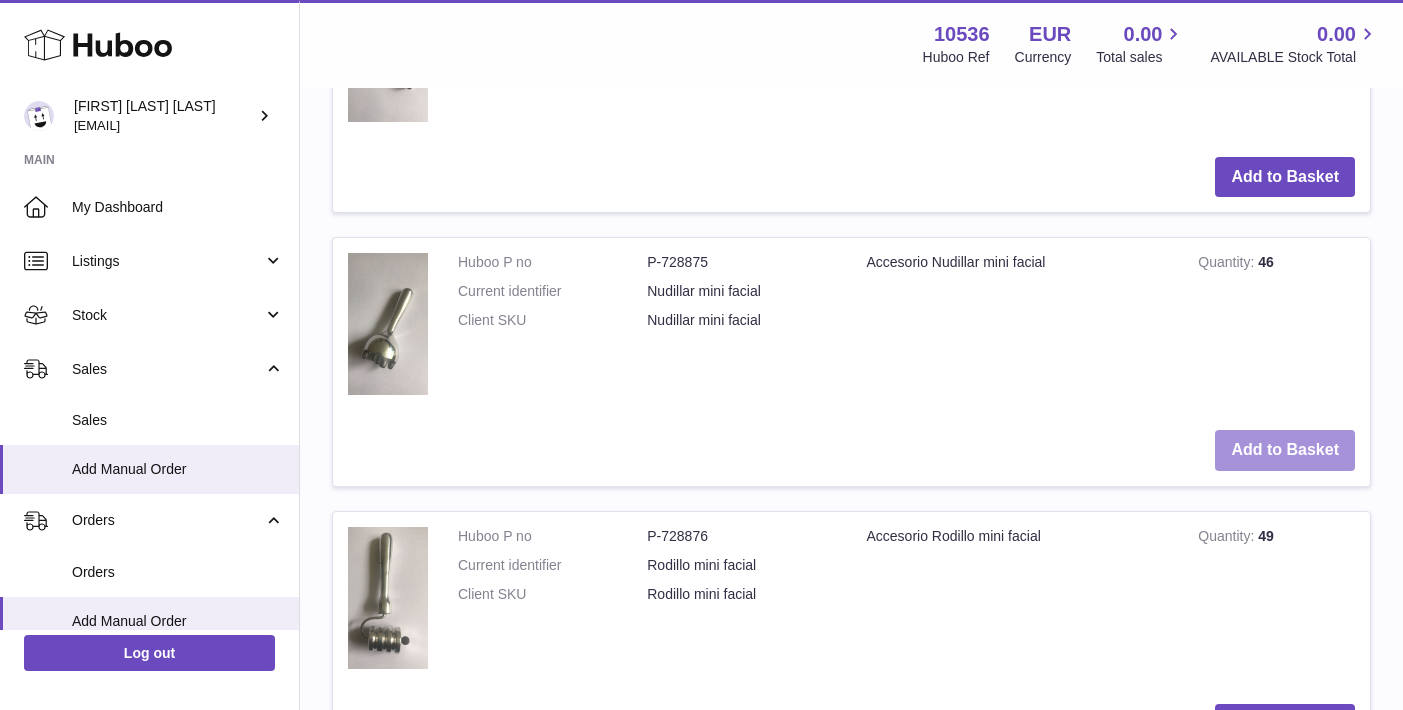 click on "Add to Basket" at bounding box center (1285, 450) 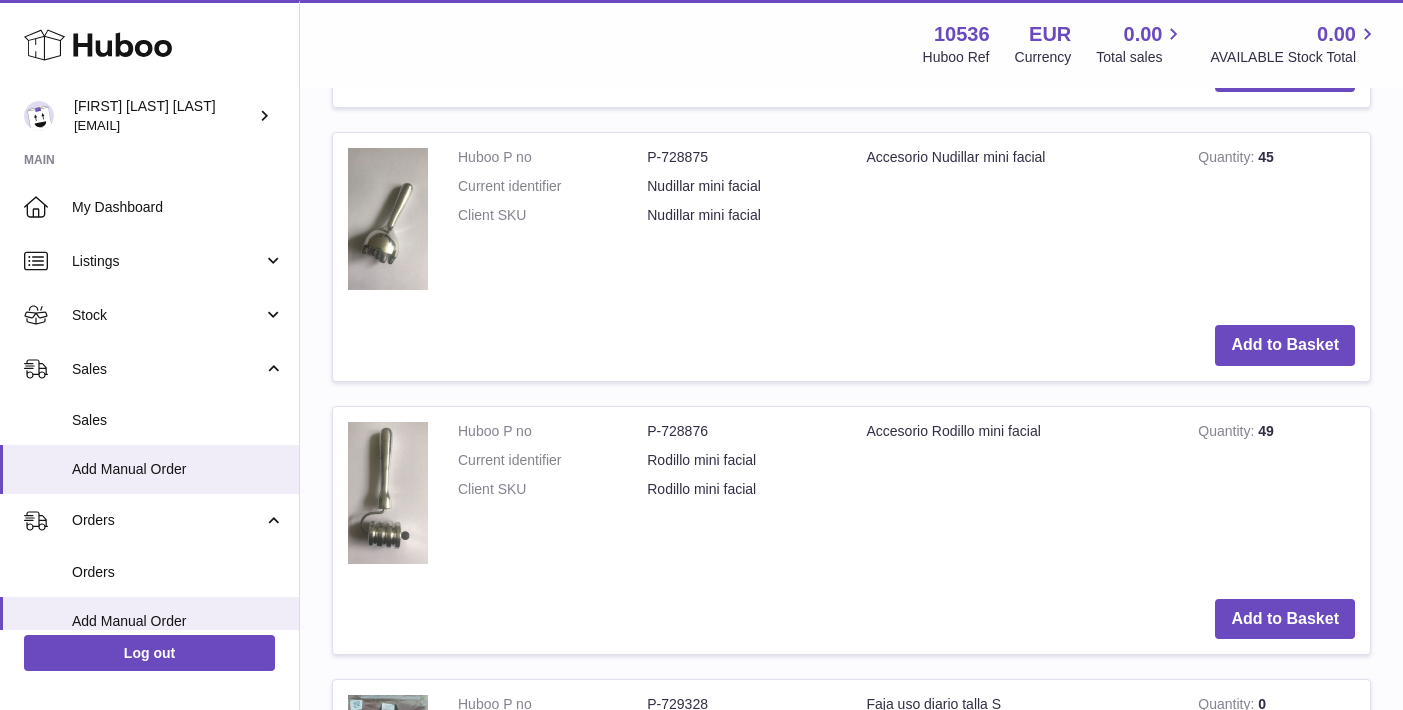 scroll, scrollTop: 3993, scrollLeft: 0, axis: vertical 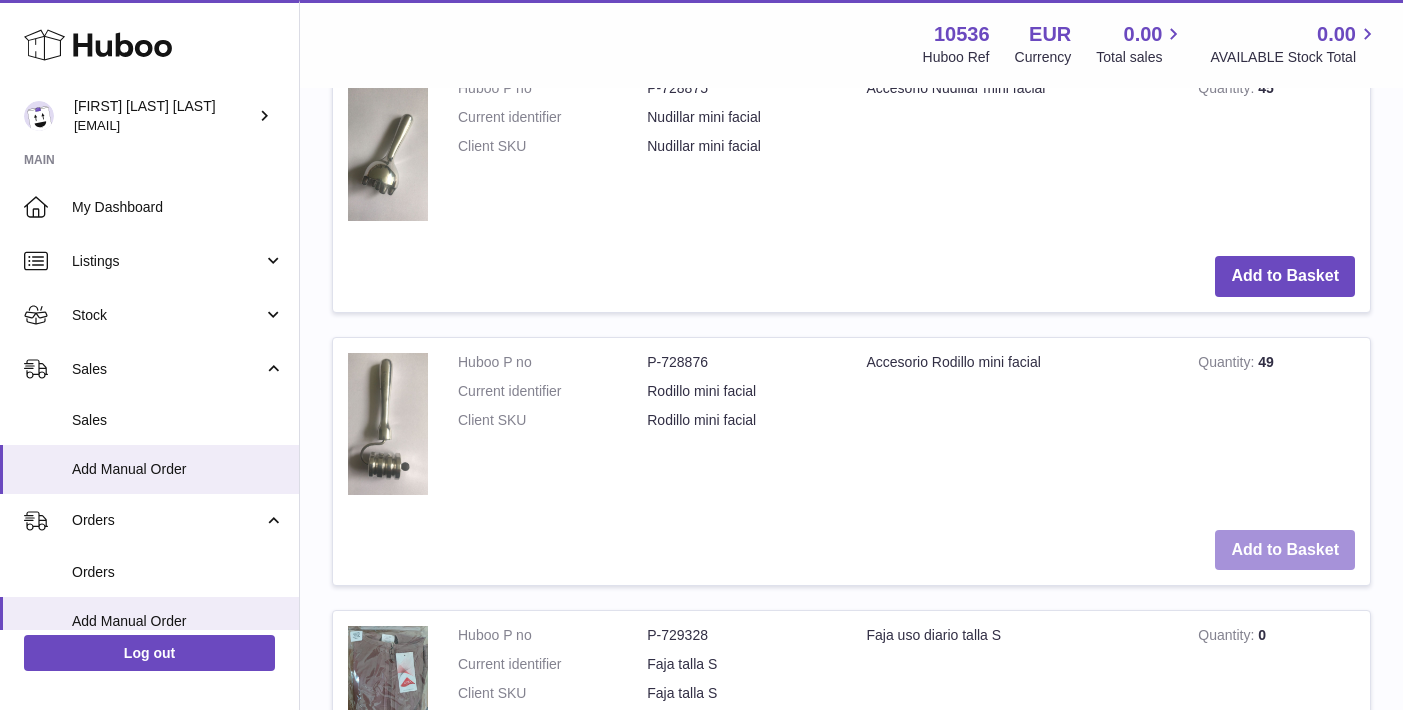 click on "Add to Basket" at bounding box center (1285, 550) 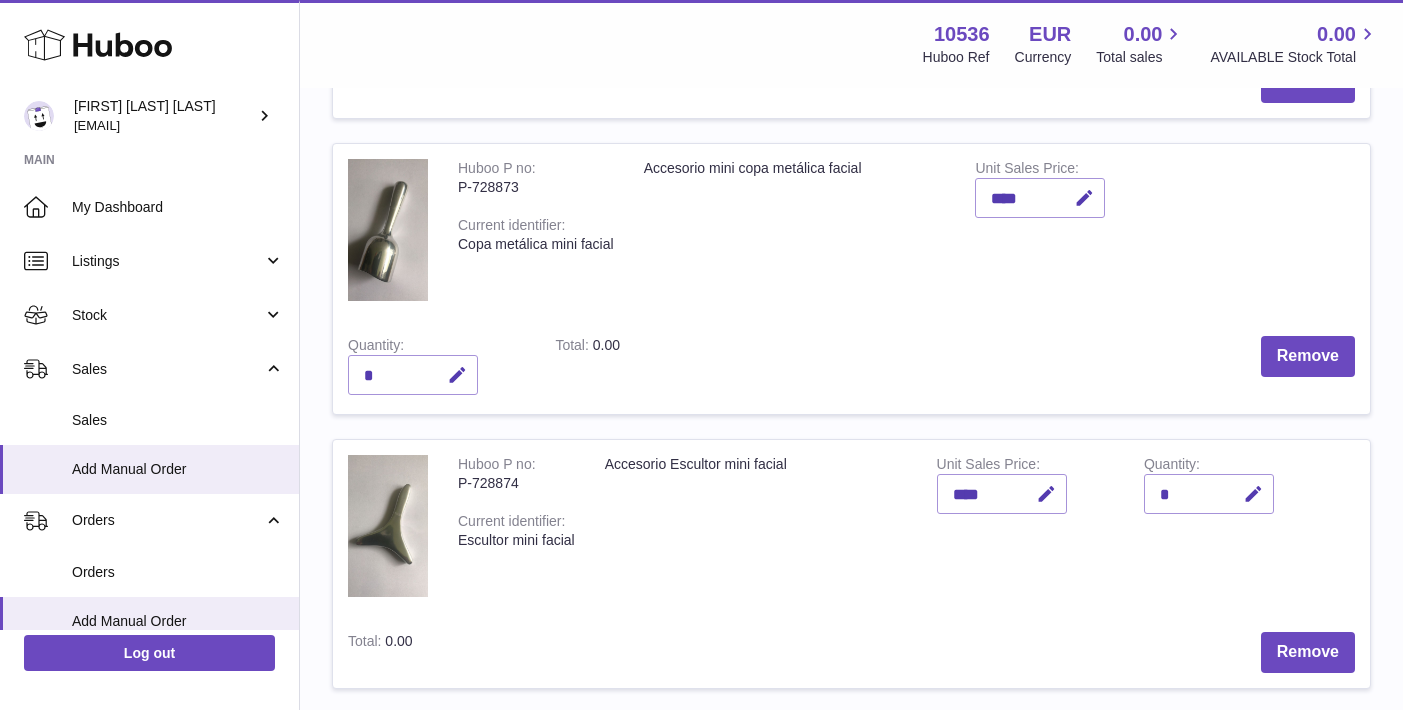 scroll, scrollTop: 1564, scrollLeft: 0, axis: vertical 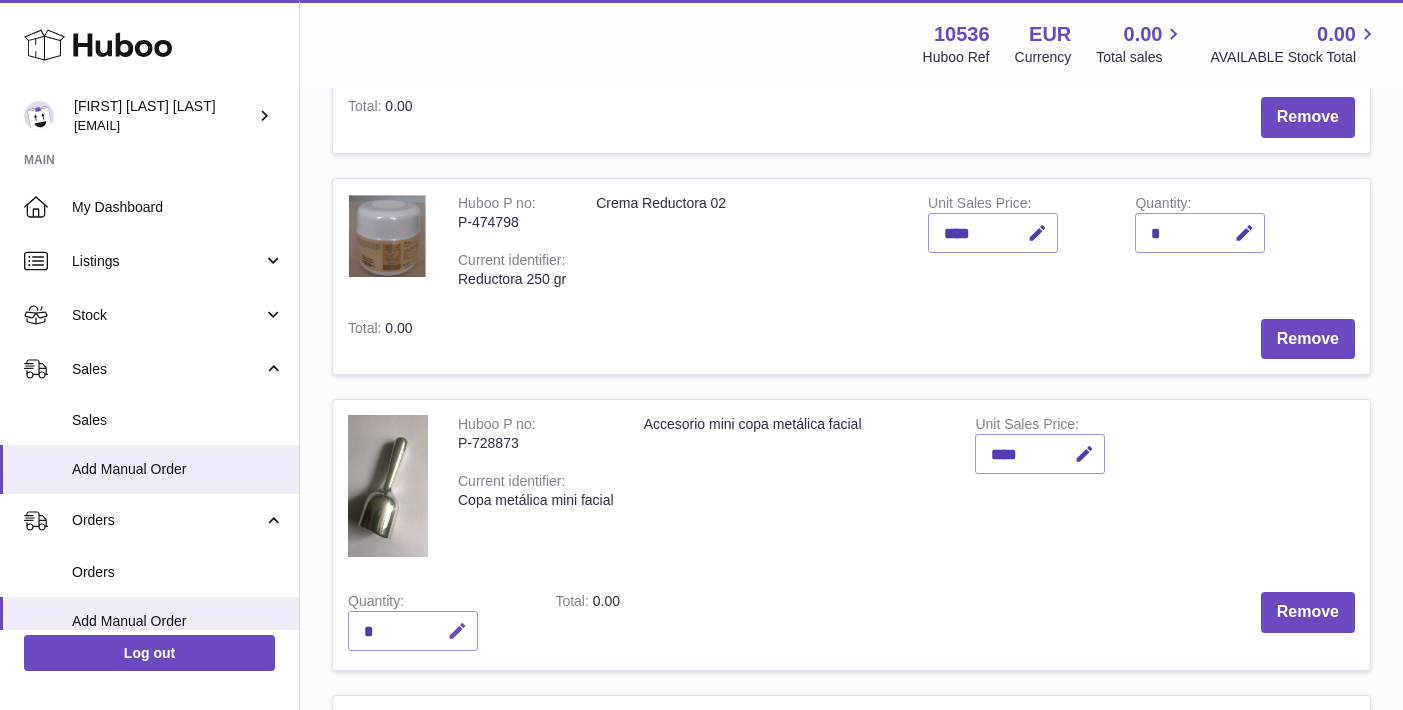 click at bounding box center (457, 631) 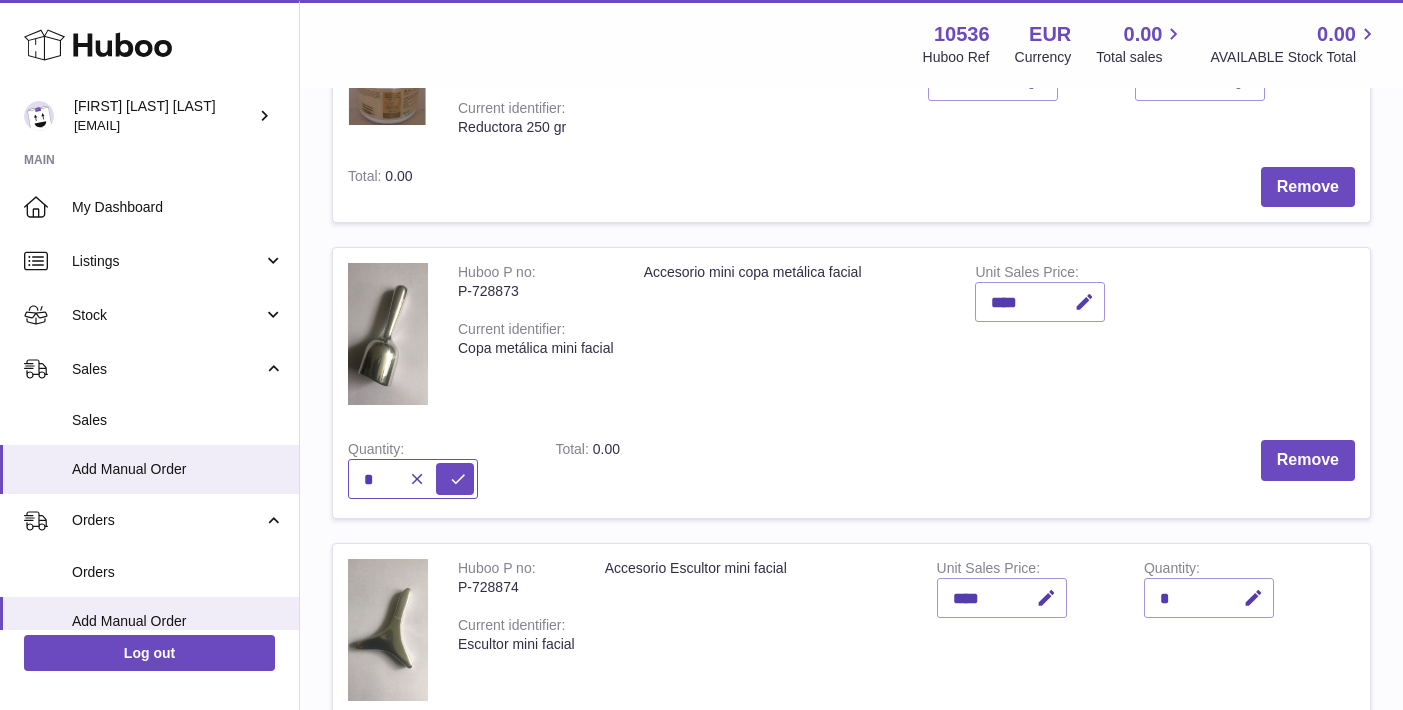 scroll, scrollTop: 1718, scrollLeft: 0, axis: vertical 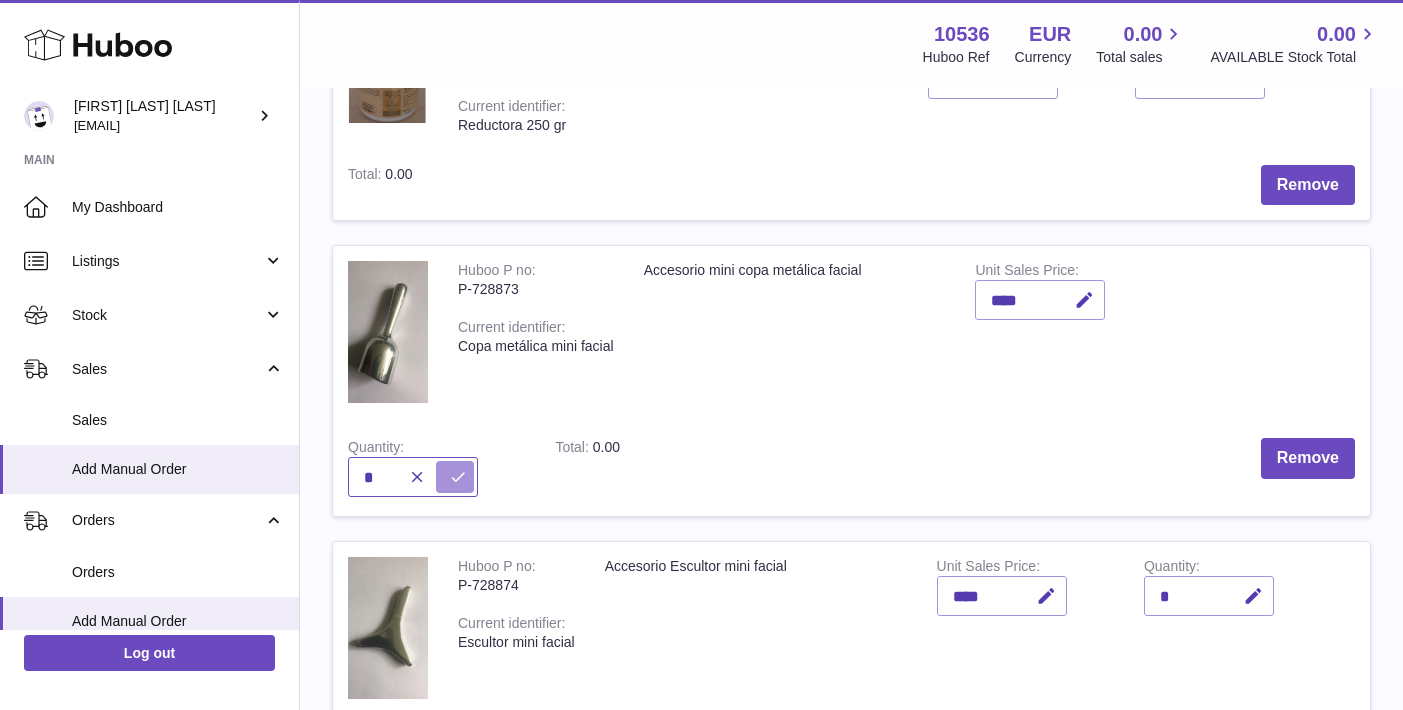 type on "*" 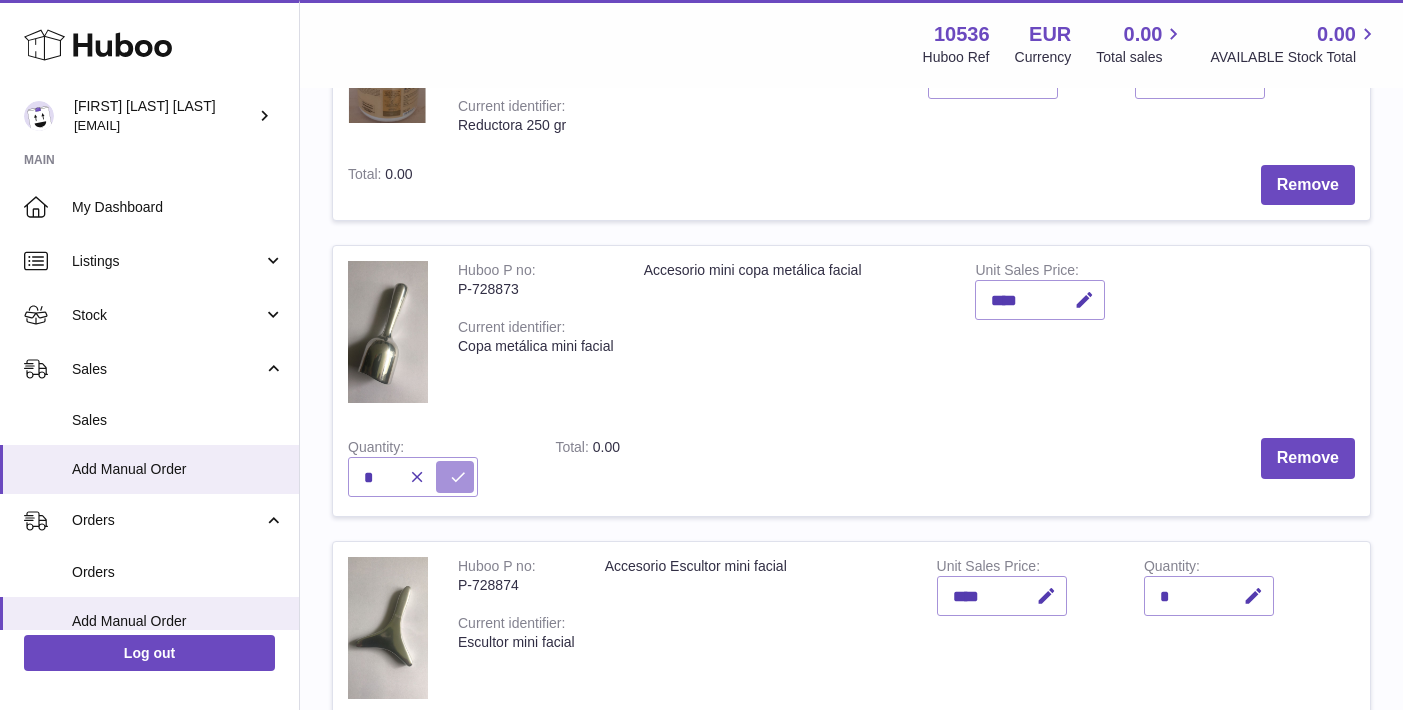 click at bounding box center (455, 477) 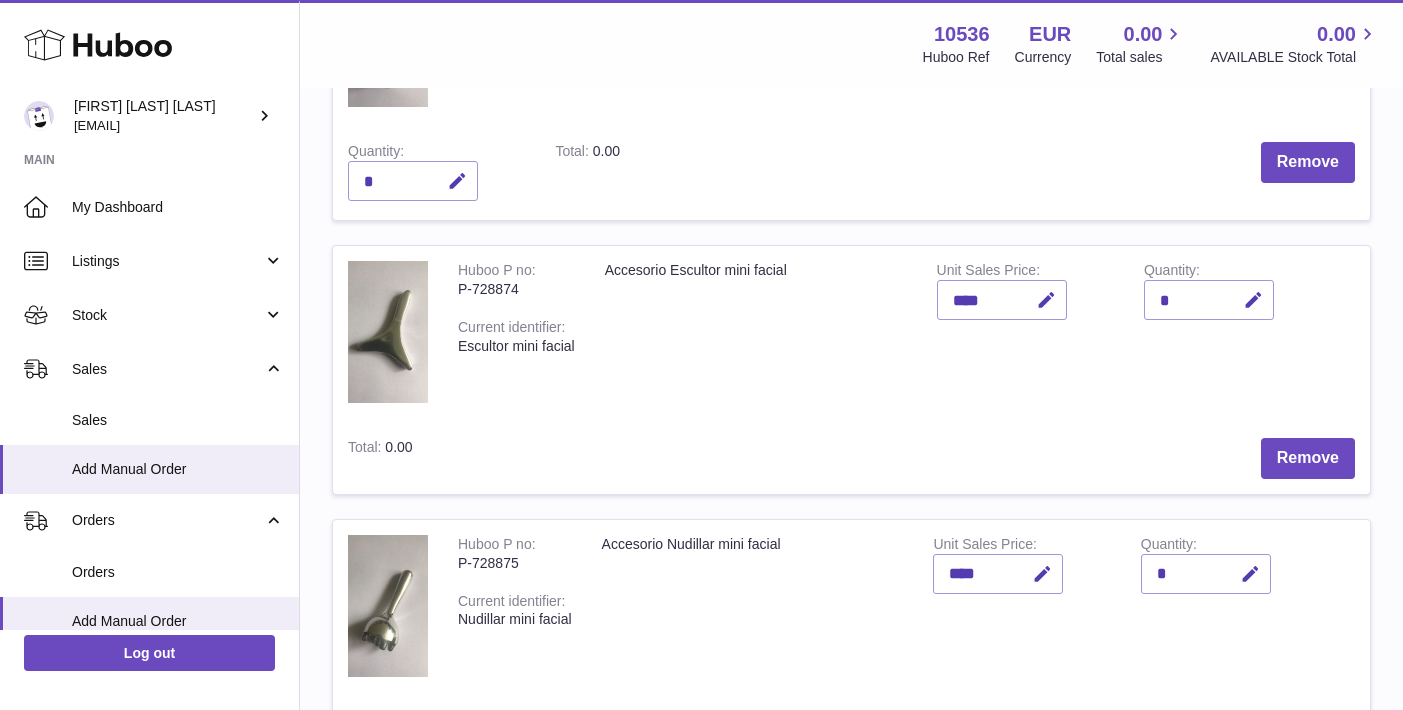 scroll, scrollTop: 2104, scrollLeft: 0, axis: vertical 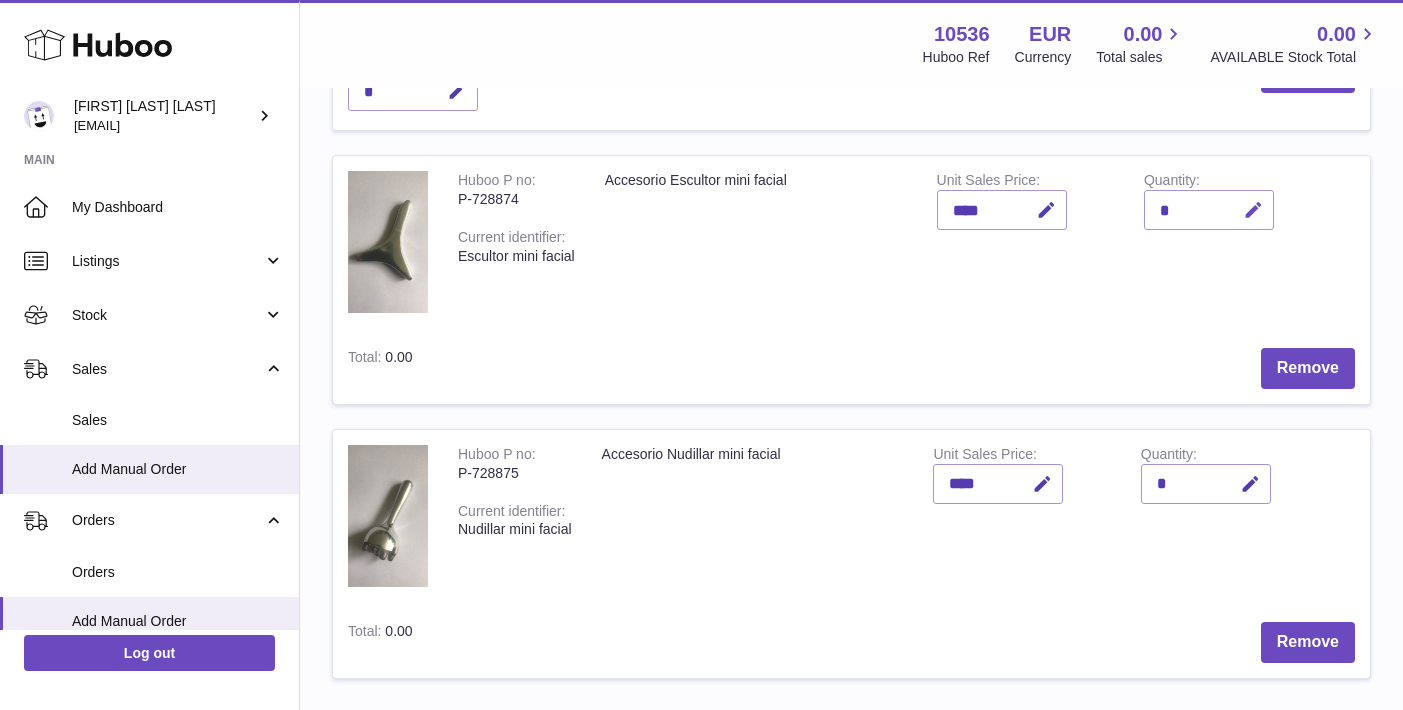 click at bounding box center (1253, 210) 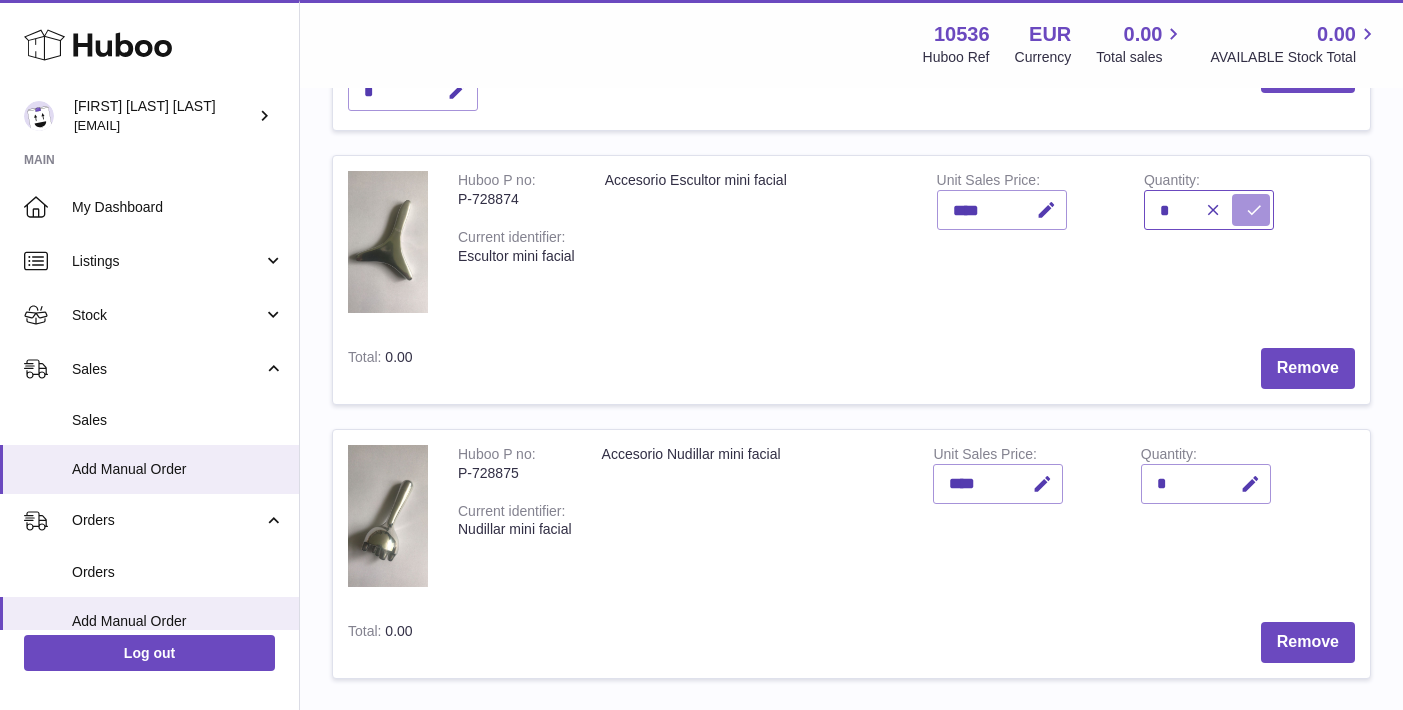 type on "*" 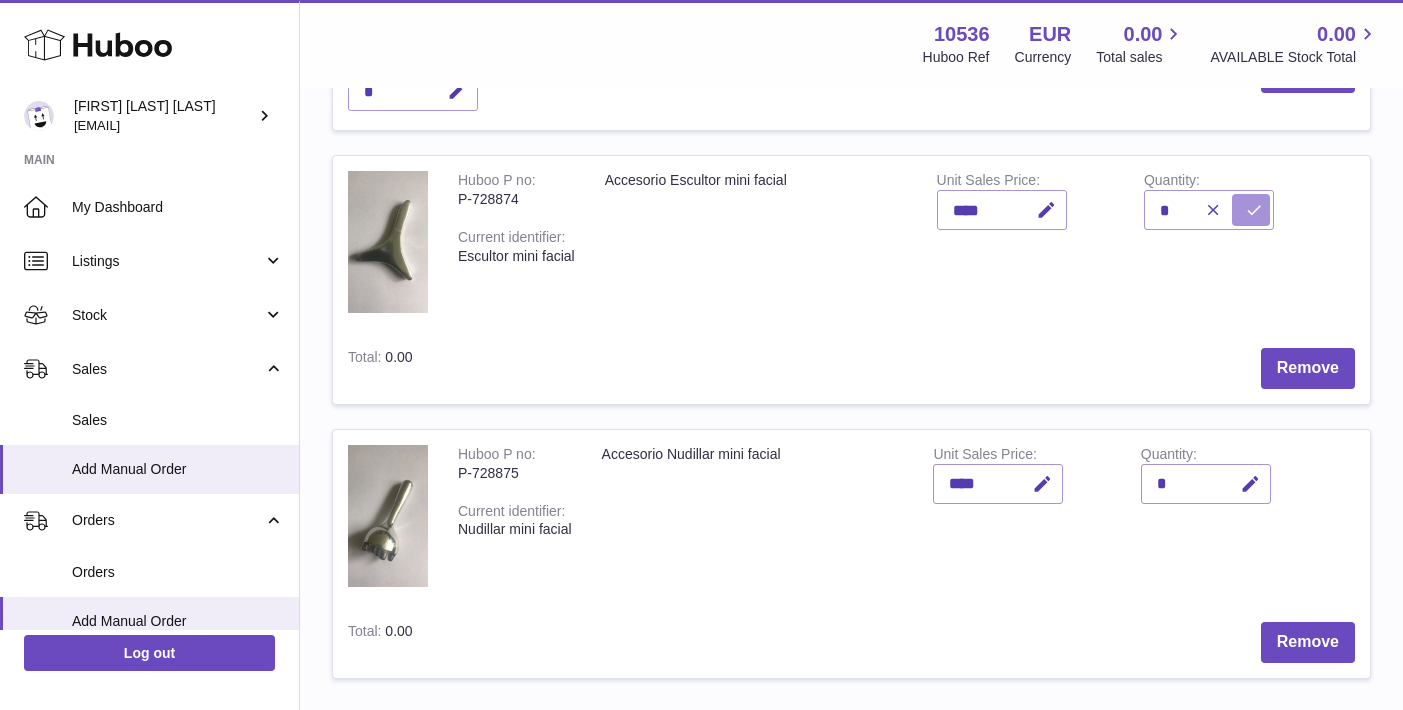click at bounding box center [1251, 210] 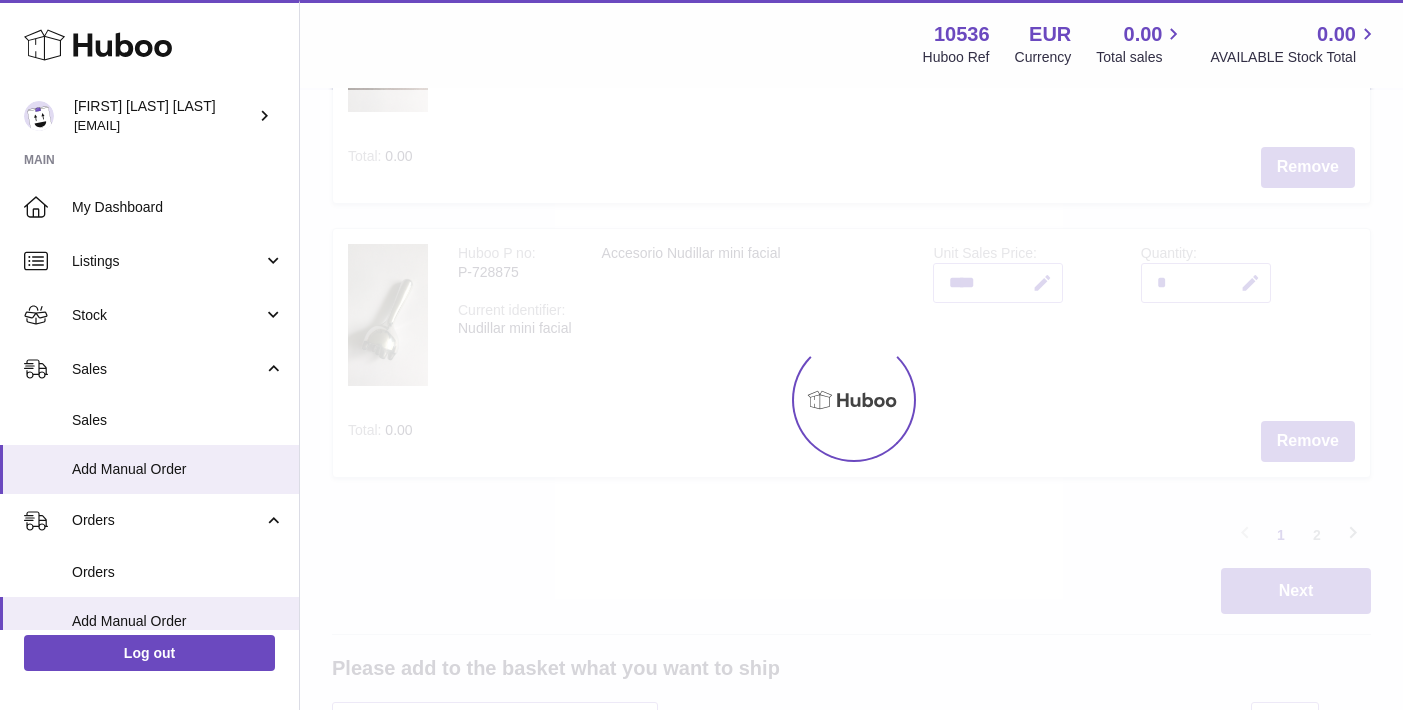scroll, scrollTop: 2322, scrollLeft: 0, axis: vertical 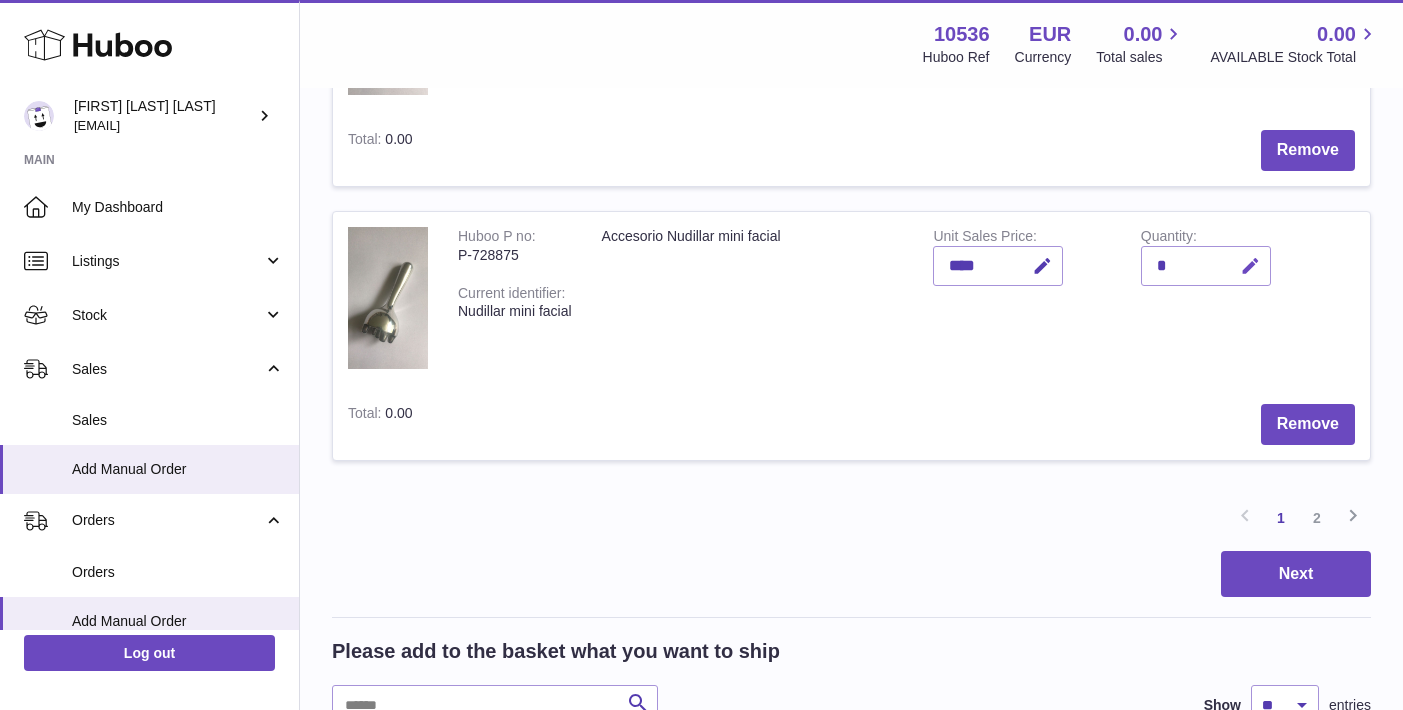 click at bounding box center (1250, 266) 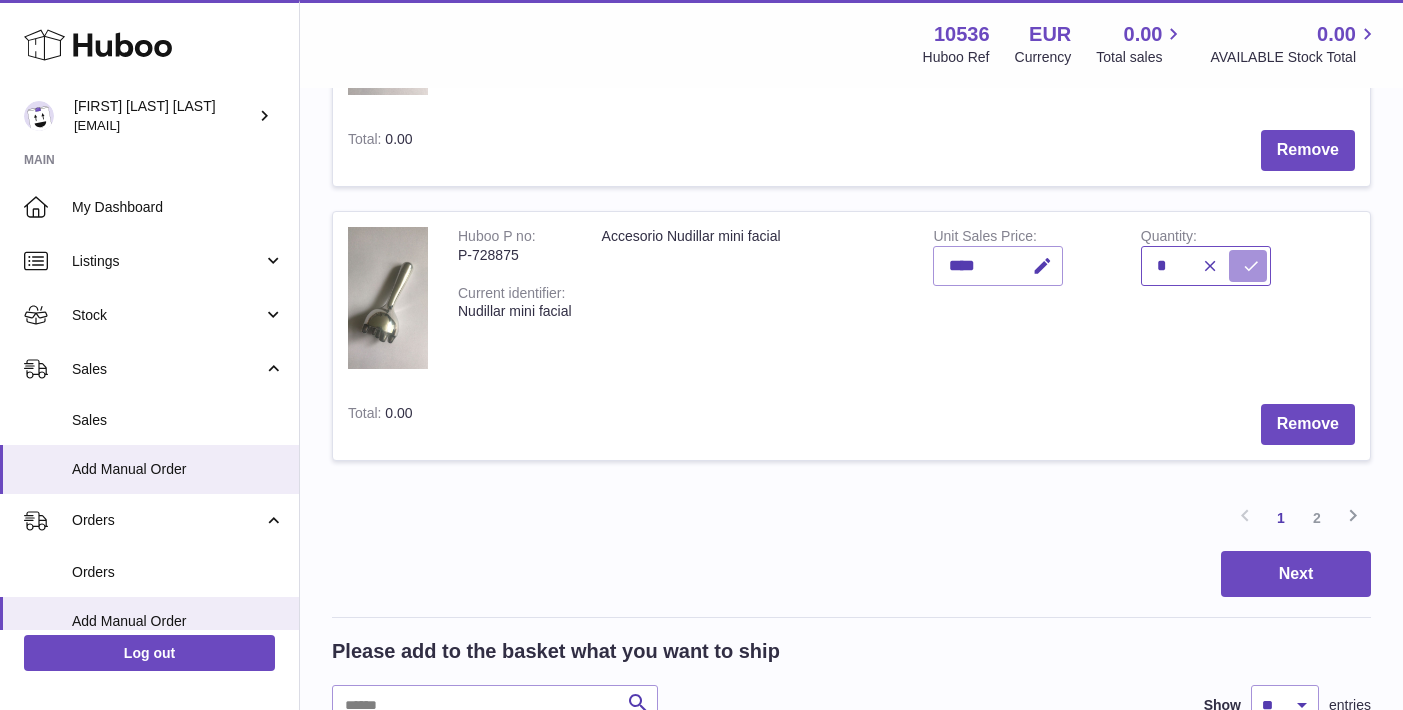 type on "*" 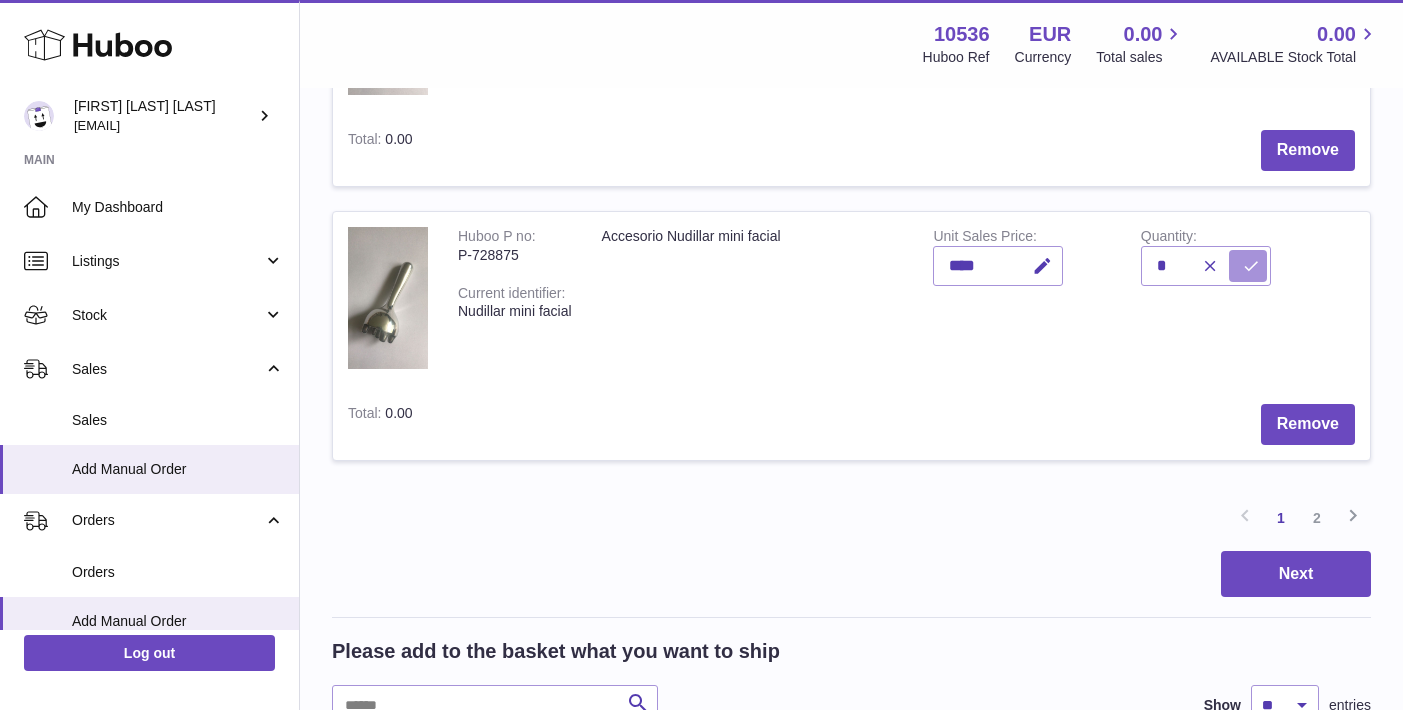 click at bounding box center (1248, 266) 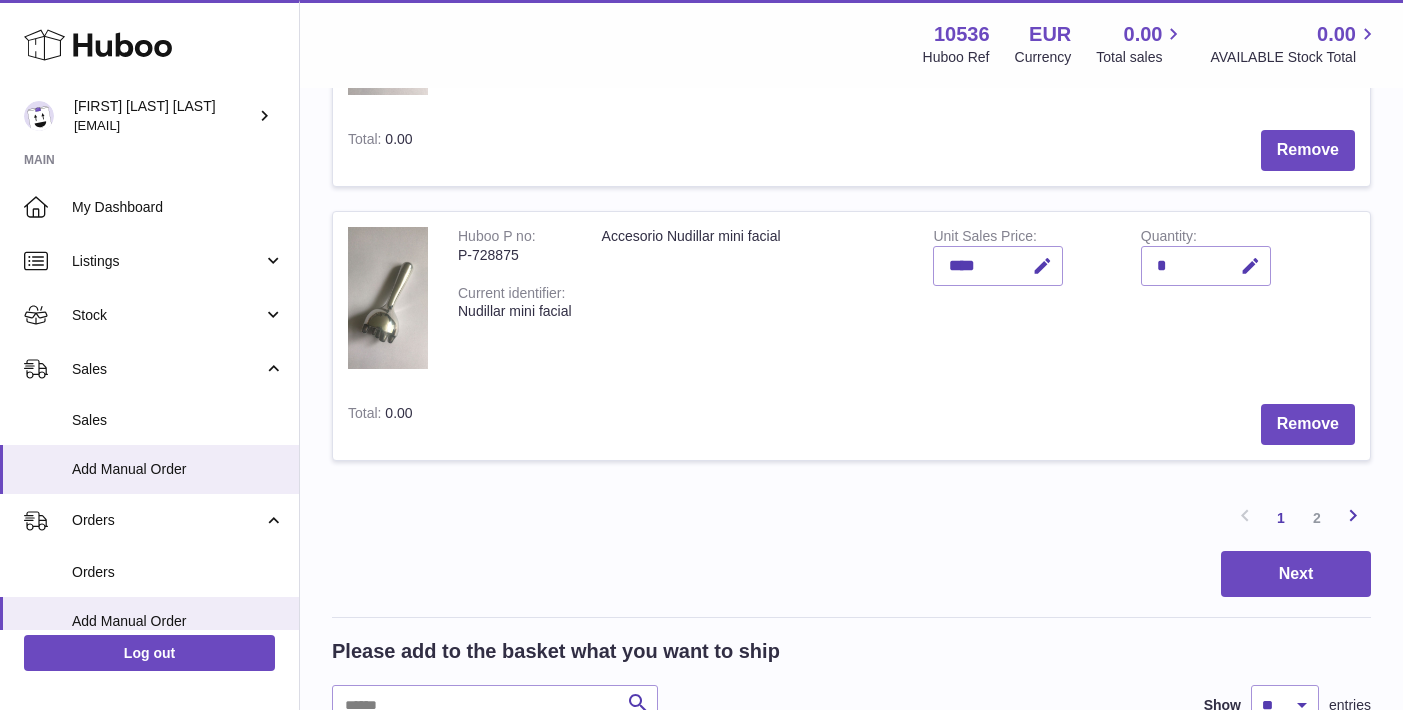 click on "Next" at bounding box center (1353, 518) 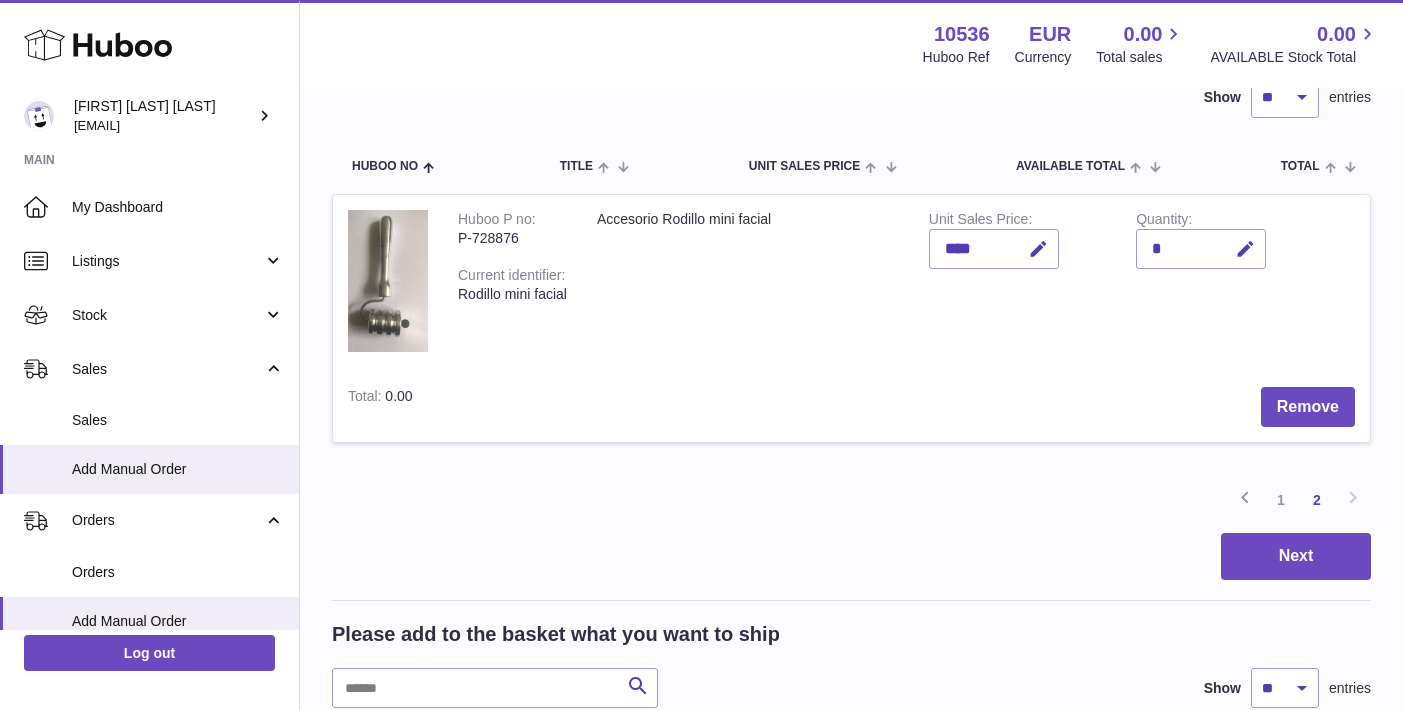 scroll, scrollTop: 201, scrollLeft: 0, axis: vertical 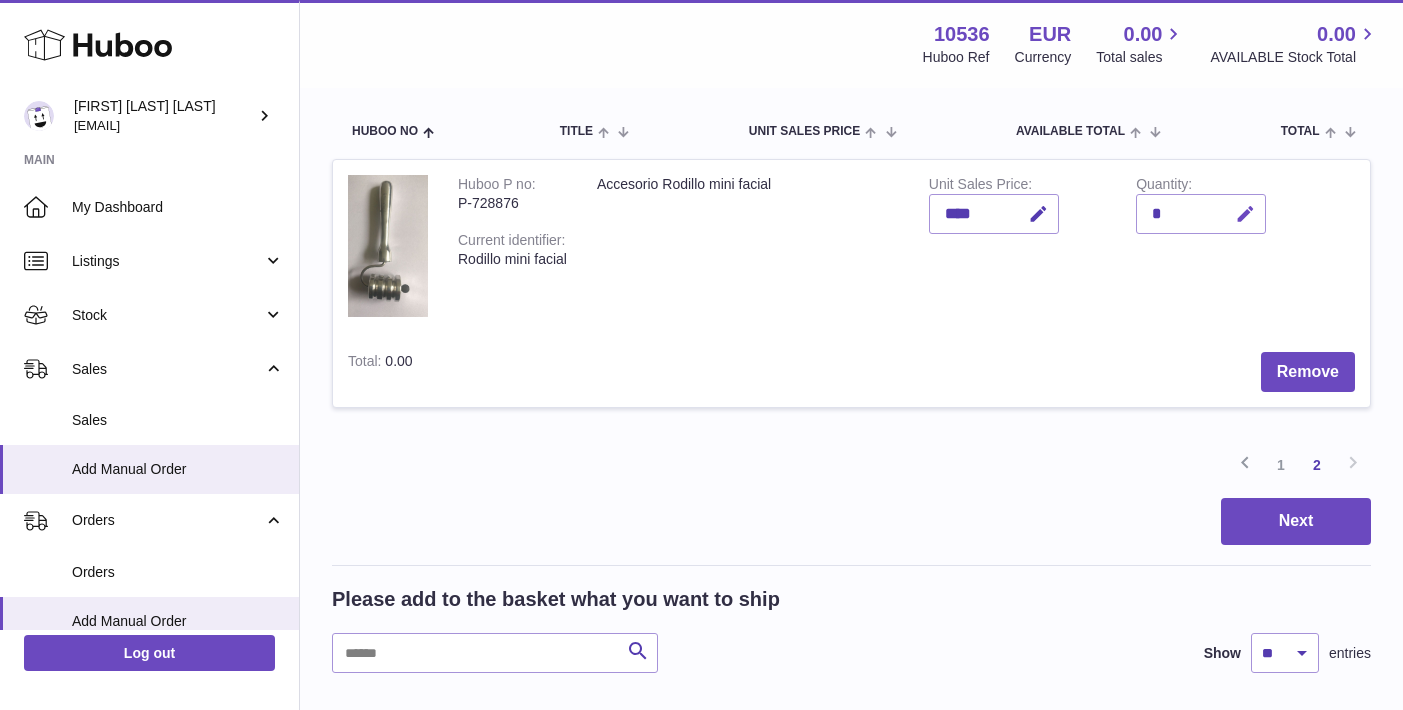 click at bounding box center [1242, 214] 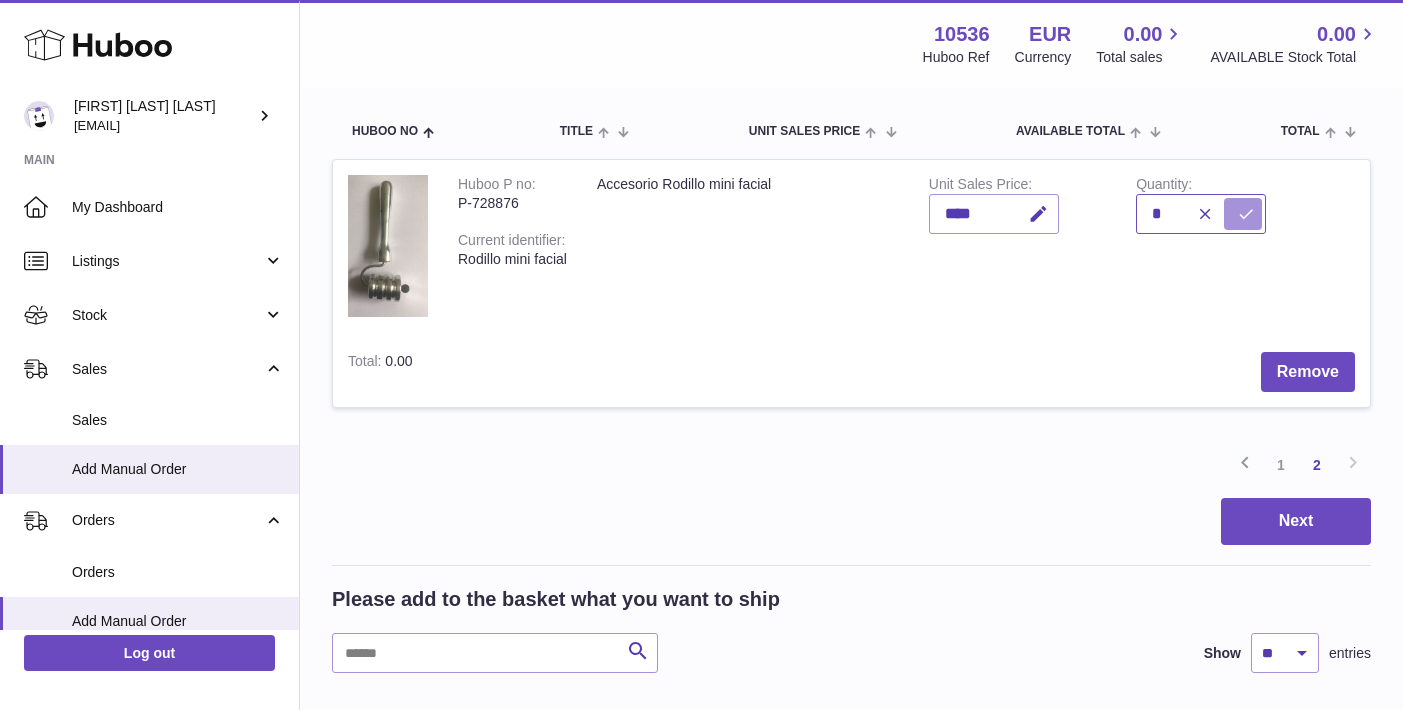 type on "*" 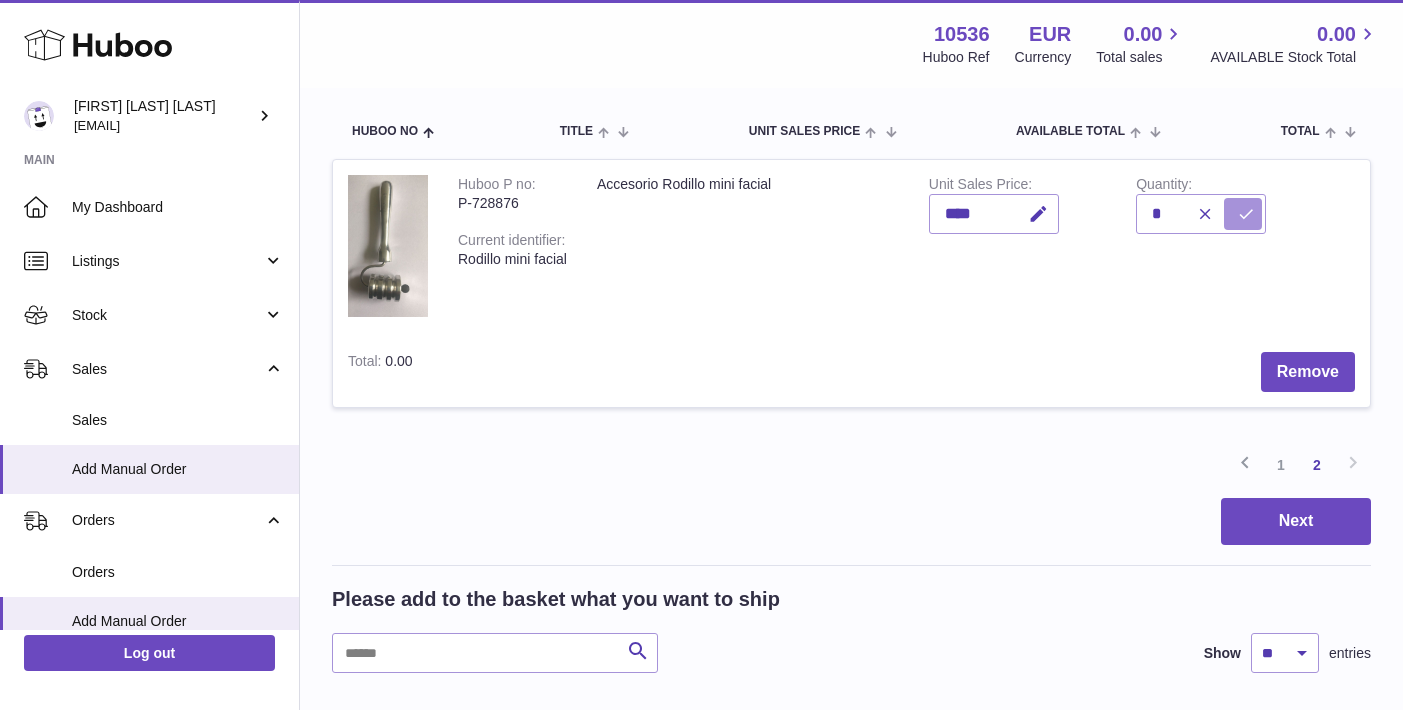 click at bounding box center (1246, 214) 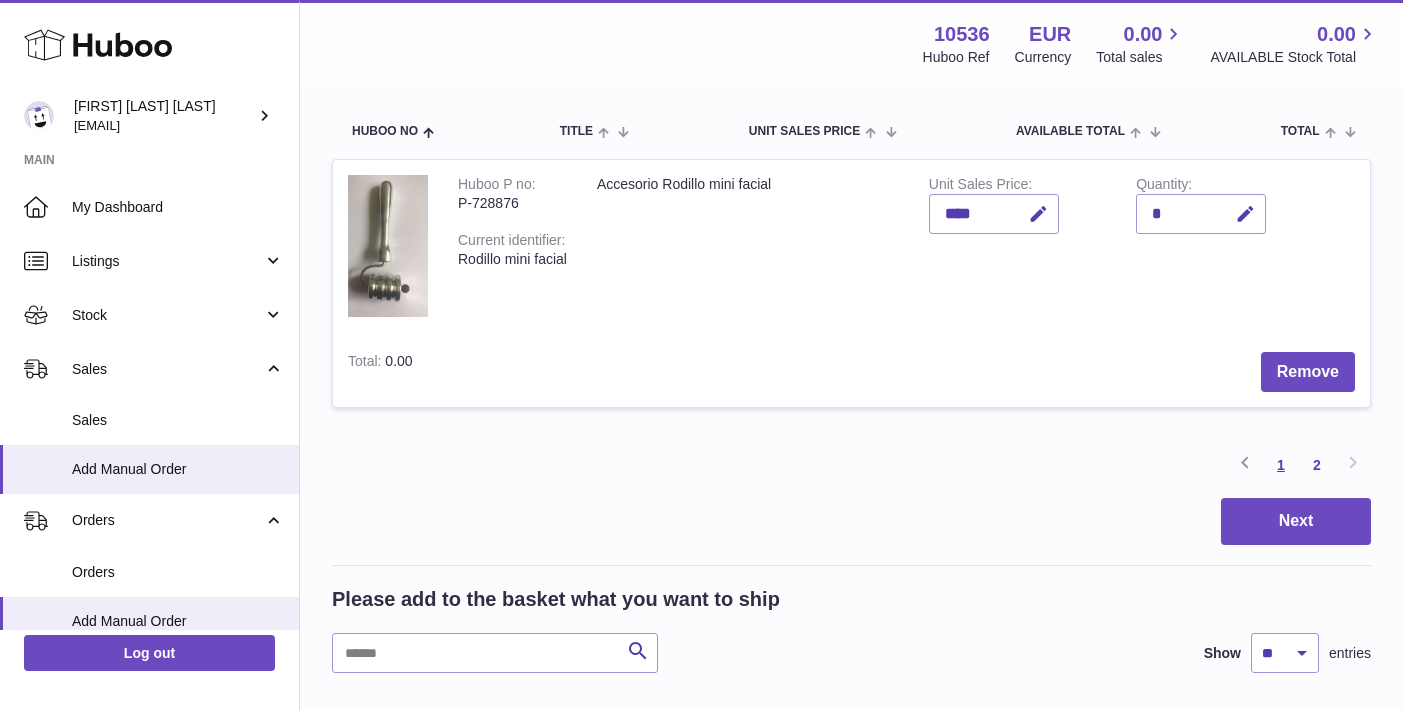 click on "1" at bounding box center (1281, 465) 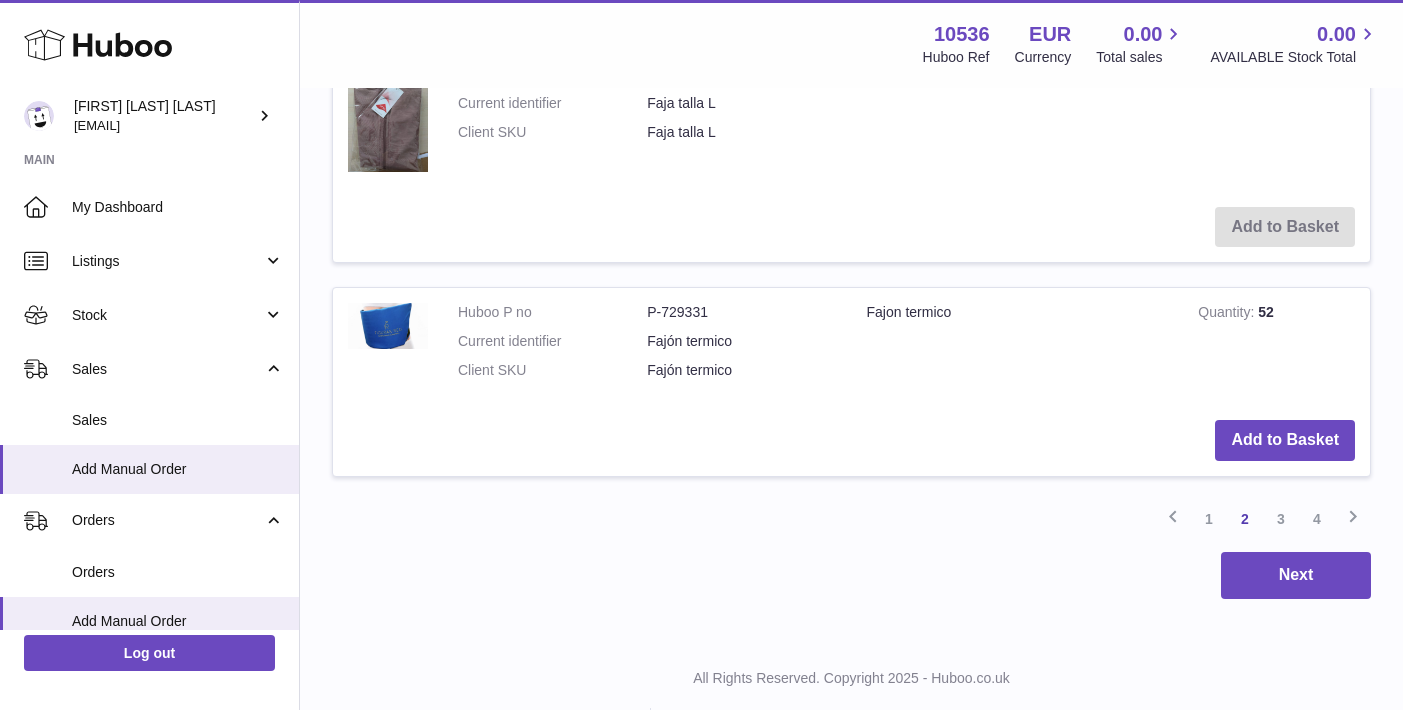scroll, scrollTop: 5081, scrollLeft: 0, axis: vertical 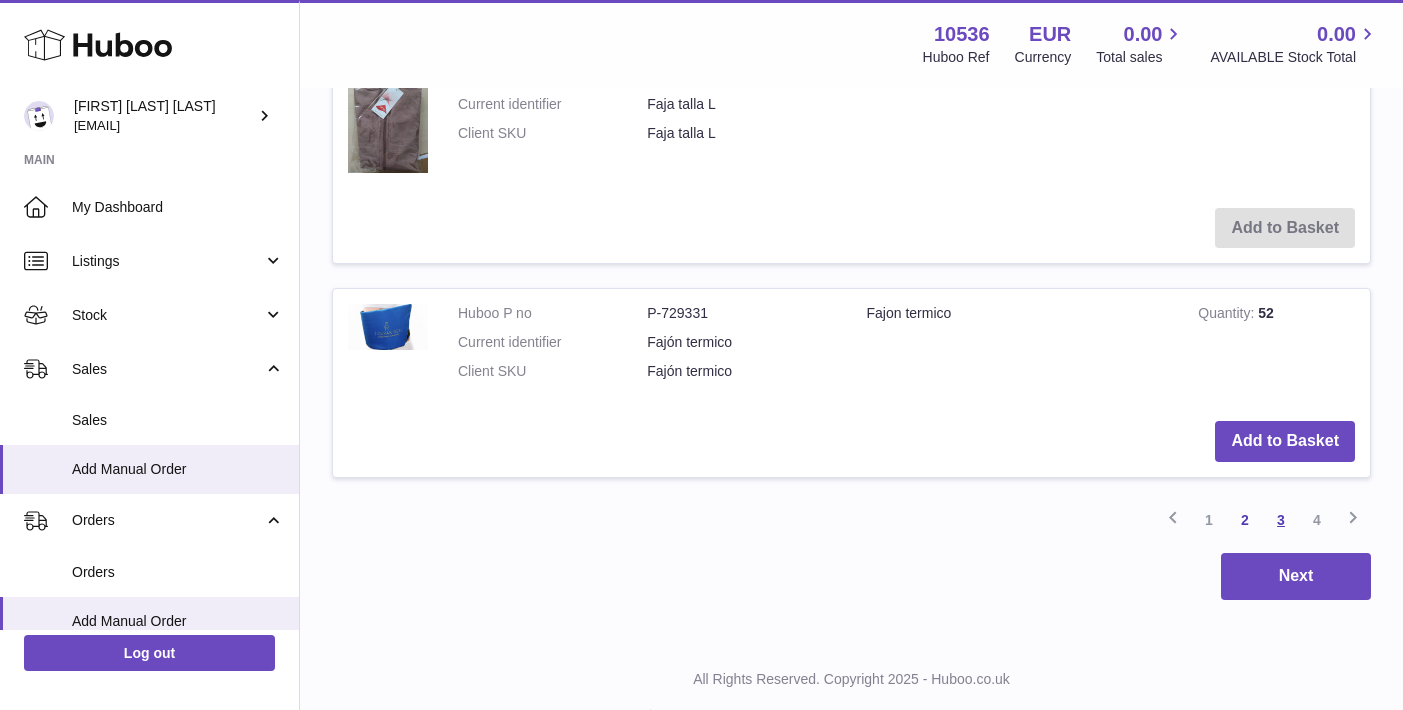 click on "3" at bounding box center (1281, 520) 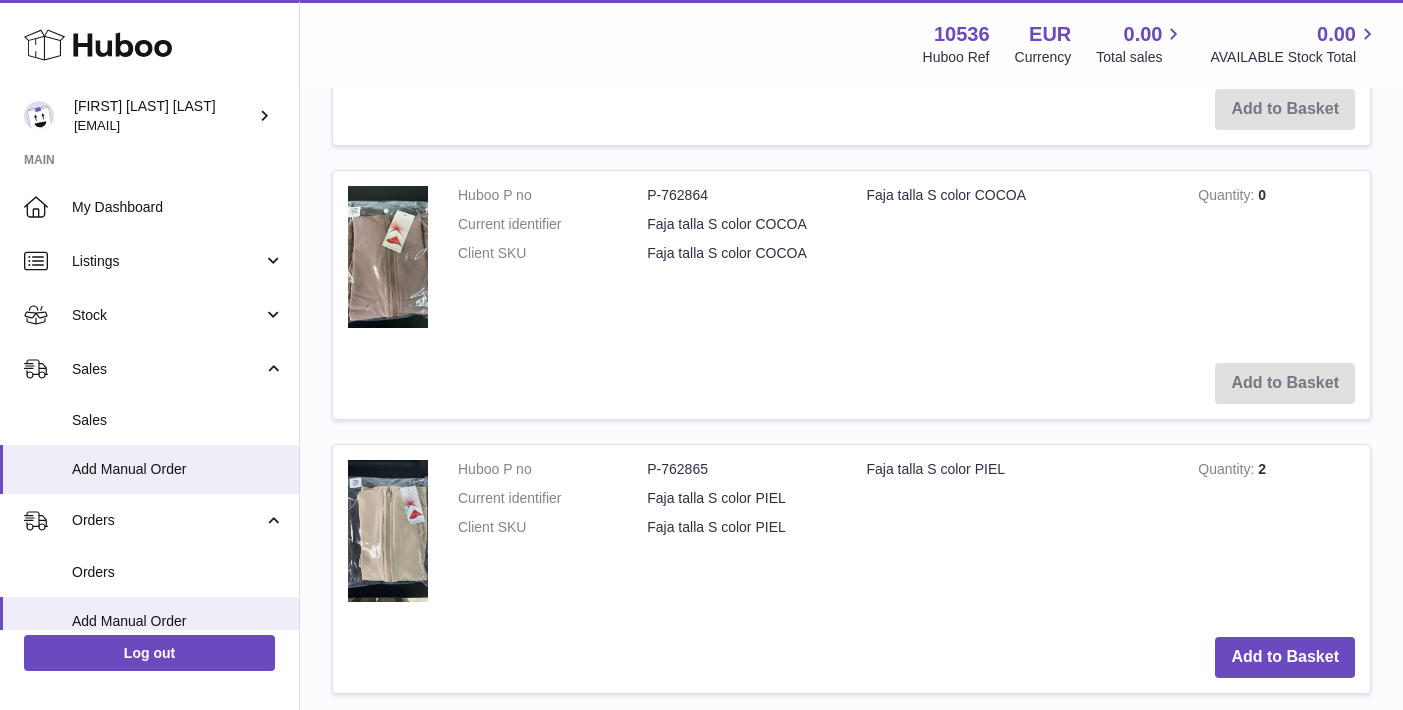 scroll, scrollTop: 3229, scrollLeft: 0, axis: vertical 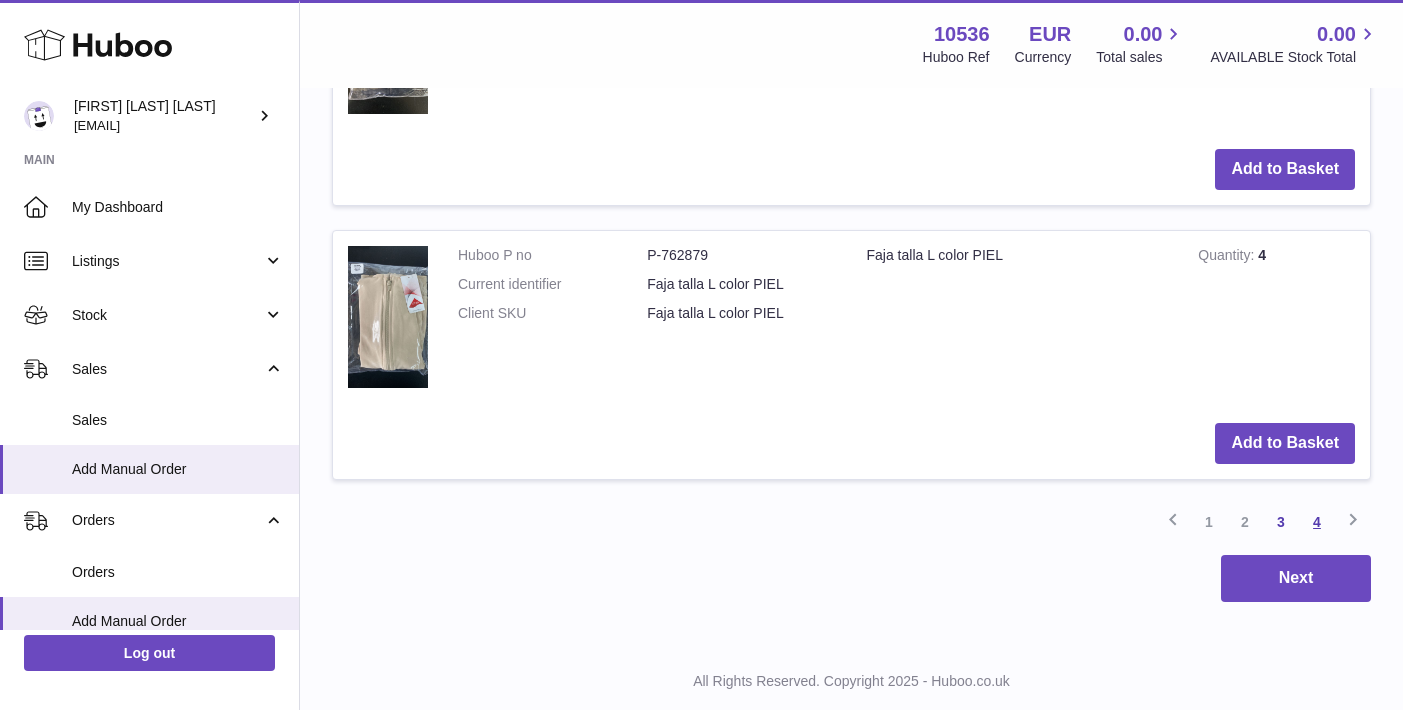 click on "4" at bounding box center (1317, 522) 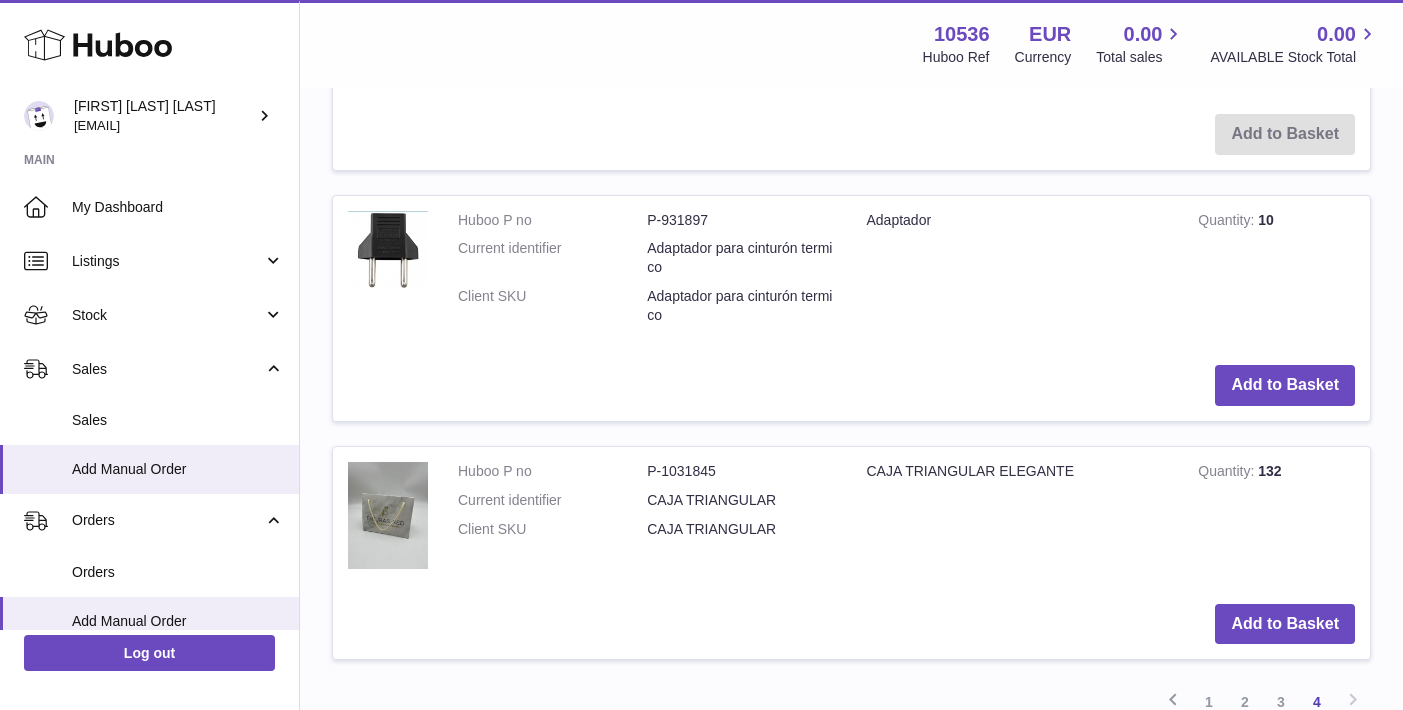 scroll, scrollTop: 4188, scrollLeft: 1, axis: both 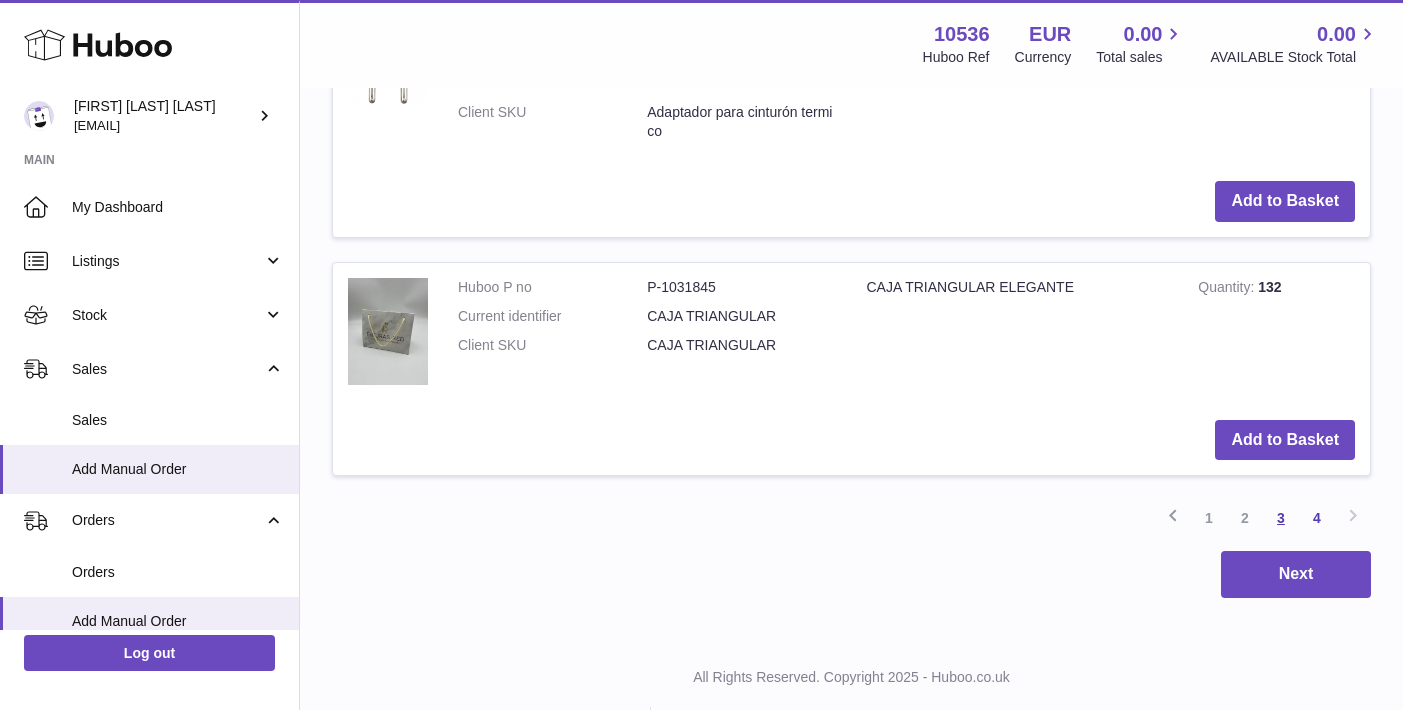 click on "3" at bounding box center [1281, 518] 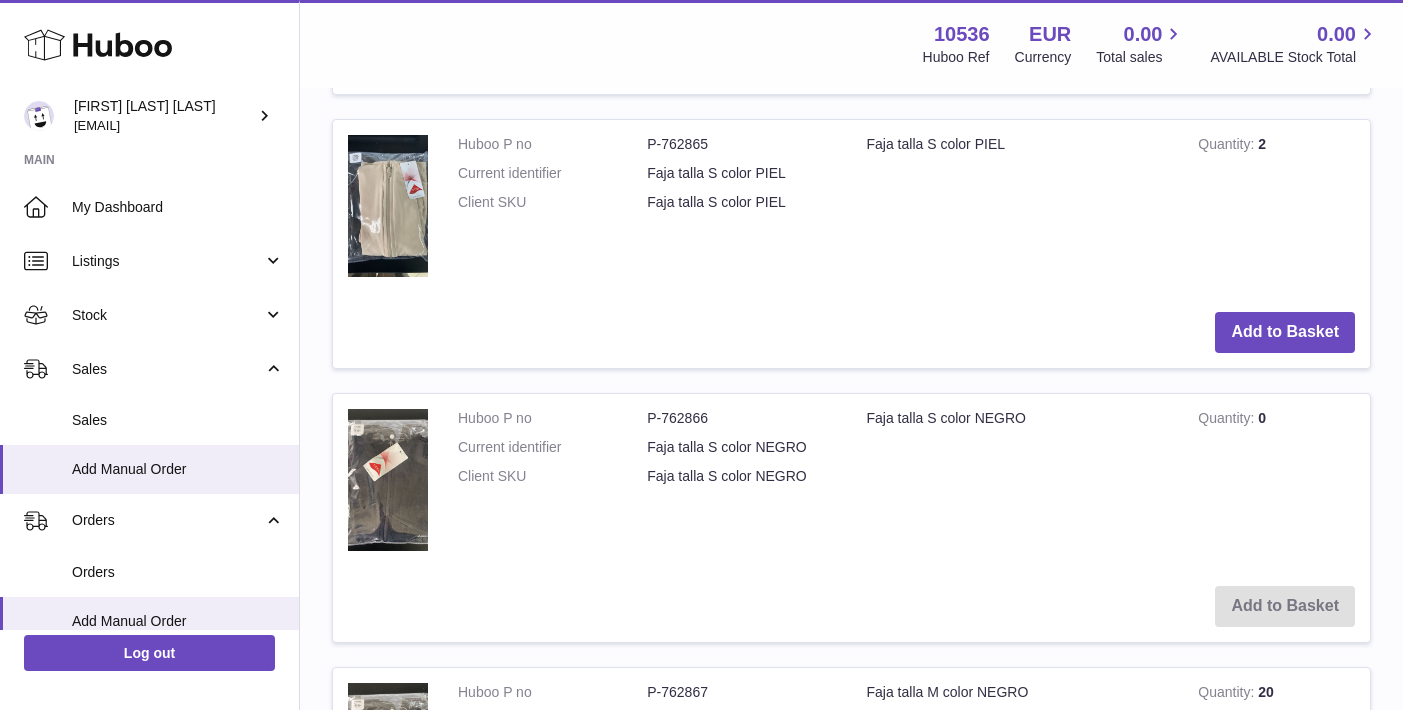 scroll, scrollTop: 3358, scrollLeft: 0, axis: vertical 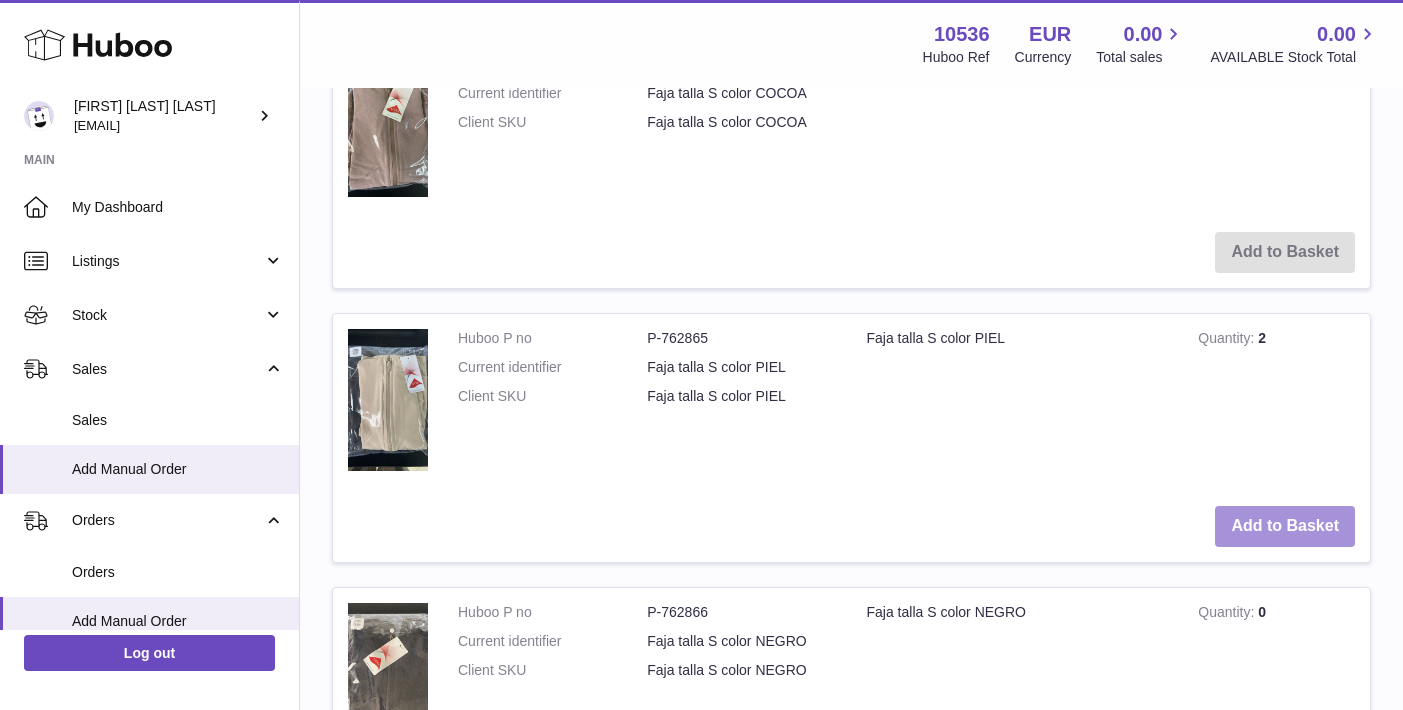 click on "Add to Basket" at bounding box center (1285, 526) 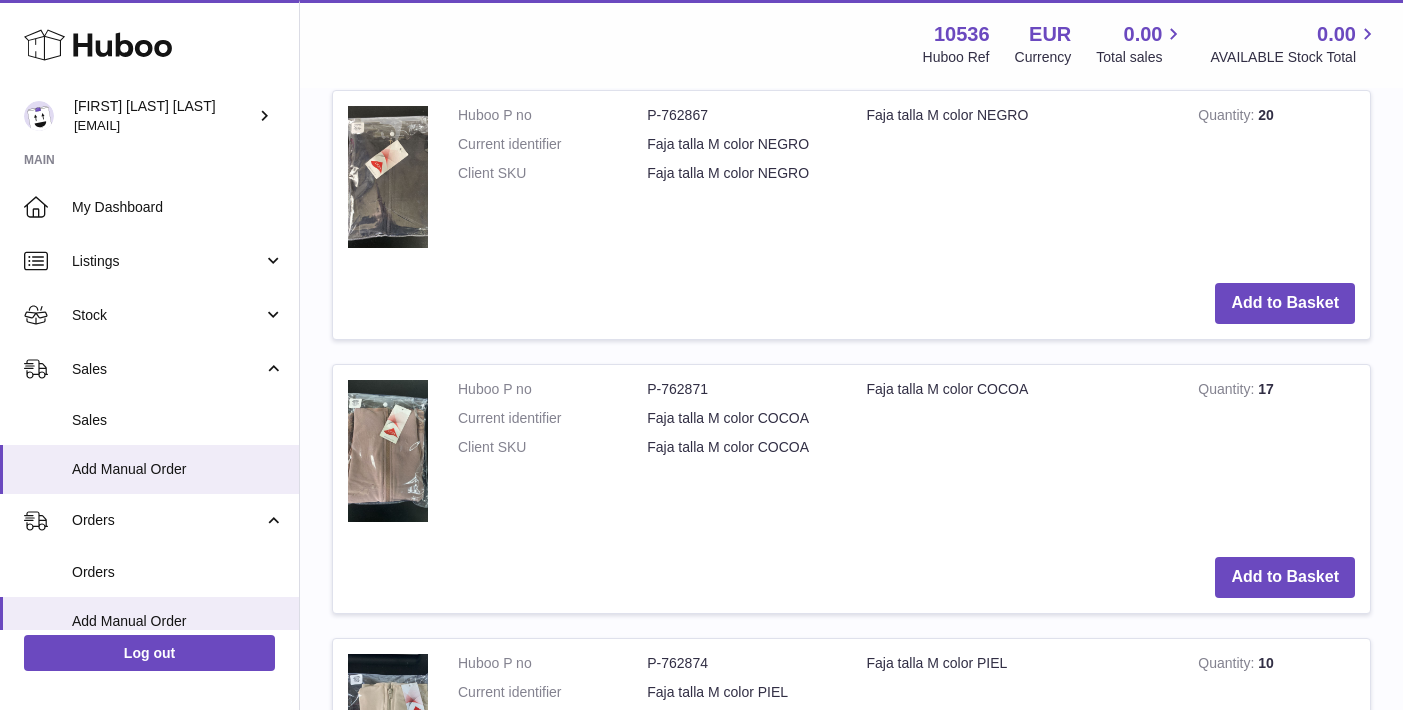 scroll, scrollTop: 4343, scrollLeft: 0, axis: vertical 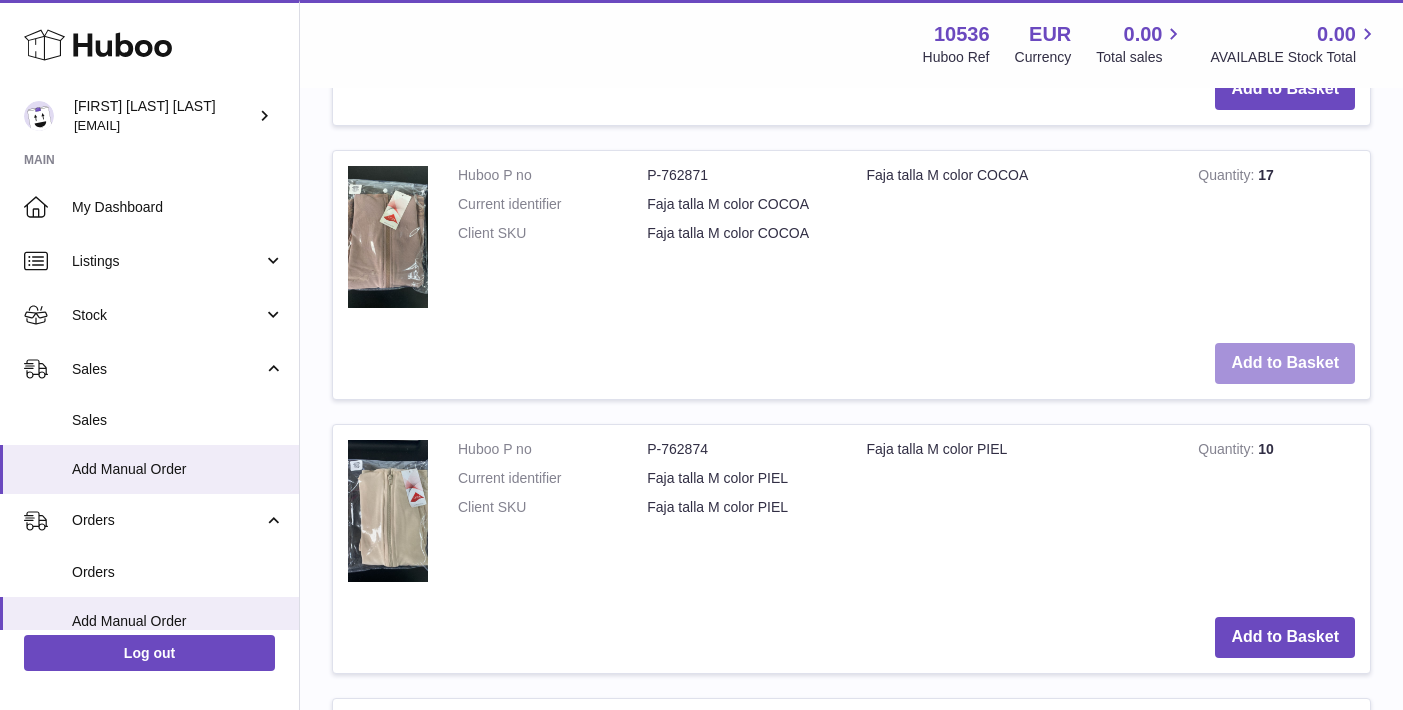 click on "Add to Basket" at bounding box center (1285, 363) 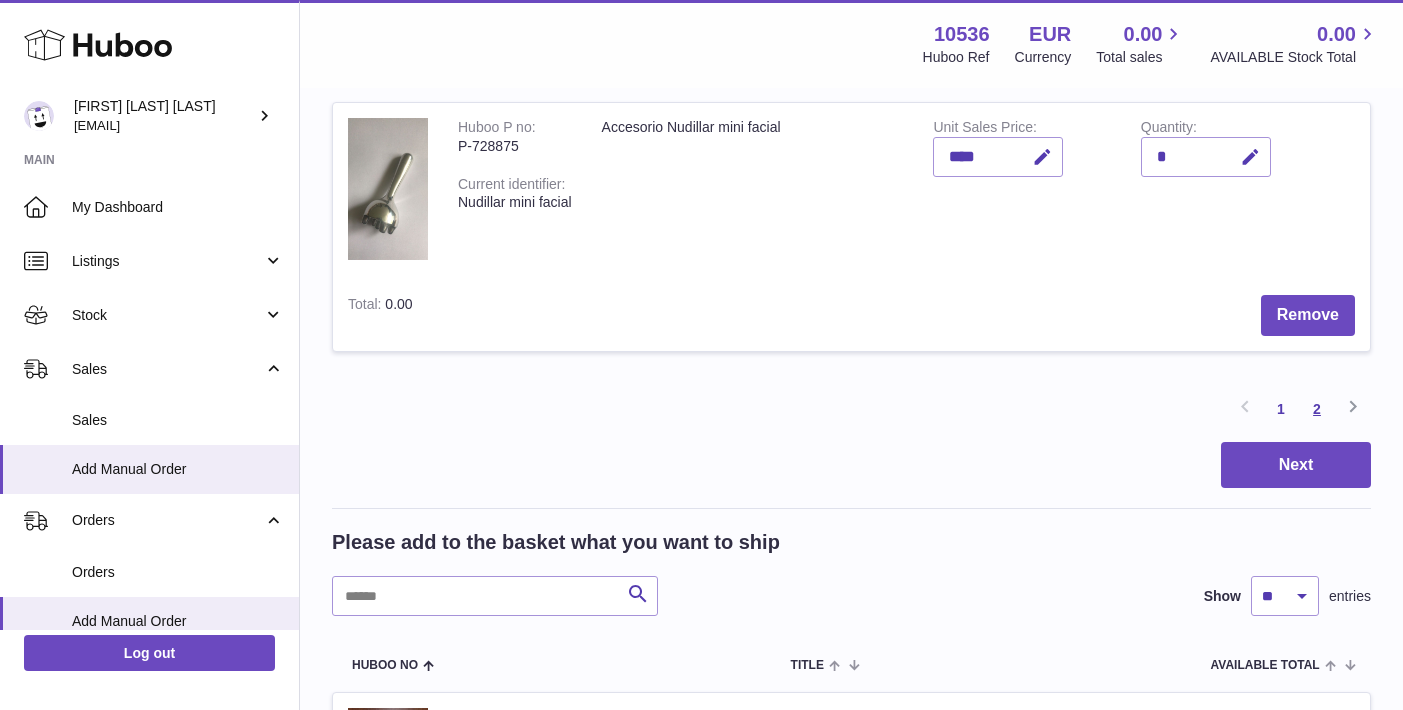 click on "2" at bounding box center [1317, 409] 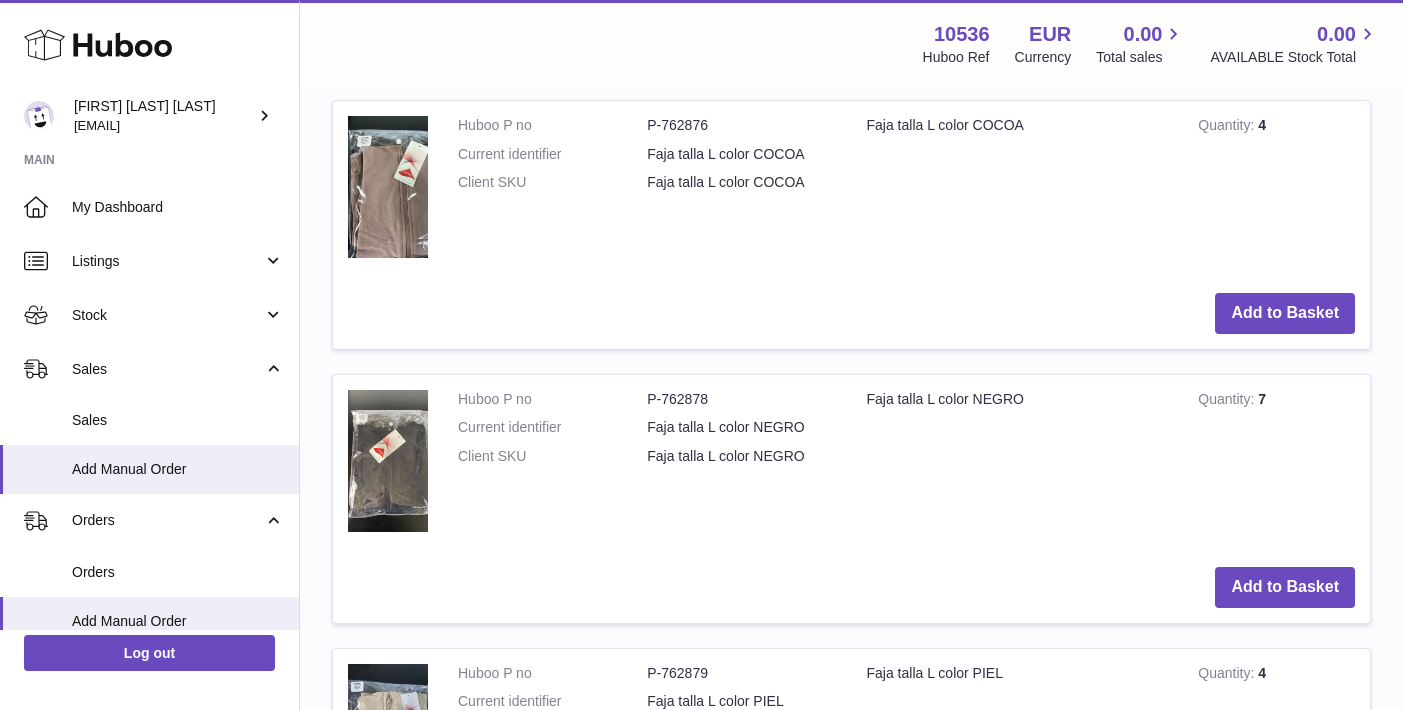 scroll, scrollTop: 3285, scrollLeft: 0, axis: vertical 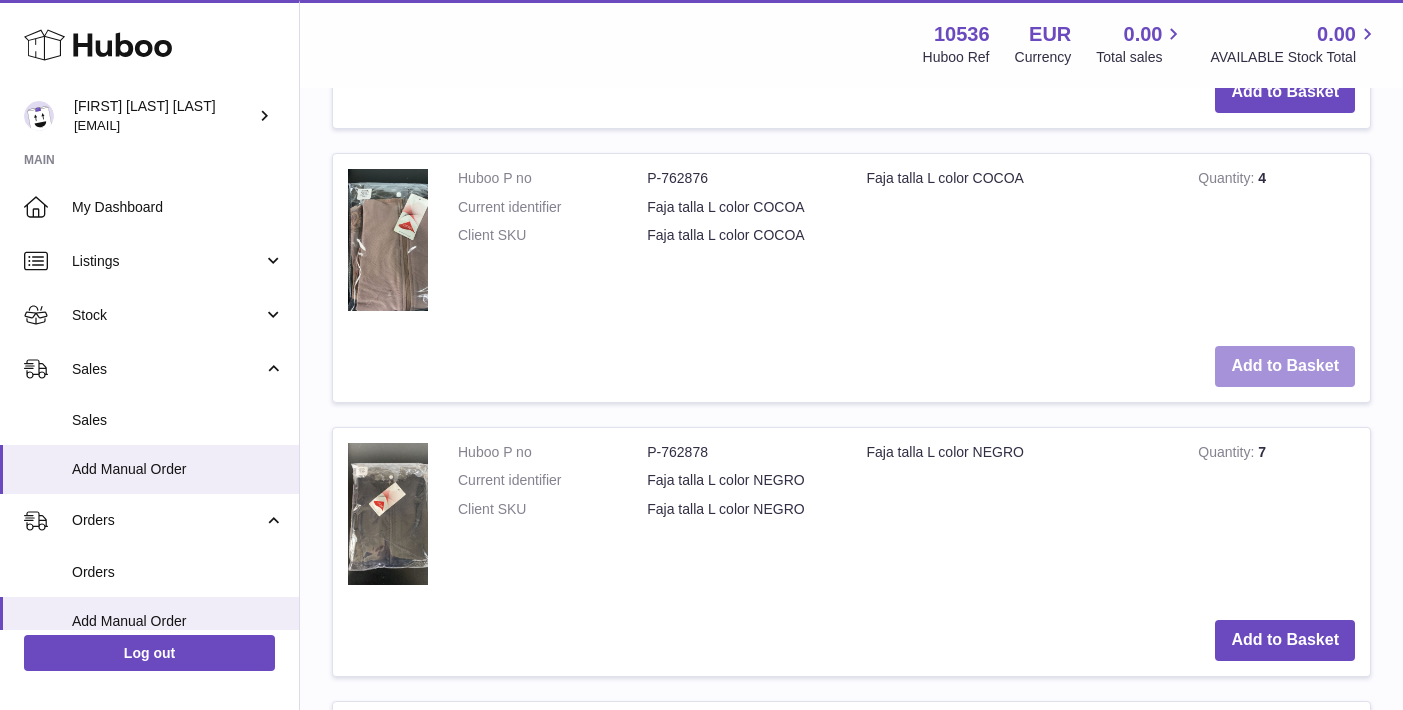 click on "Add to Basket" at bounding box center (1285, 366) 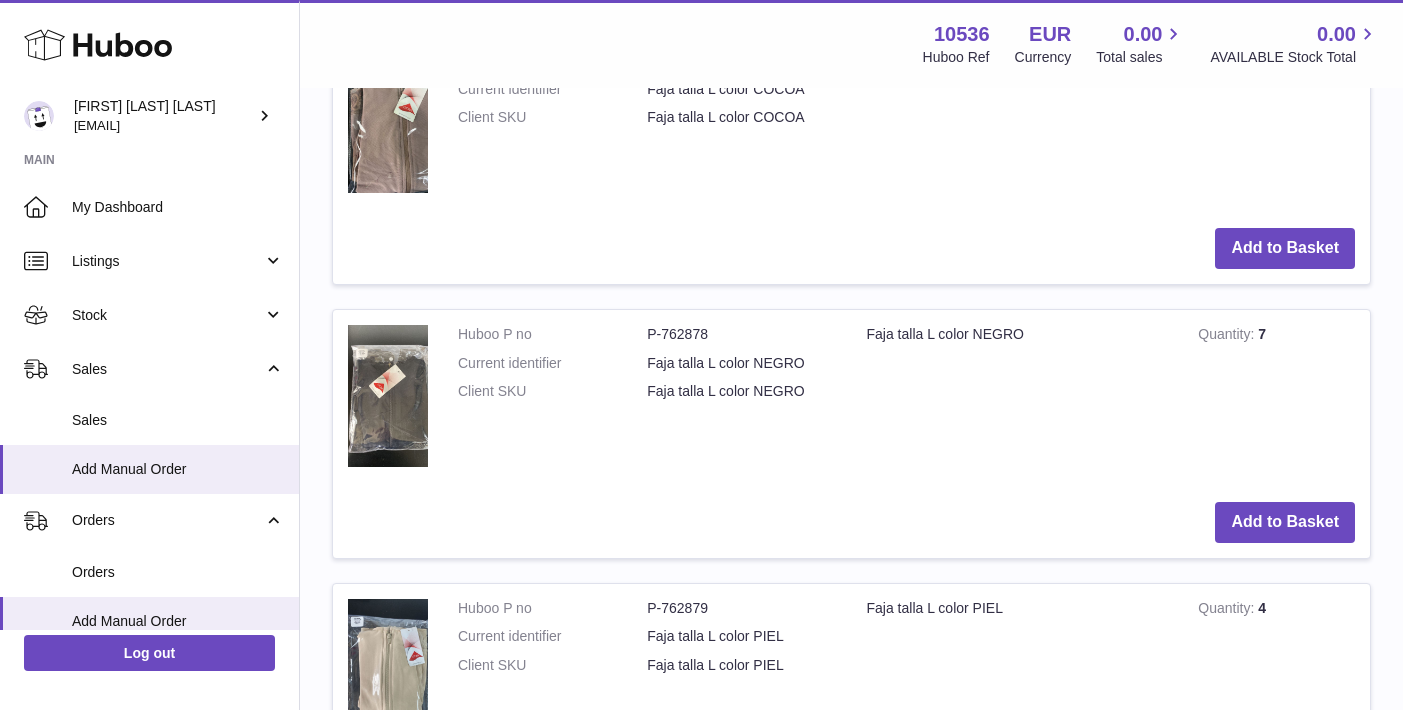 scroll, scrollTop: 3790, scrollLeft: 0, axis: vertical 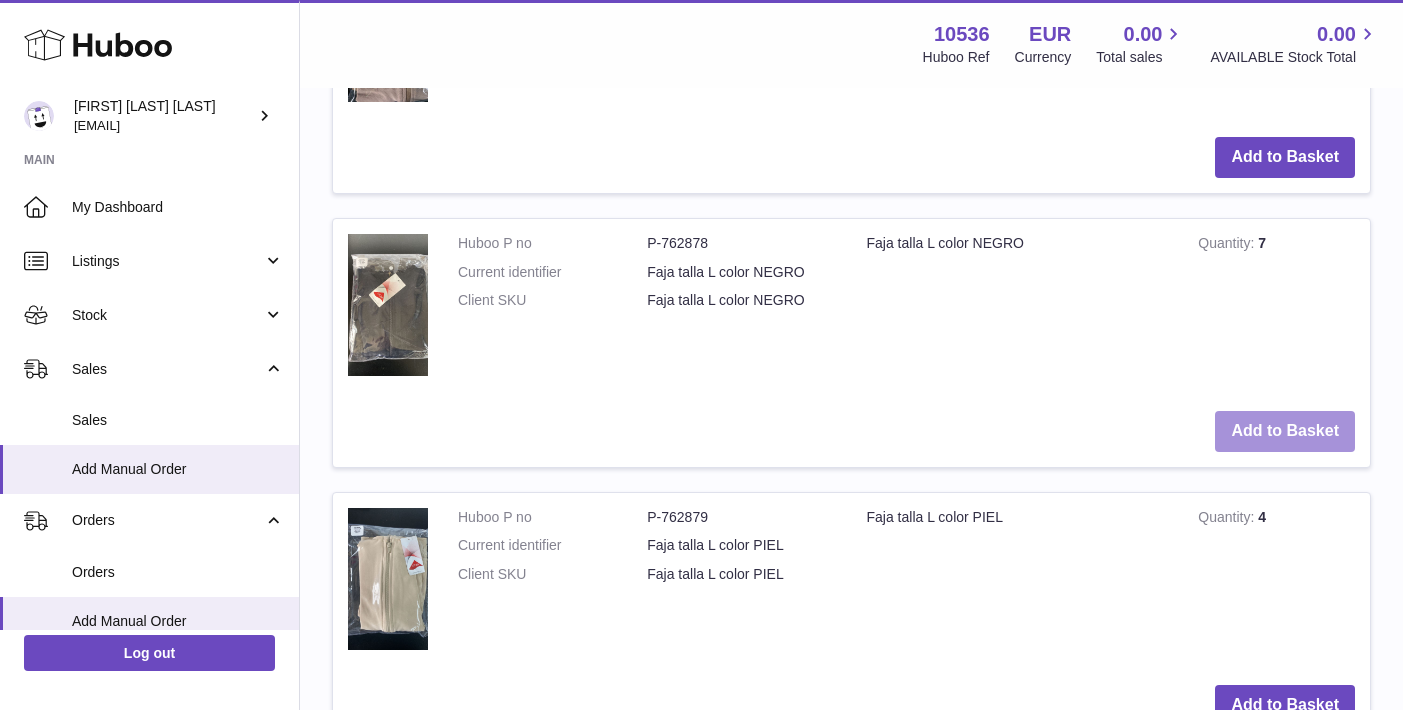 click on "Add to Basket" at bounding box center (1285, 431) 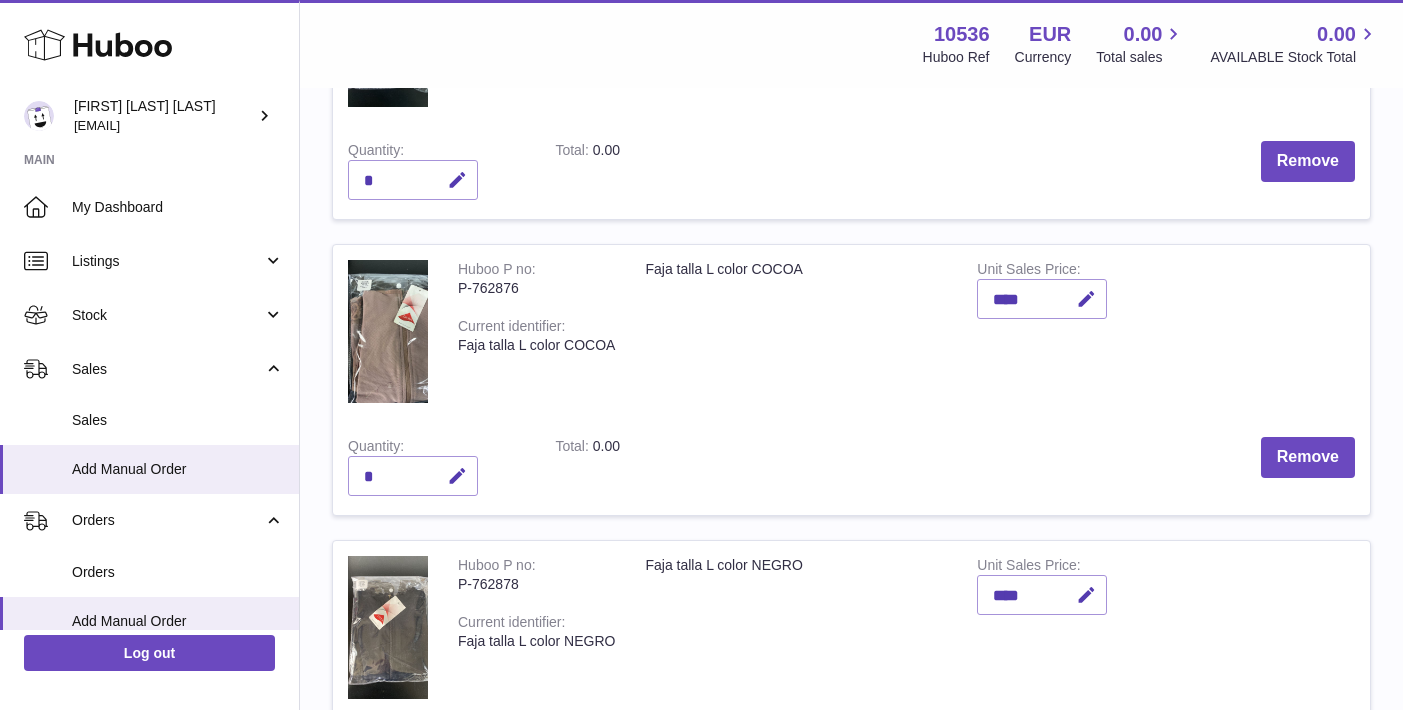 scroll, scrollTop: 974, scrollLeft: 0, axis: vertical 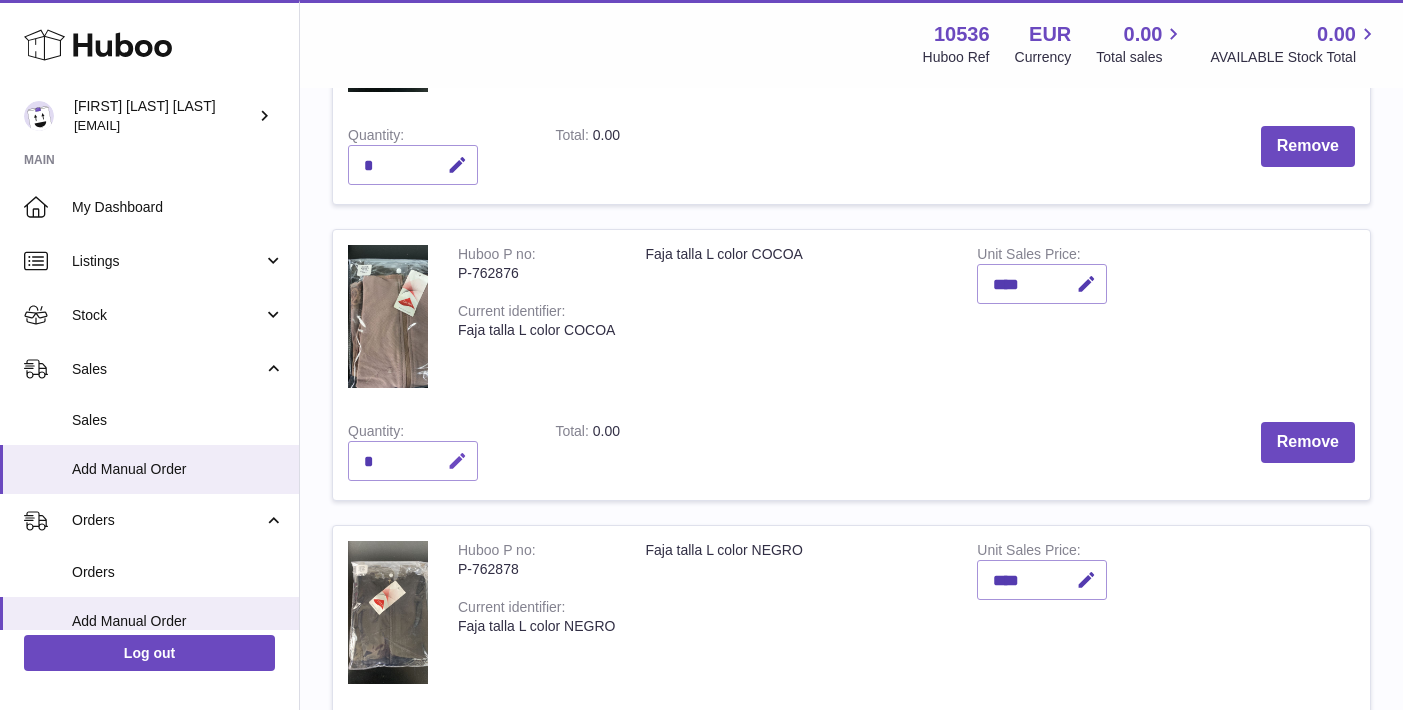 click at bounding box center [454, 461] 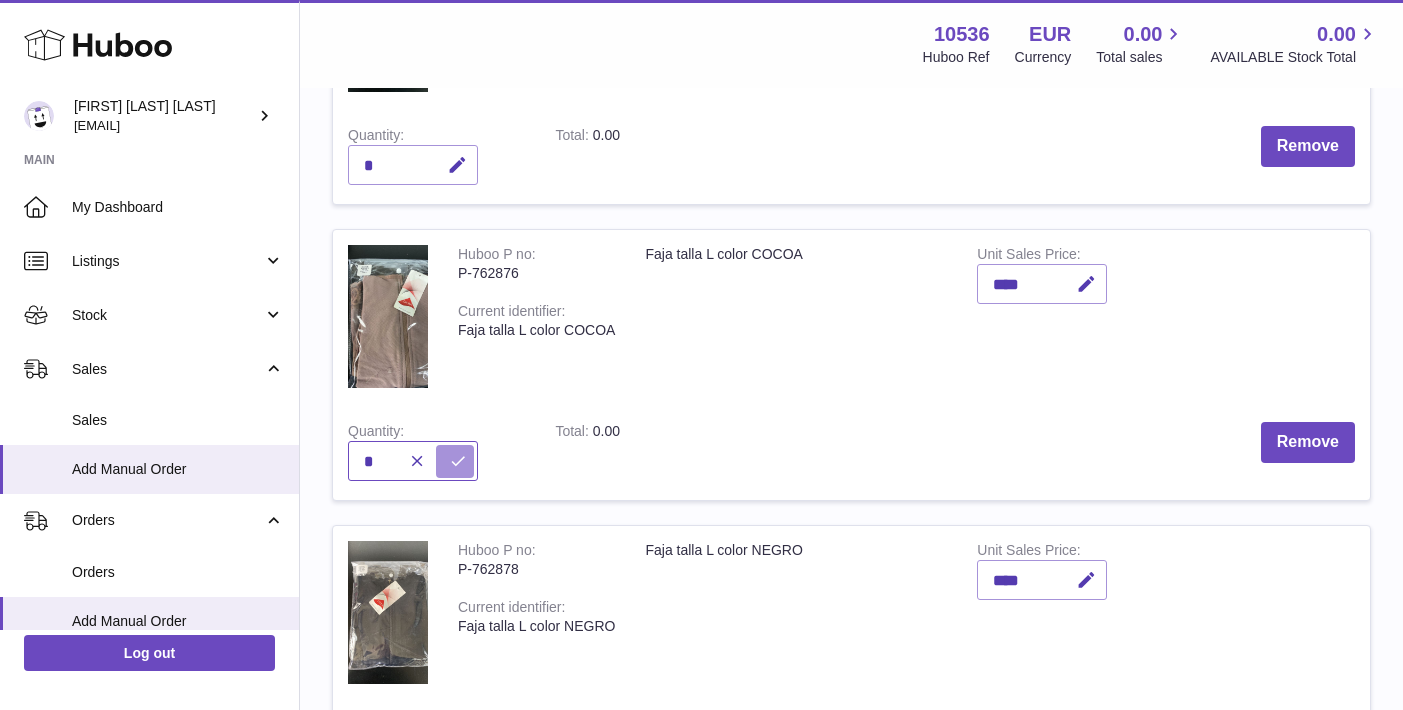 type on "*" 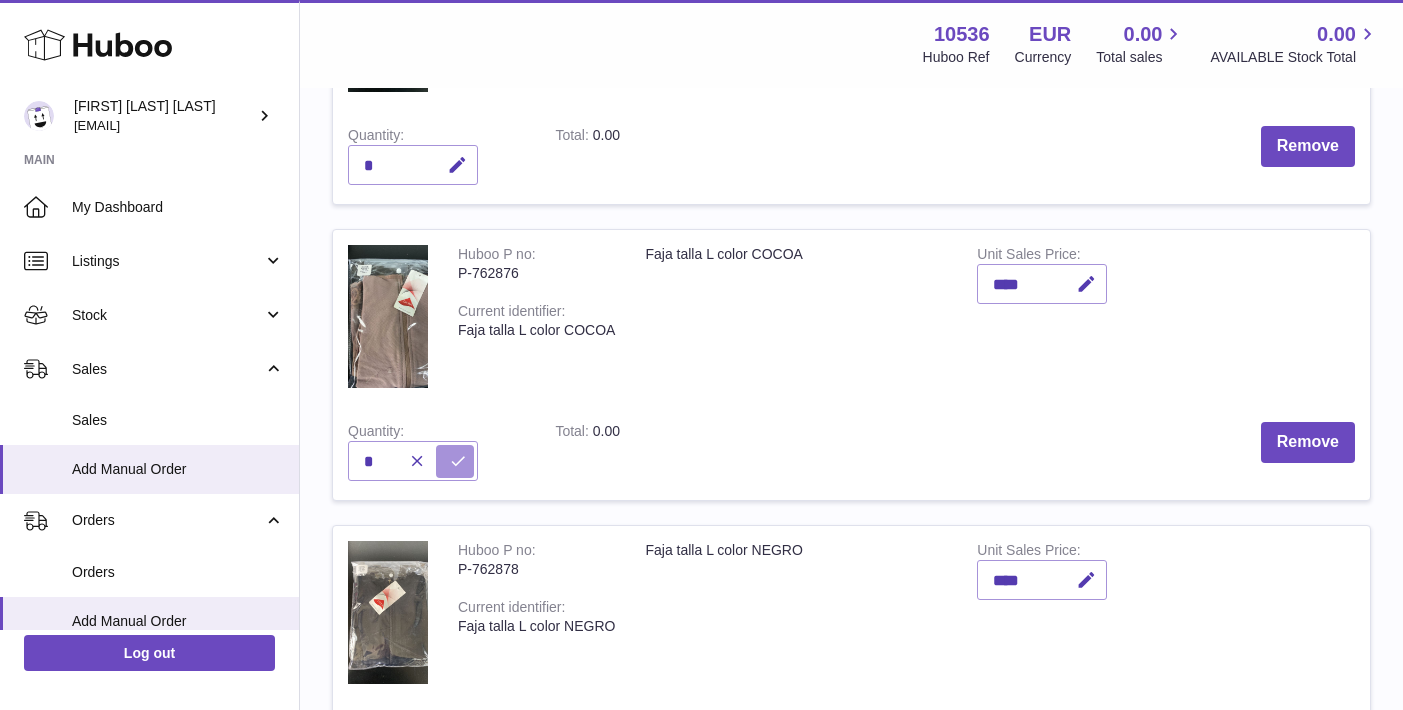 click at bounding box center [458, 461] 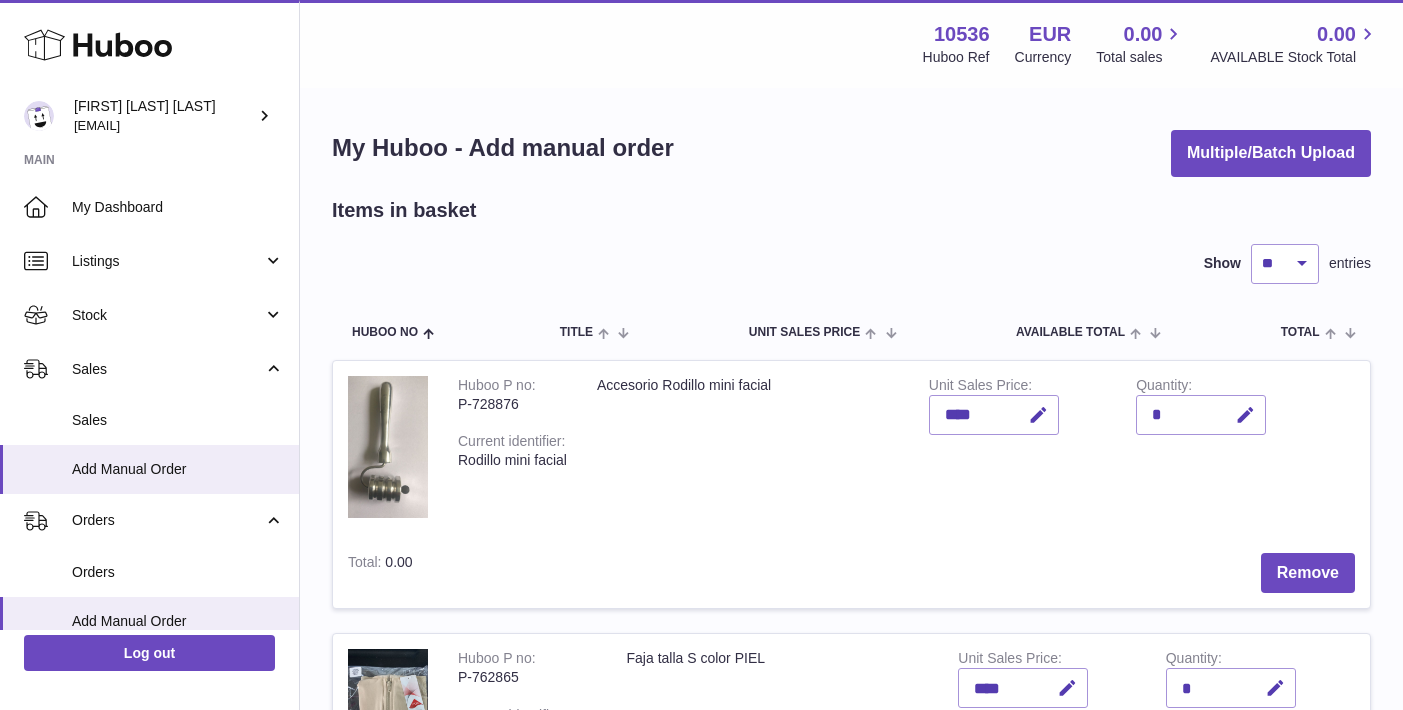 scroll, scrollTop: 0, scrollLeft: 0, axis: both 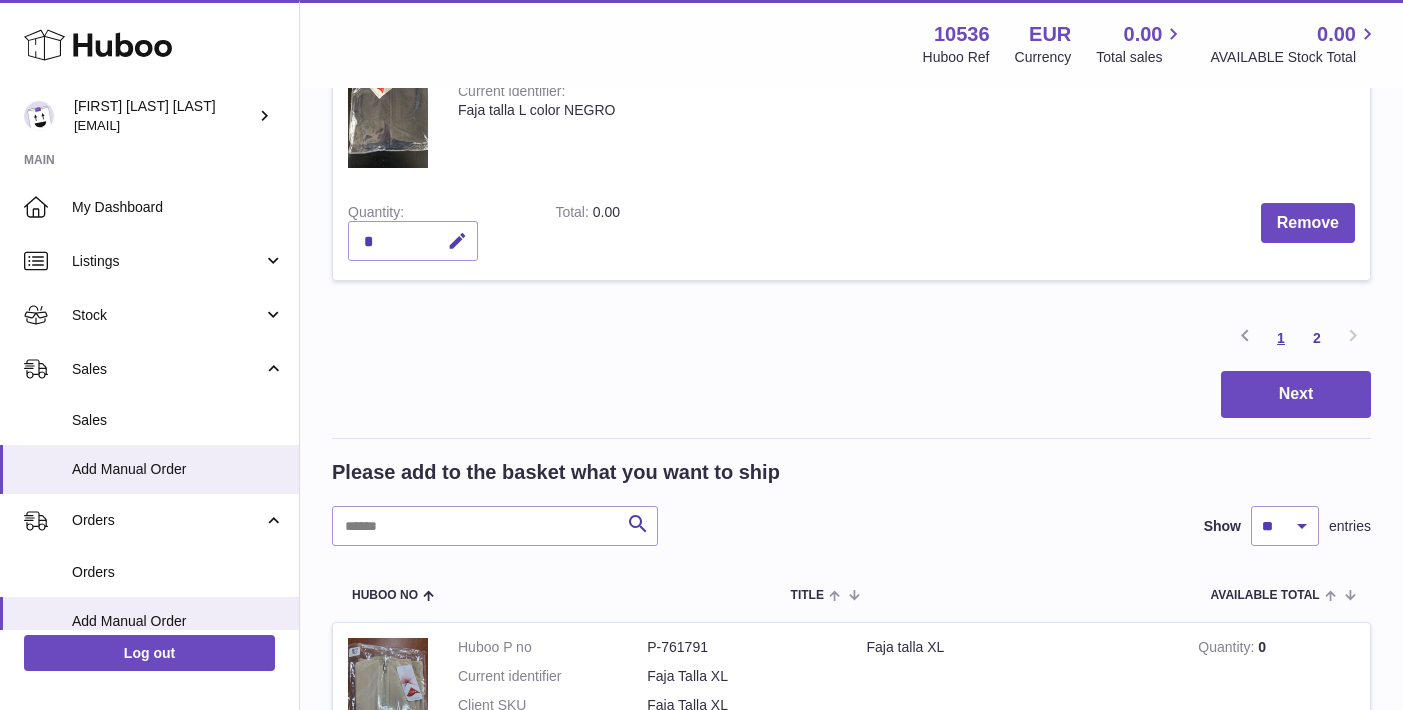 click on "1" at bounding box center (1281, 338) 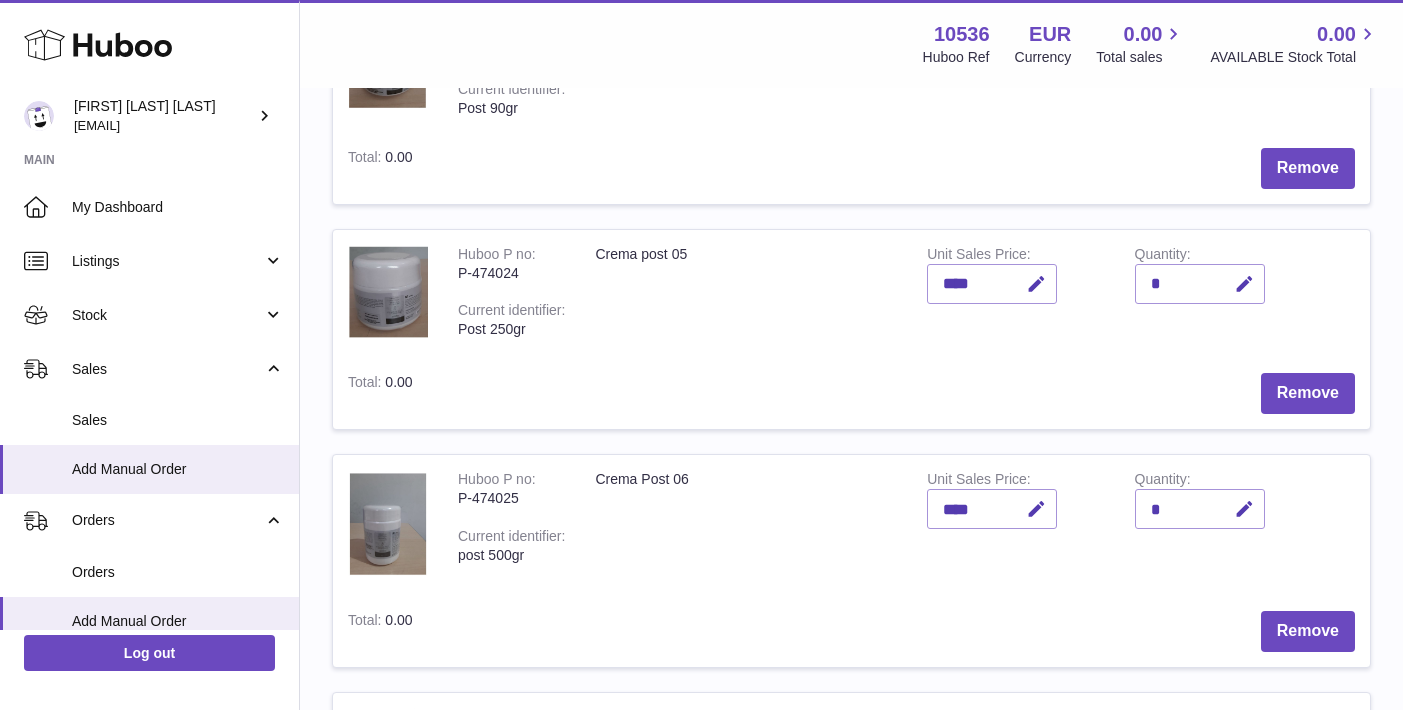 scroll, scrollTop: 620, scrollLeft: 0, axis: vertical 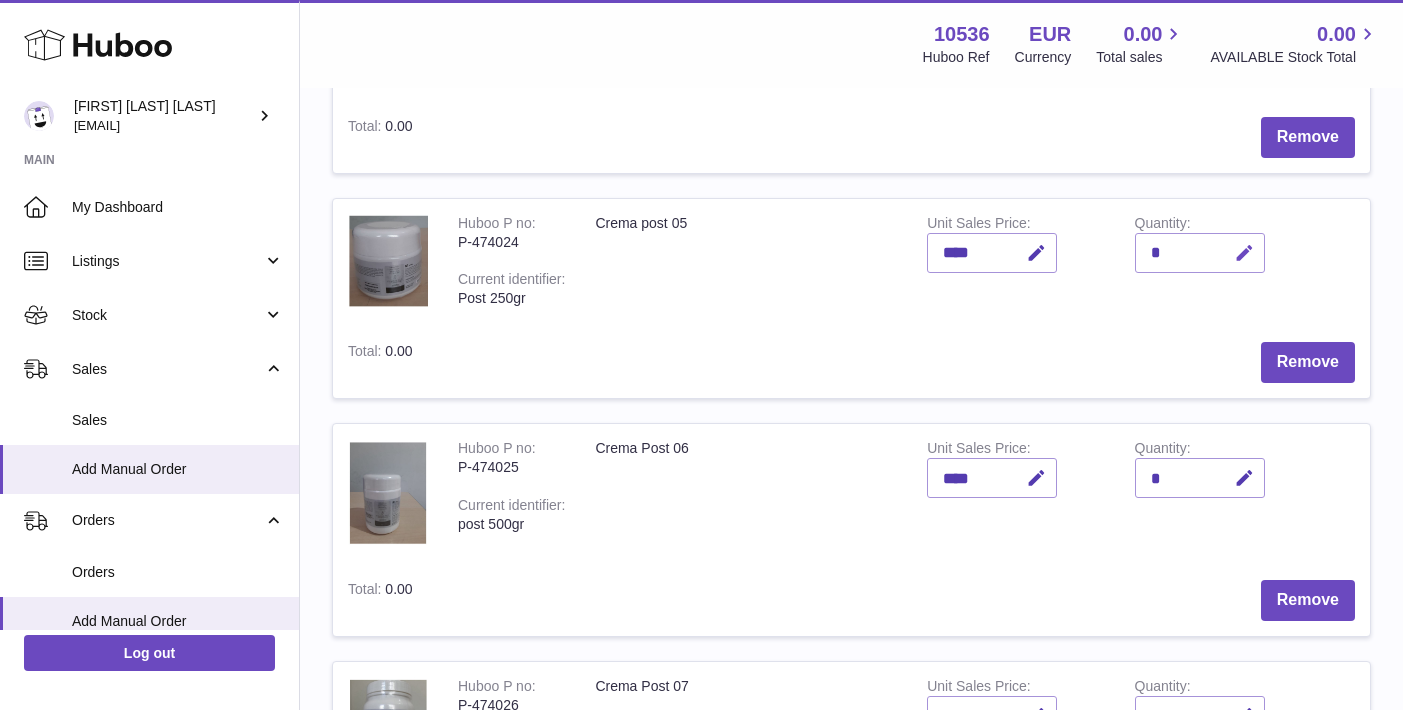 click at bounding box center (1241, 253) 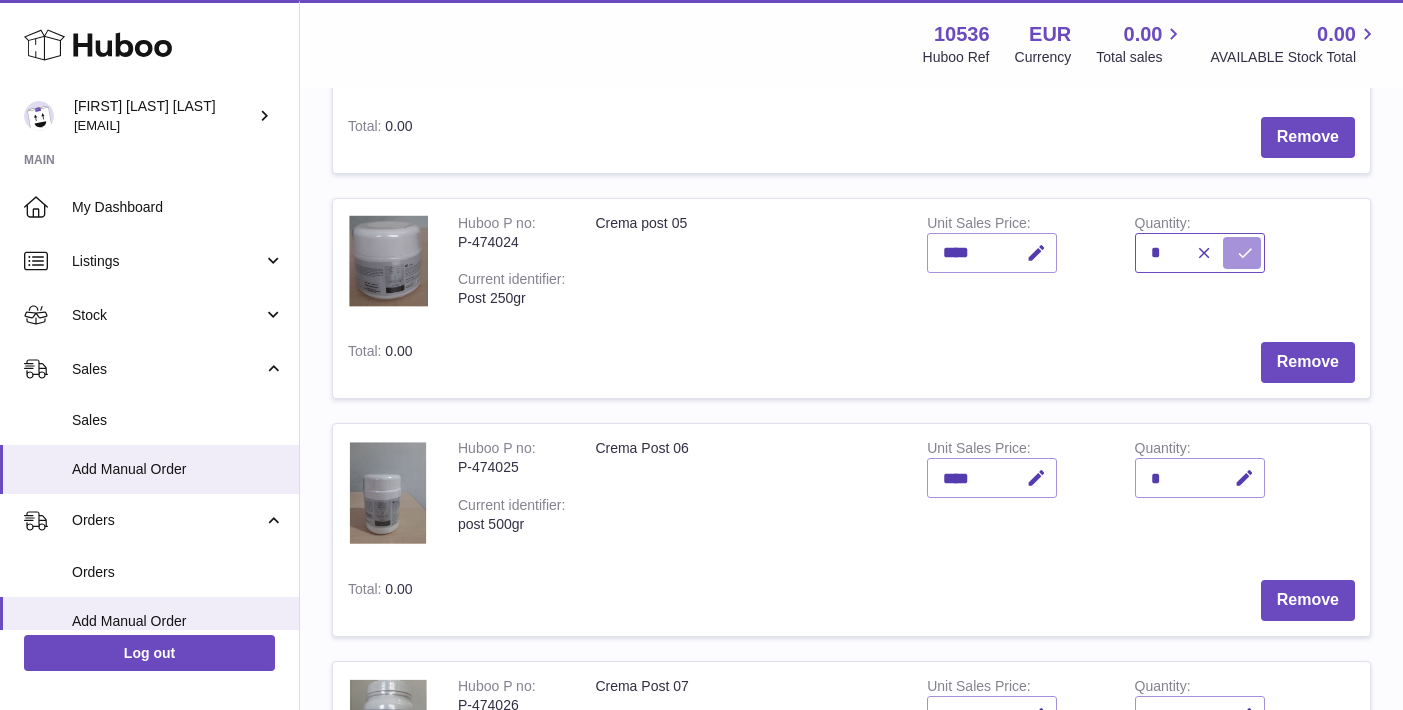 type on "*" 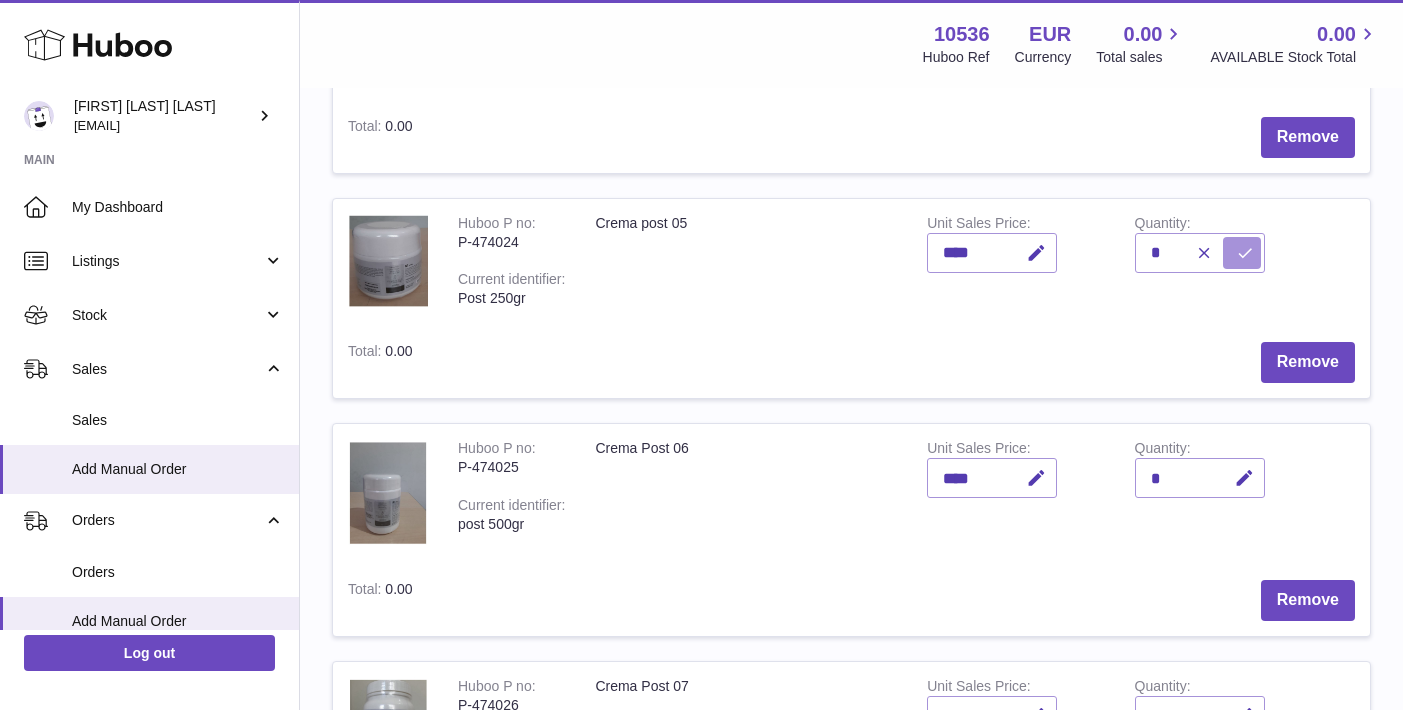 click at bounding box center (1245, 253) 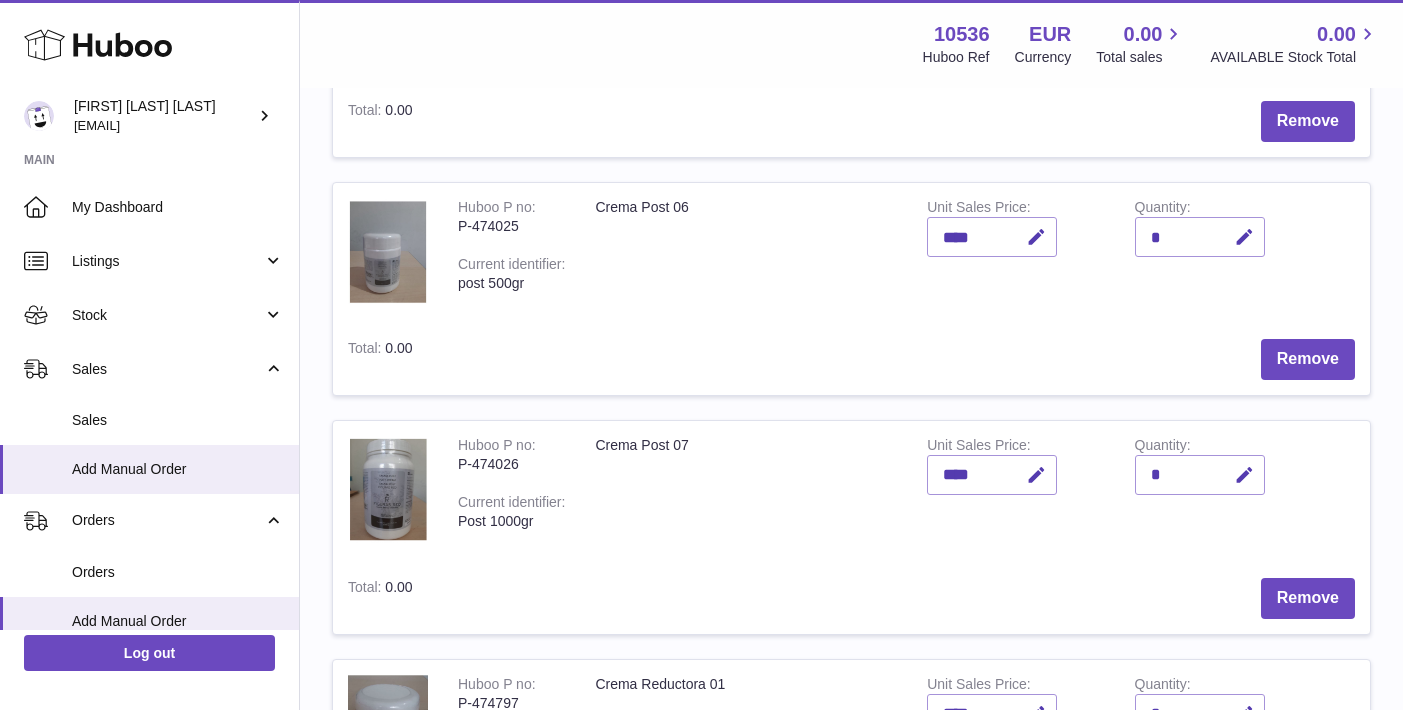 scroll, scrollTop: 865, scrollLeft: 0, axis: vertical 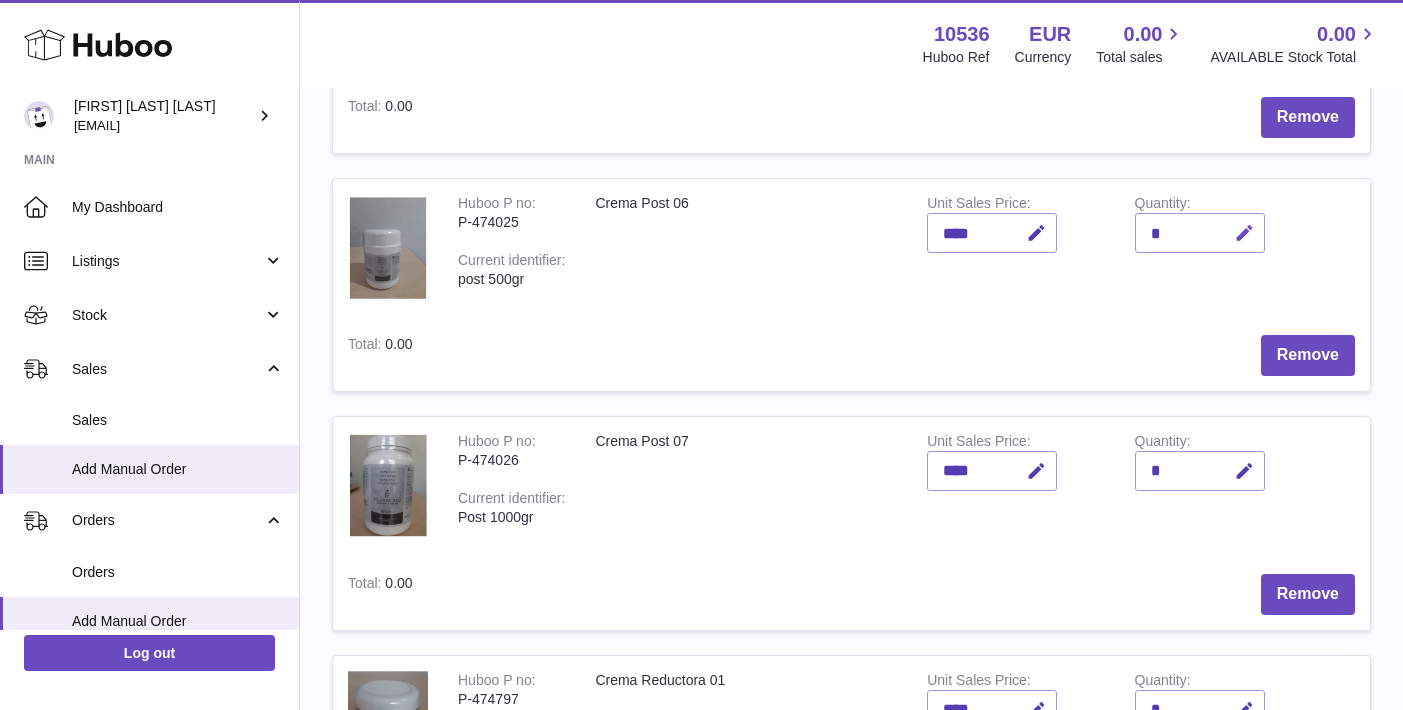 click at bounding box center (1244, 233) 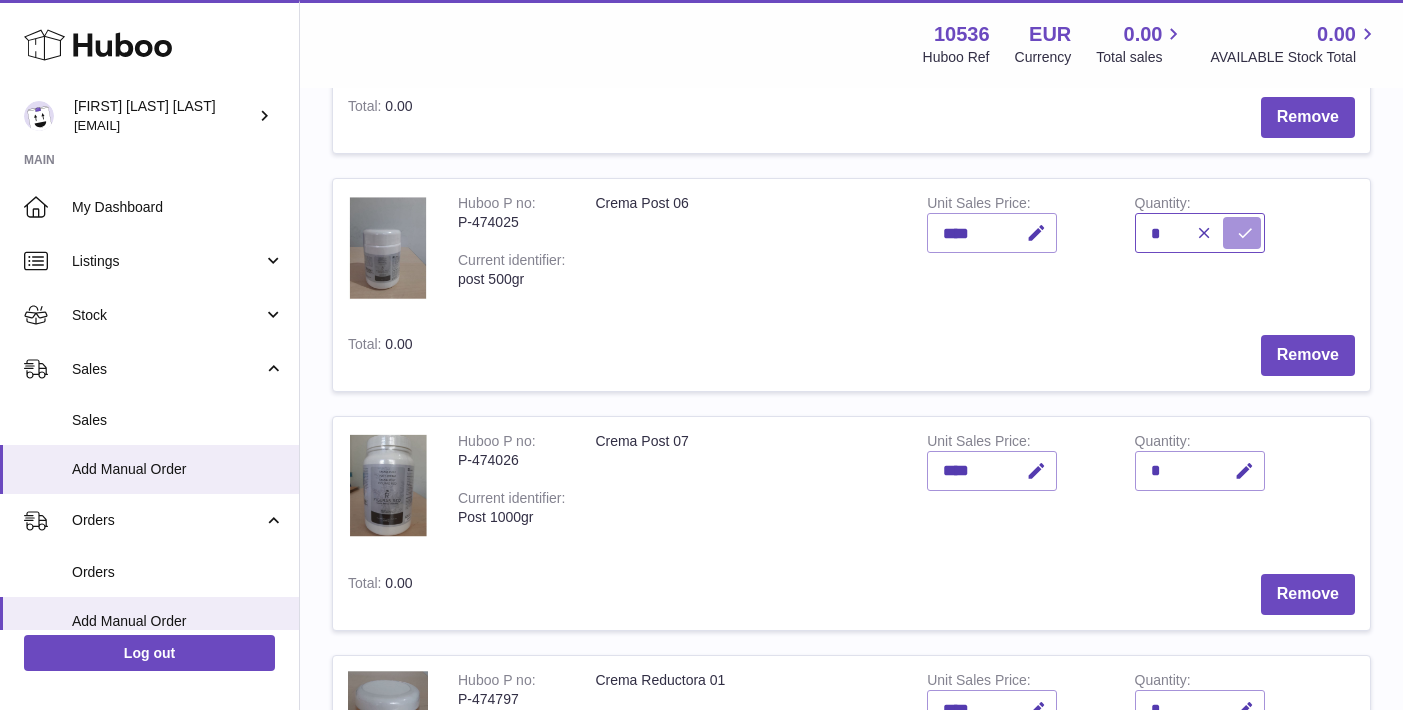 type on "*" 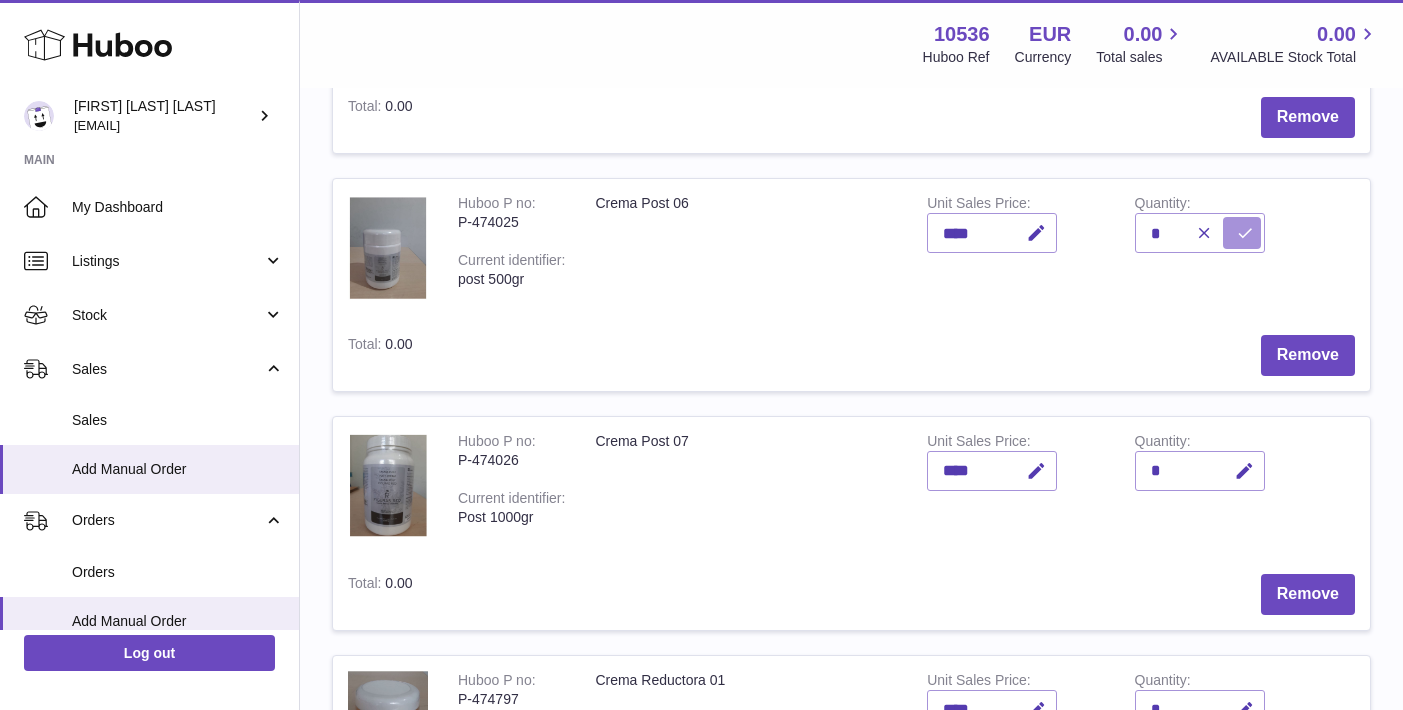 click at bounding box center (1242, 233) 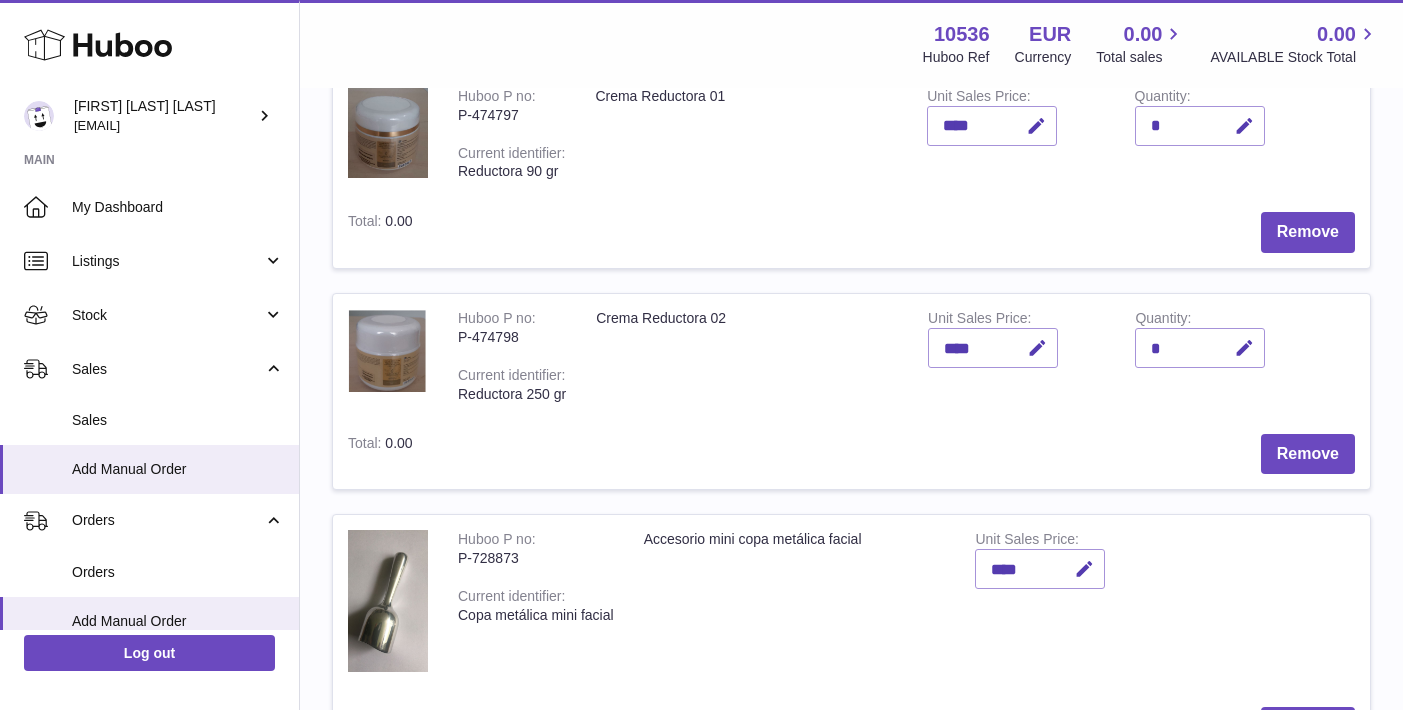 scroll, scrollTop: 1450, scrollLeft: 0, axis: vertical 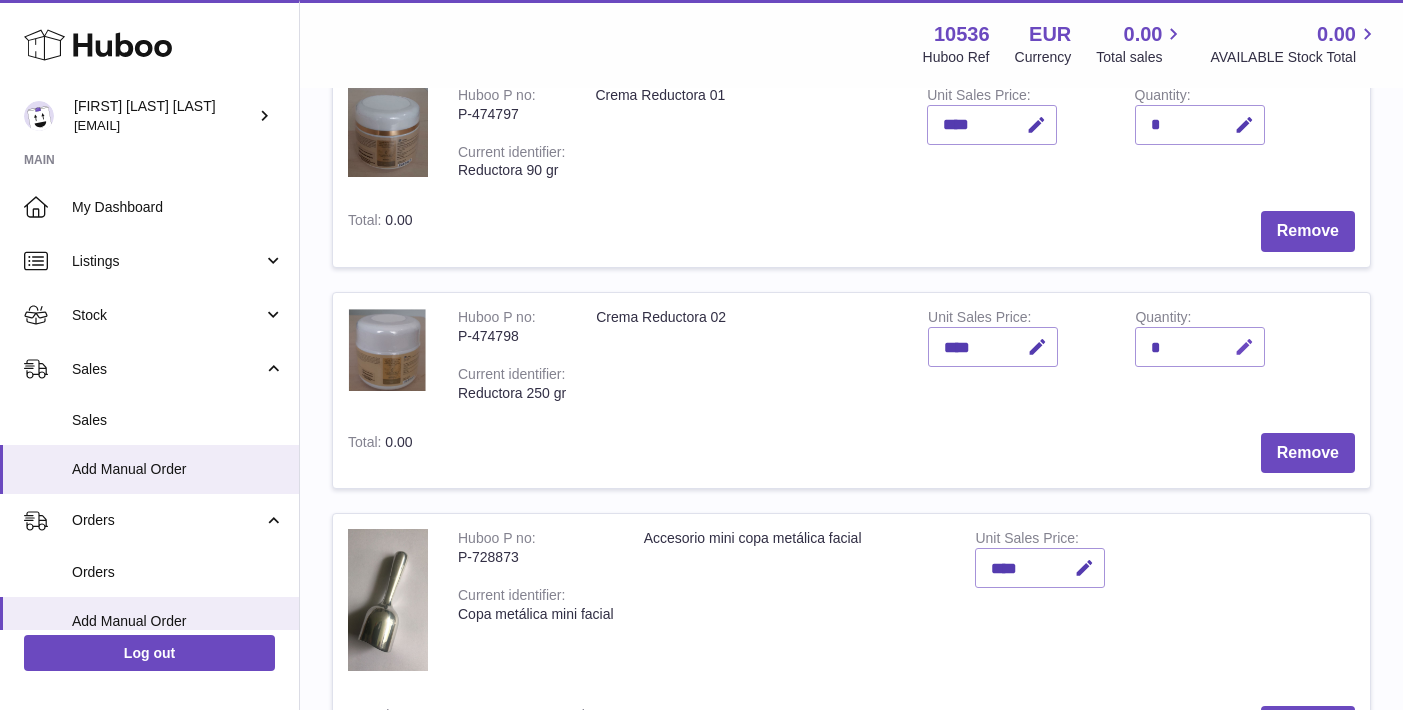 click at bounding box center [1244, 347] 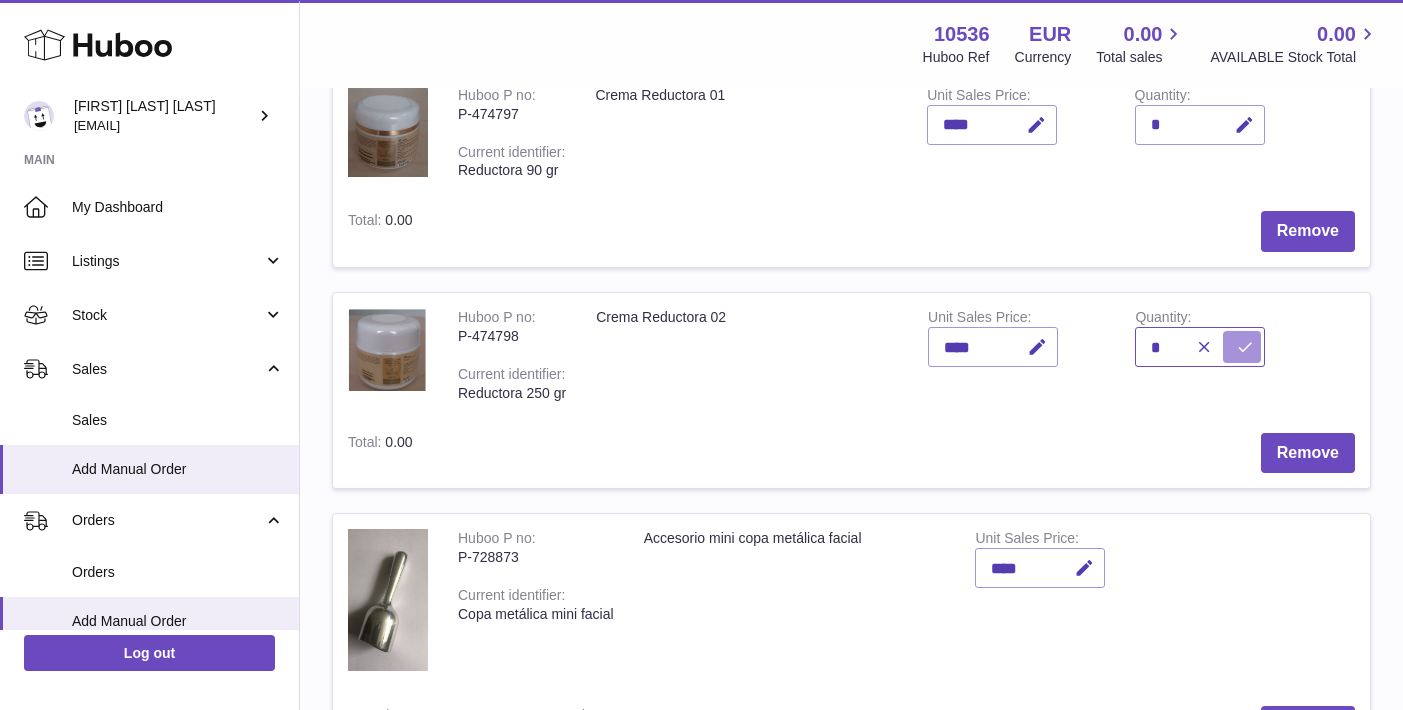 type on "*" 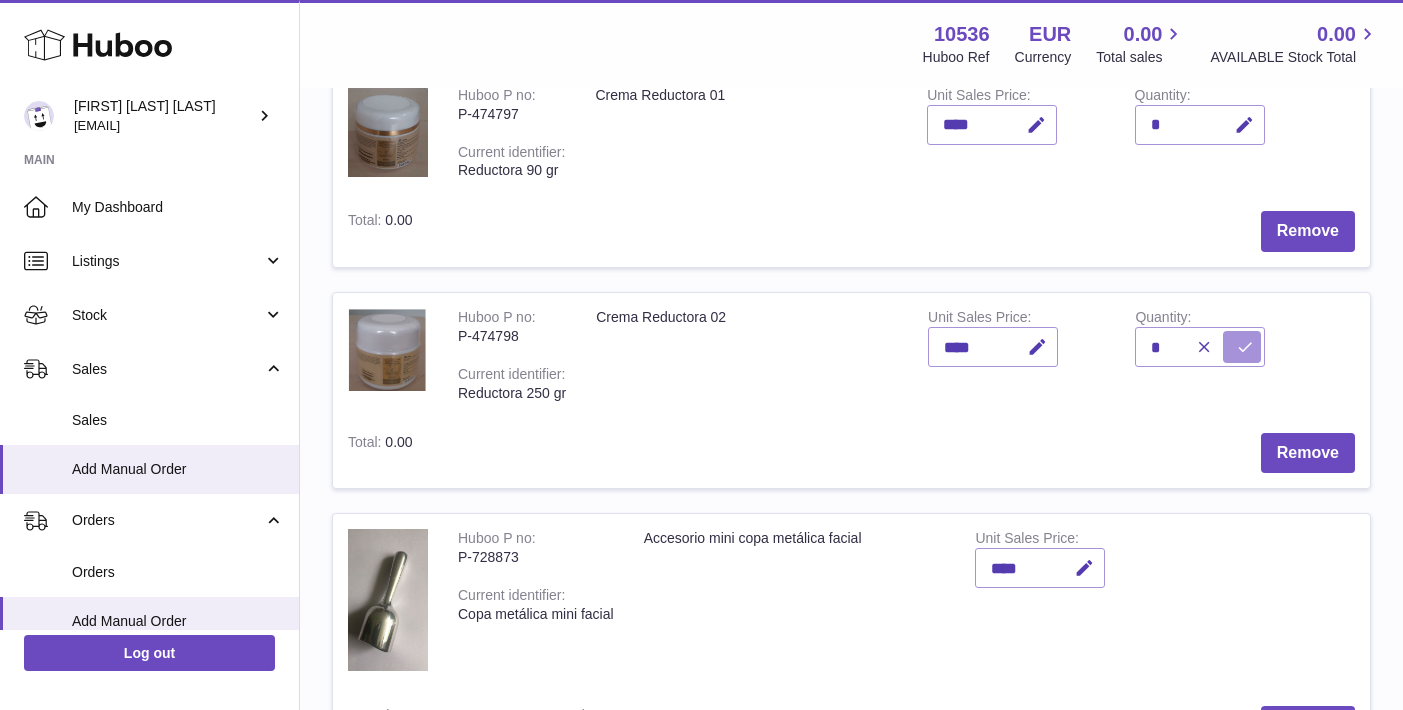 click at bounding box center [1245, 347] 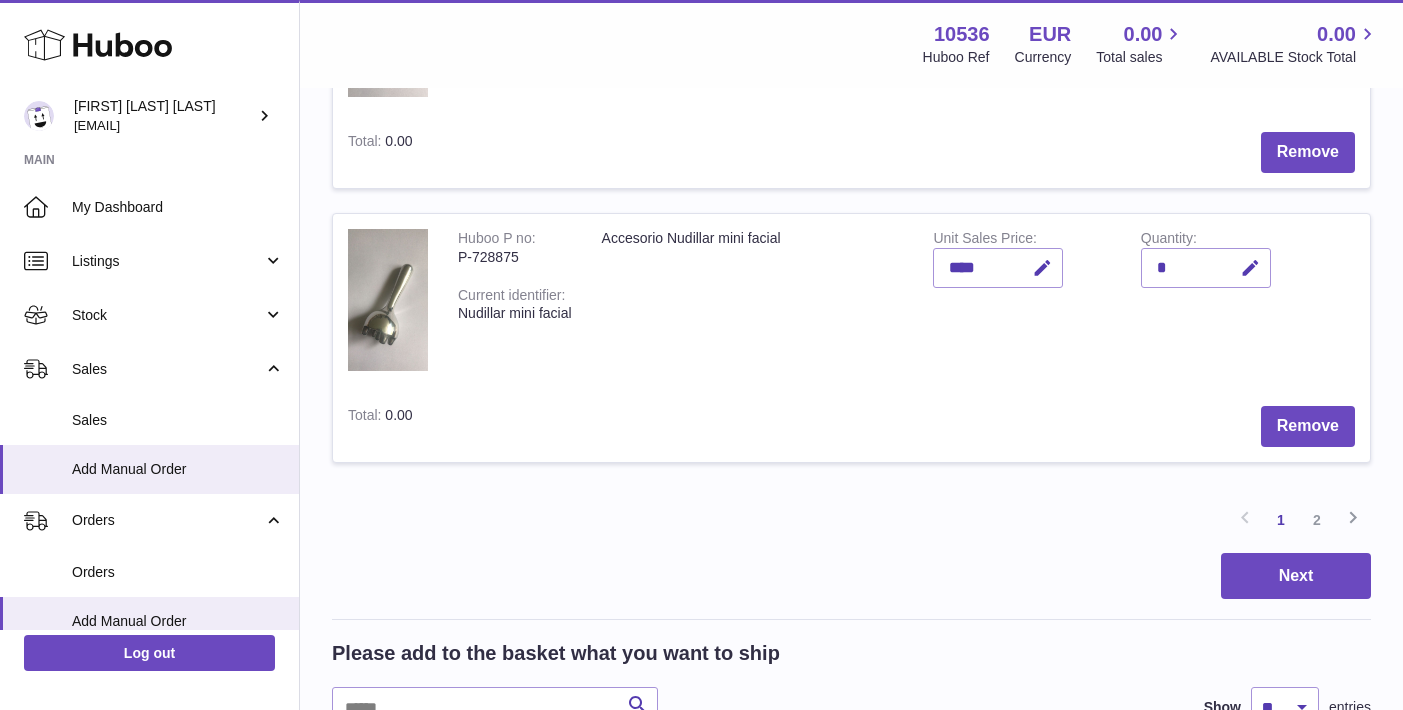 scroll, scrollTop: 2331, scrollLeft: 0, axis: vertical 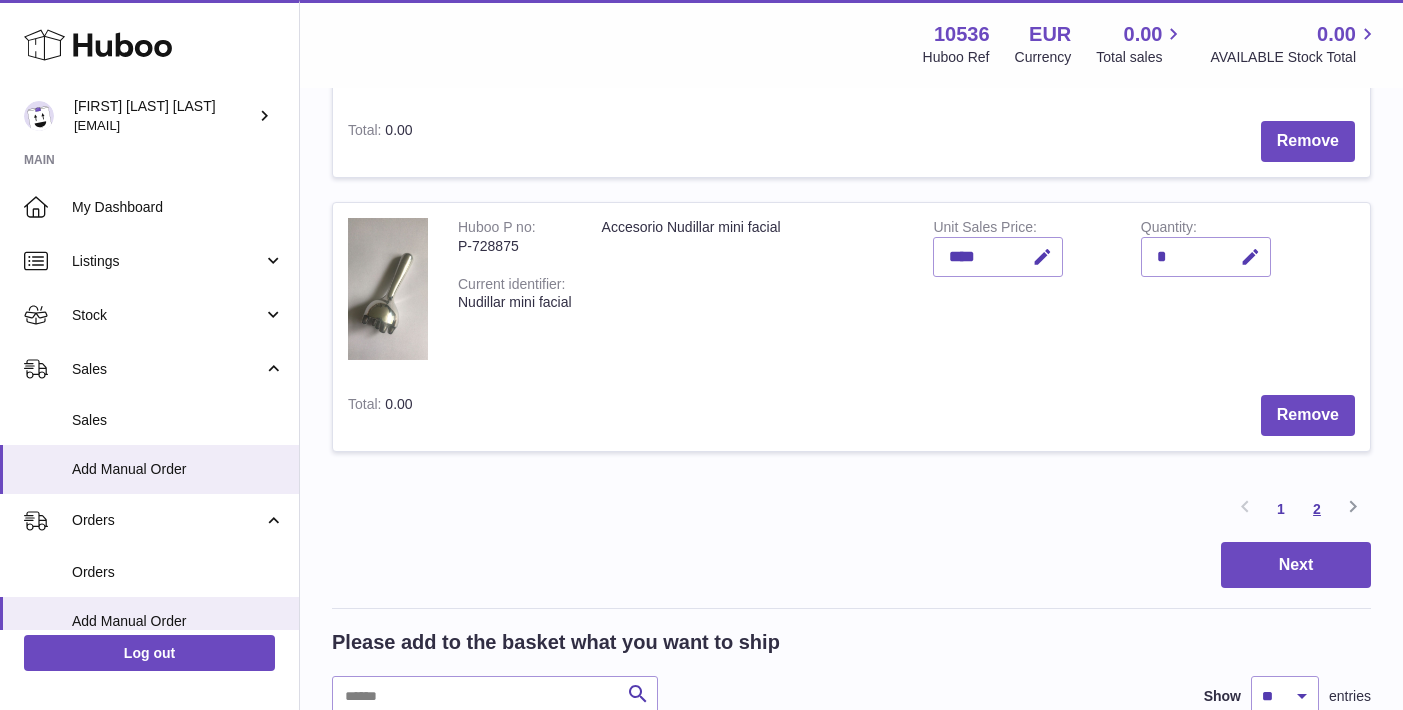 click on "2" at bounding box center [1317, 509] 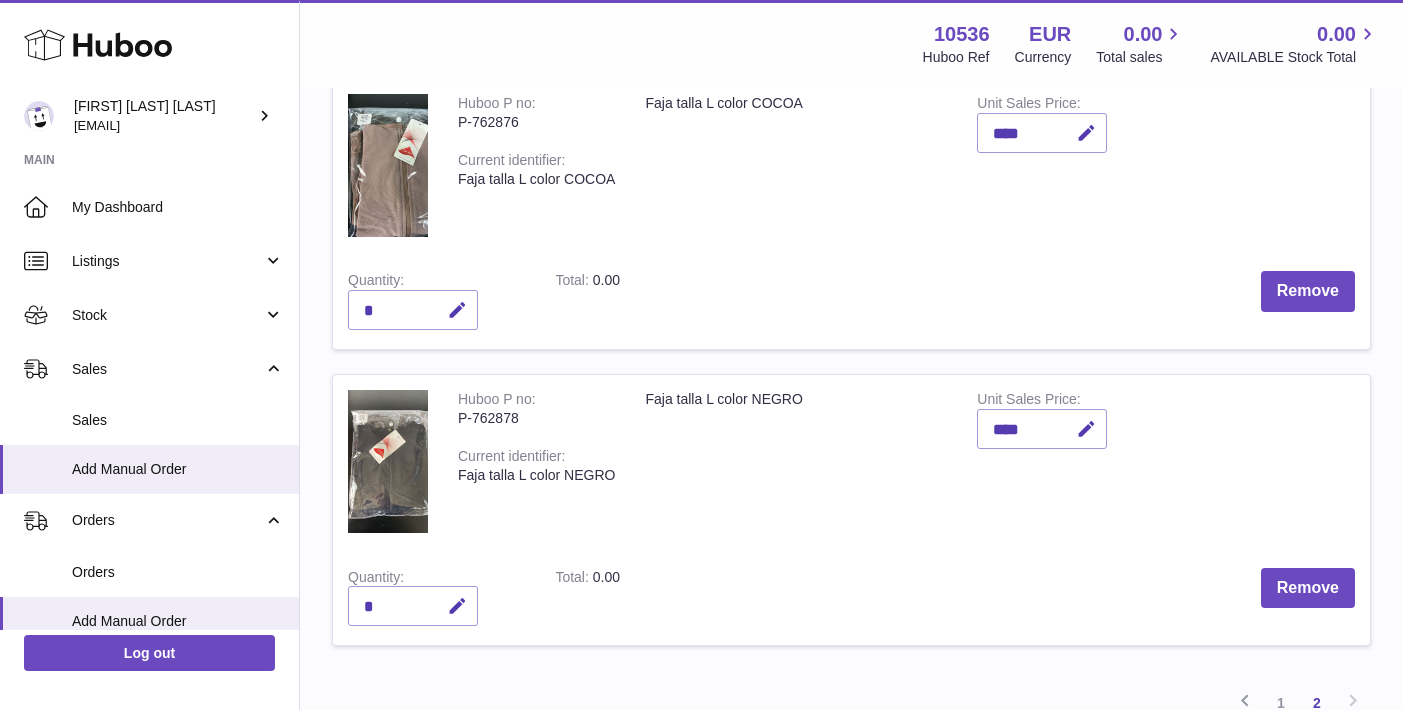 scroll, scrollTop: 1157, scrollLeft: 0, axis: vertical 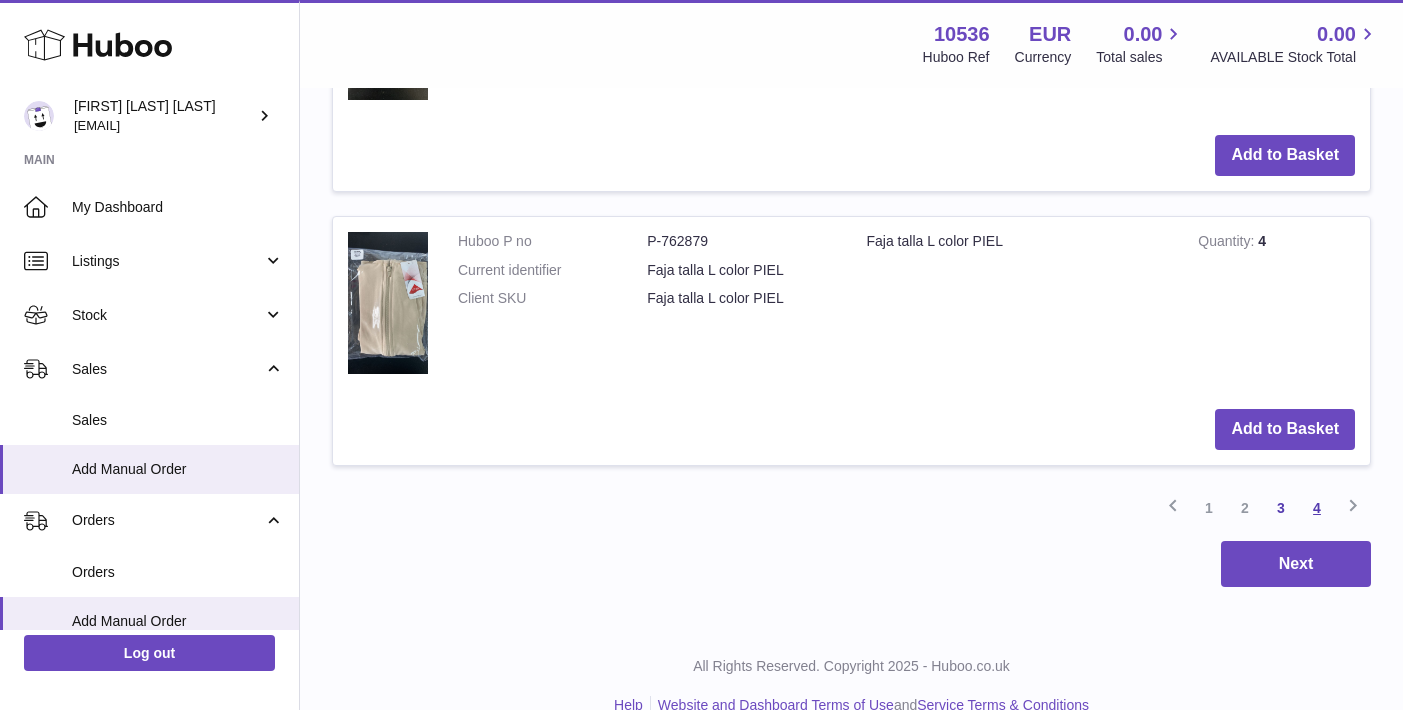 click on "4" at bounding box center [1317, 508] 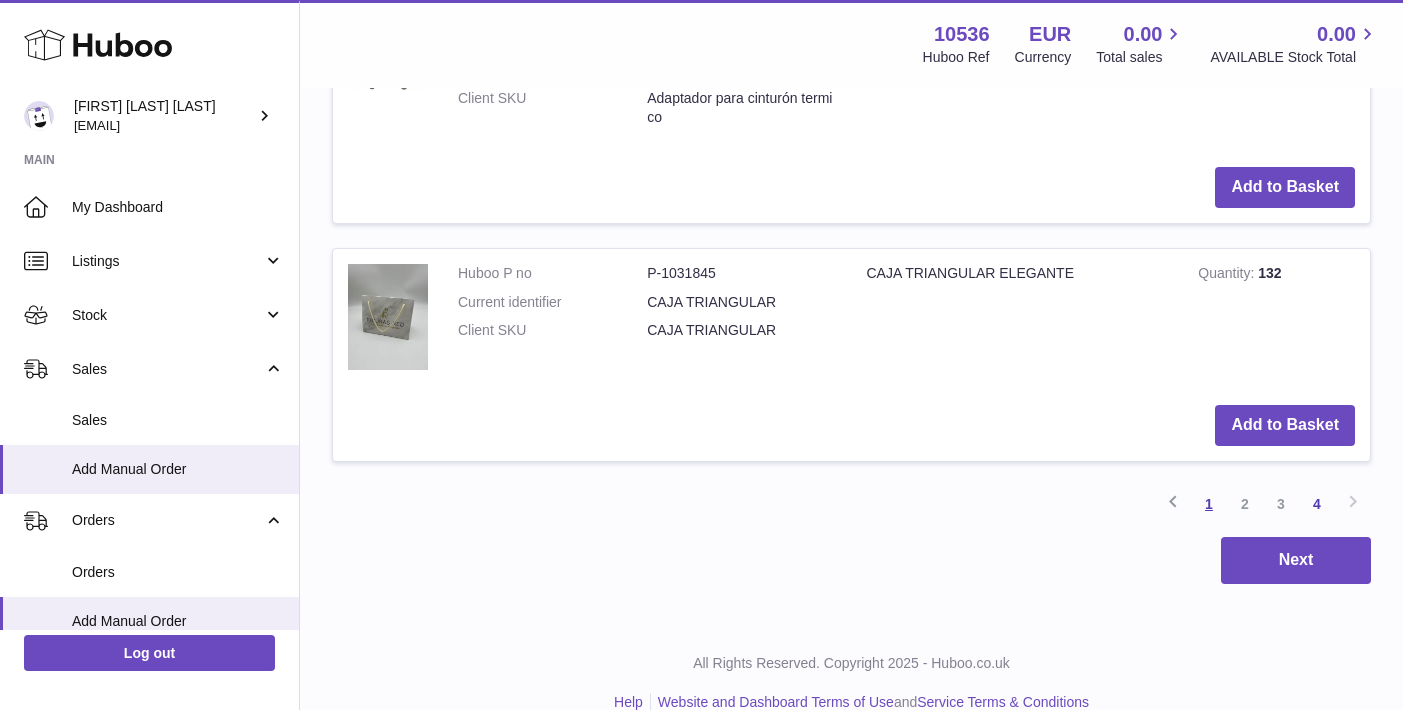 click on "1" at bounding box center (1209, 504) 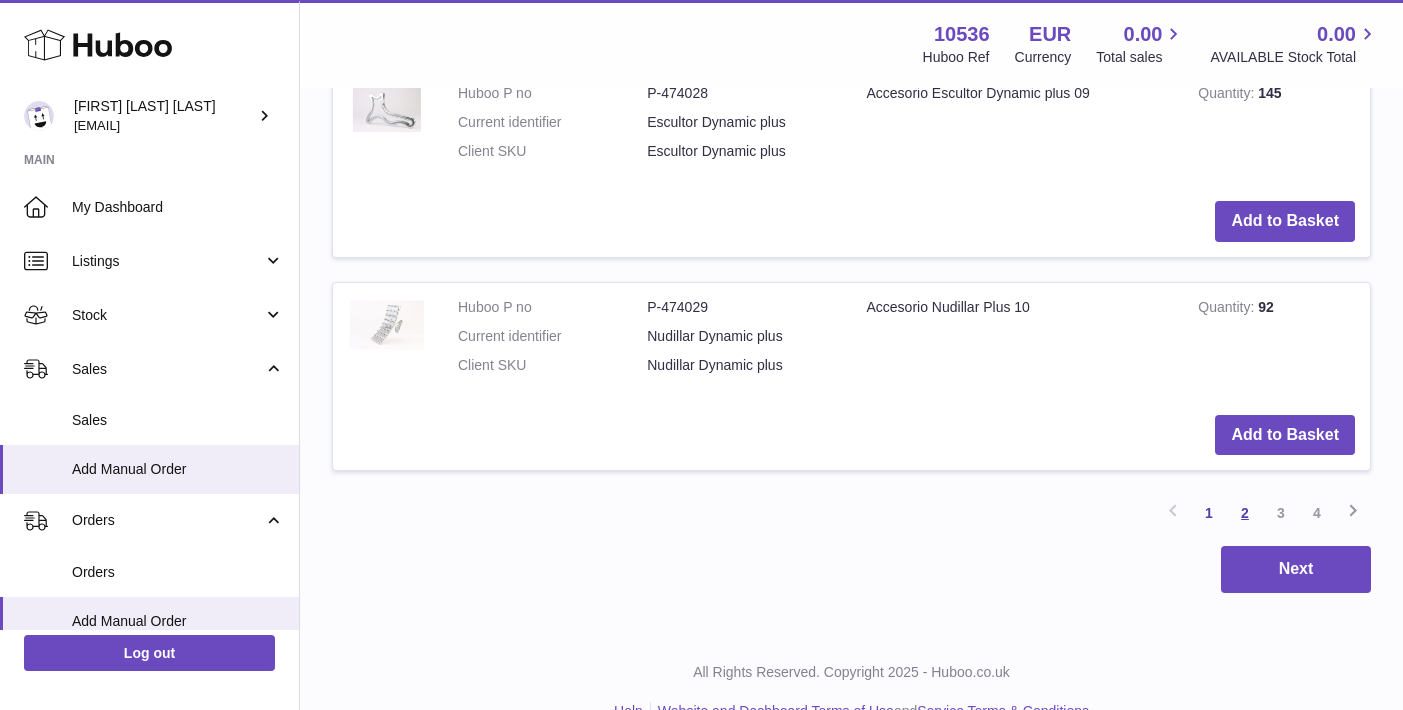 click on "2" at bounding box center [1245, 513] 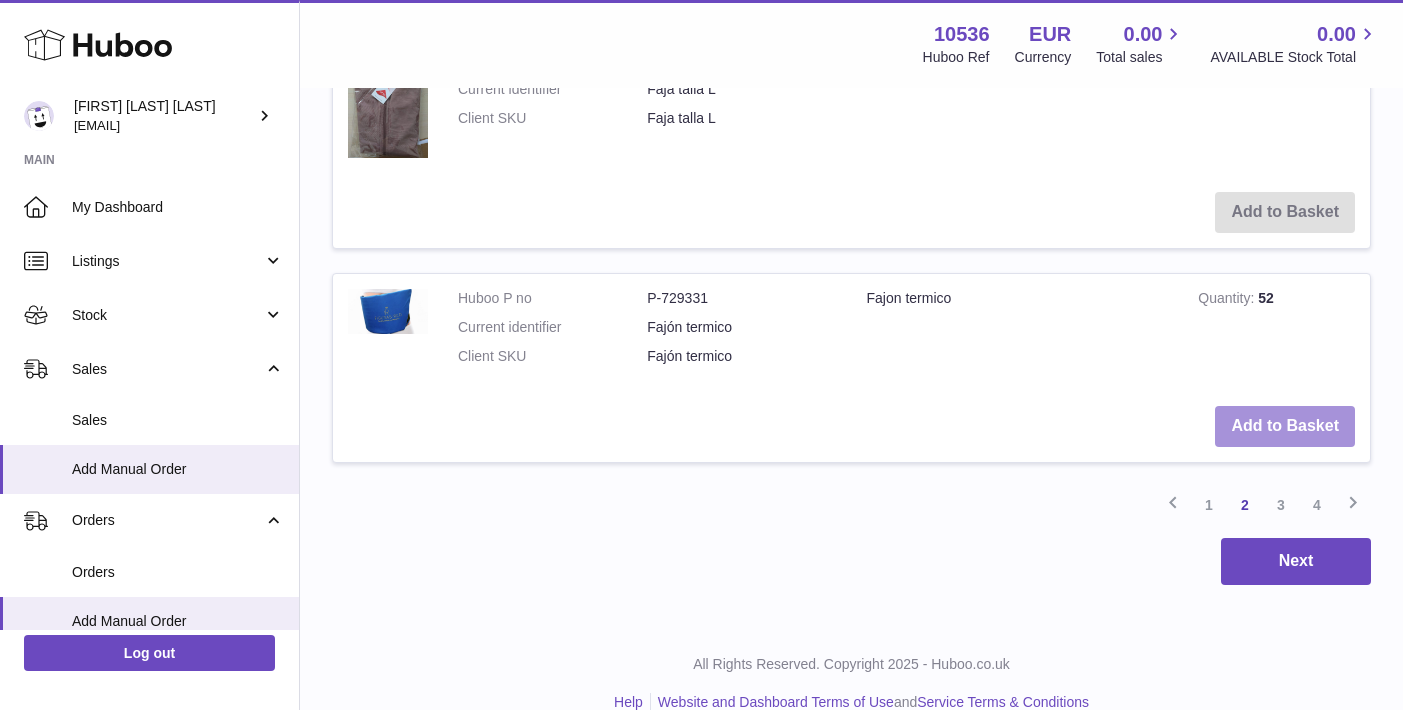scroll, scrollTop: 4084, scrollLeft: 0, axis: vertical 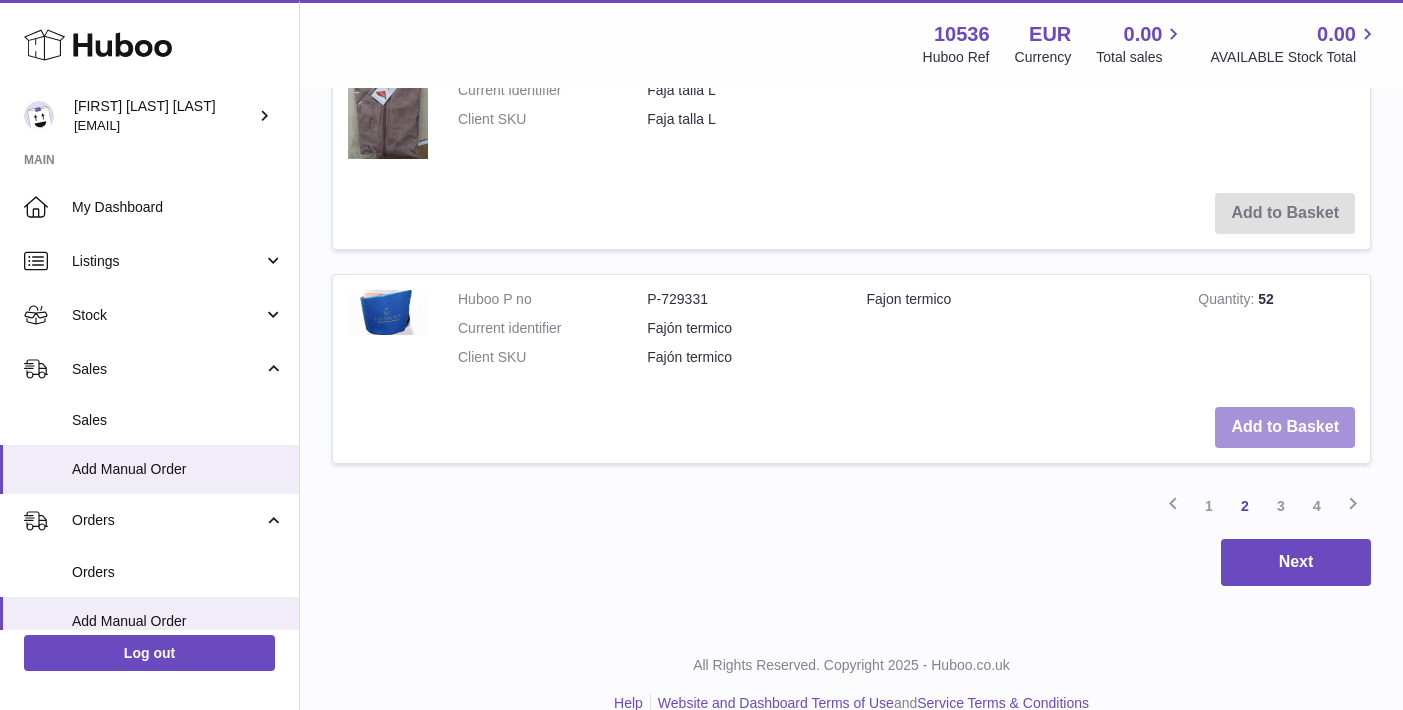 click on "Add to Basket" at bounding box center (1285, 427) 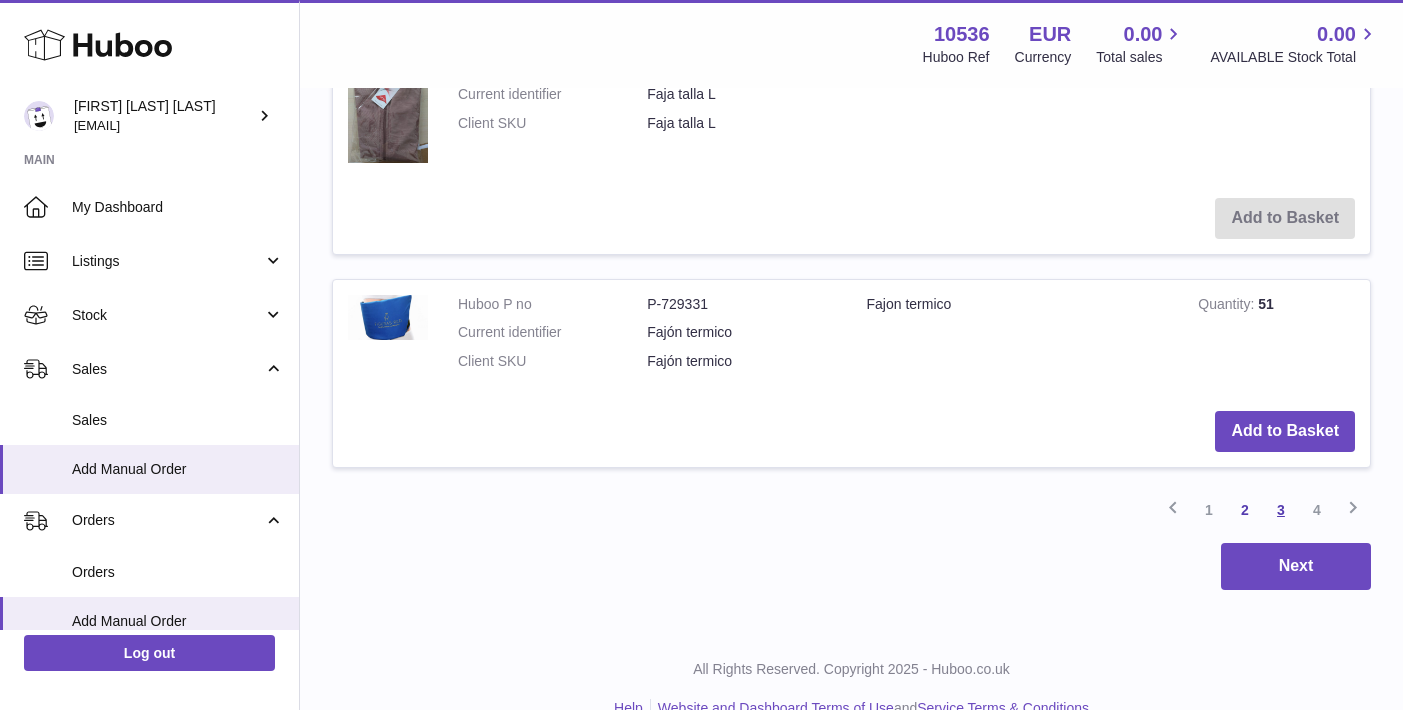 scroll, scrollTop: 4300, scrollLeft: 0, axis: vertical 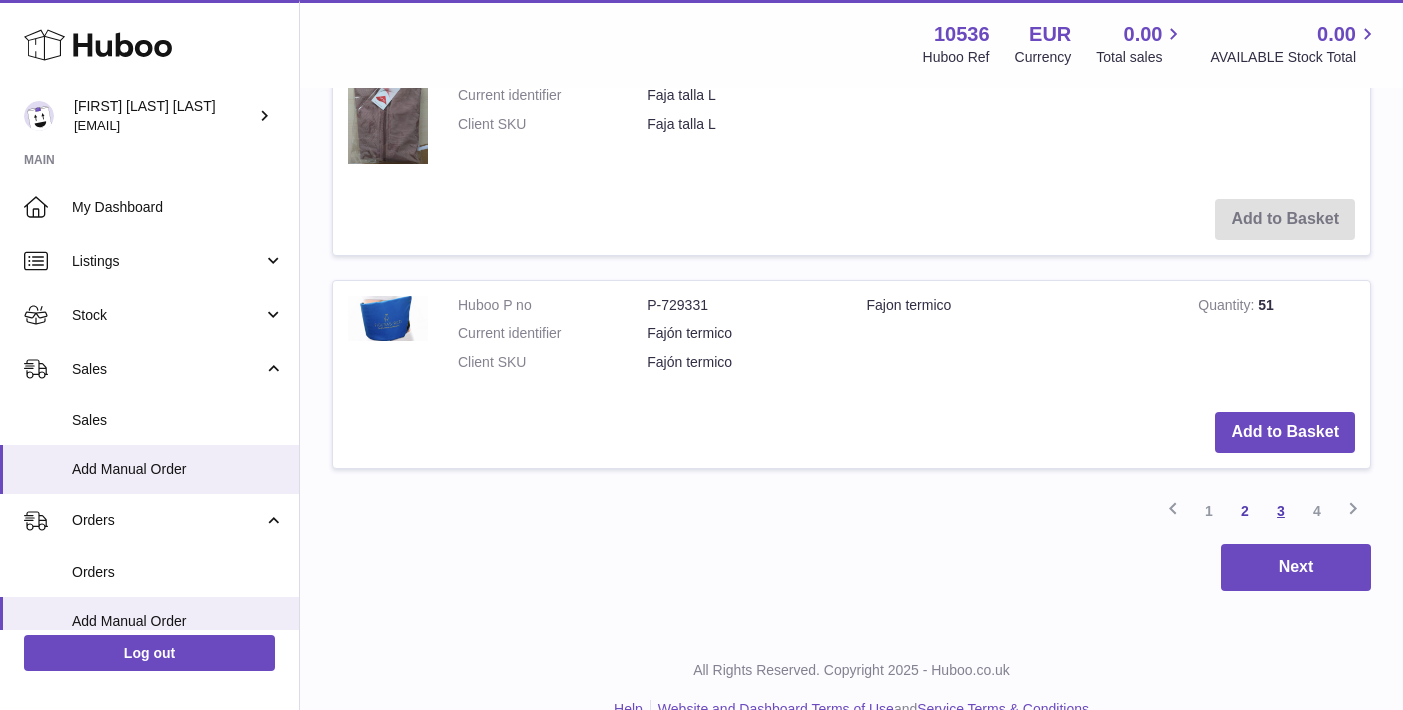 click on "3" at bounding box center (1281, 511) 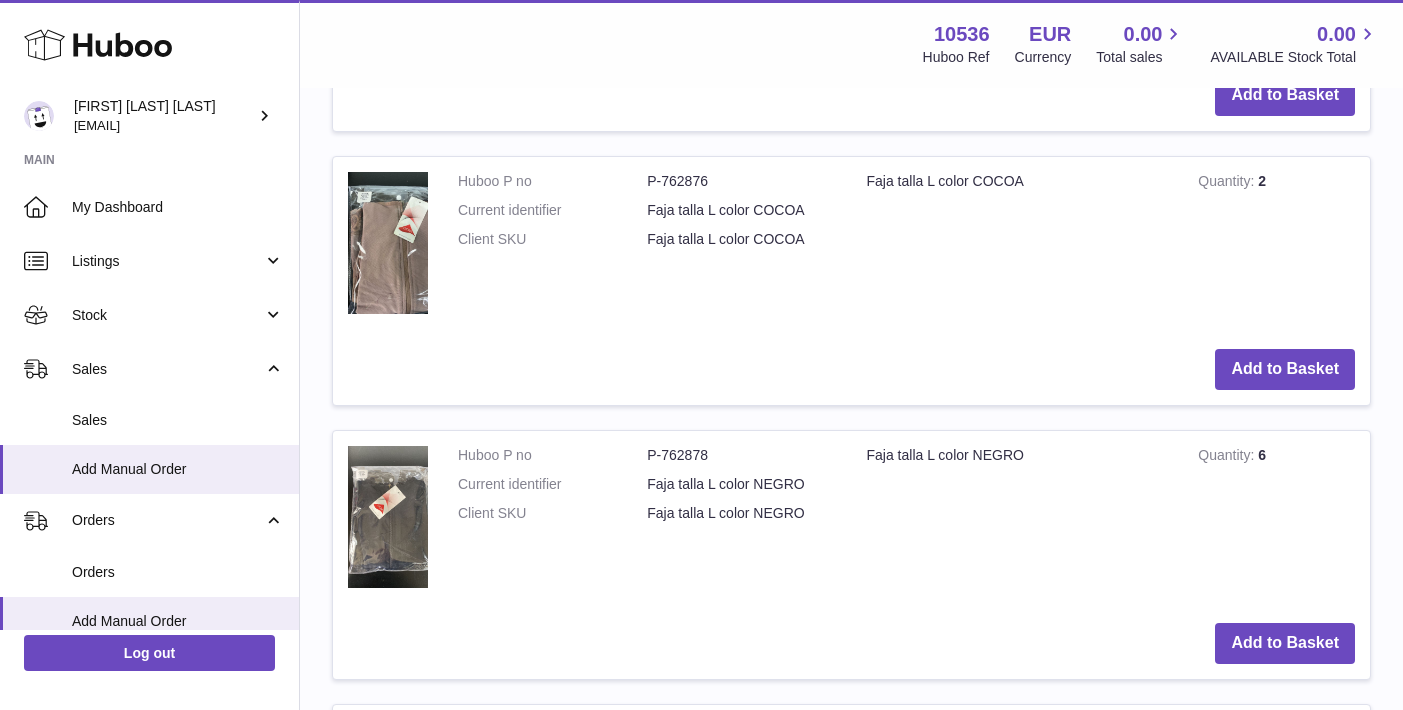 scroll, scrollTop: 4444, scrollLeft: 0, axis: vertical 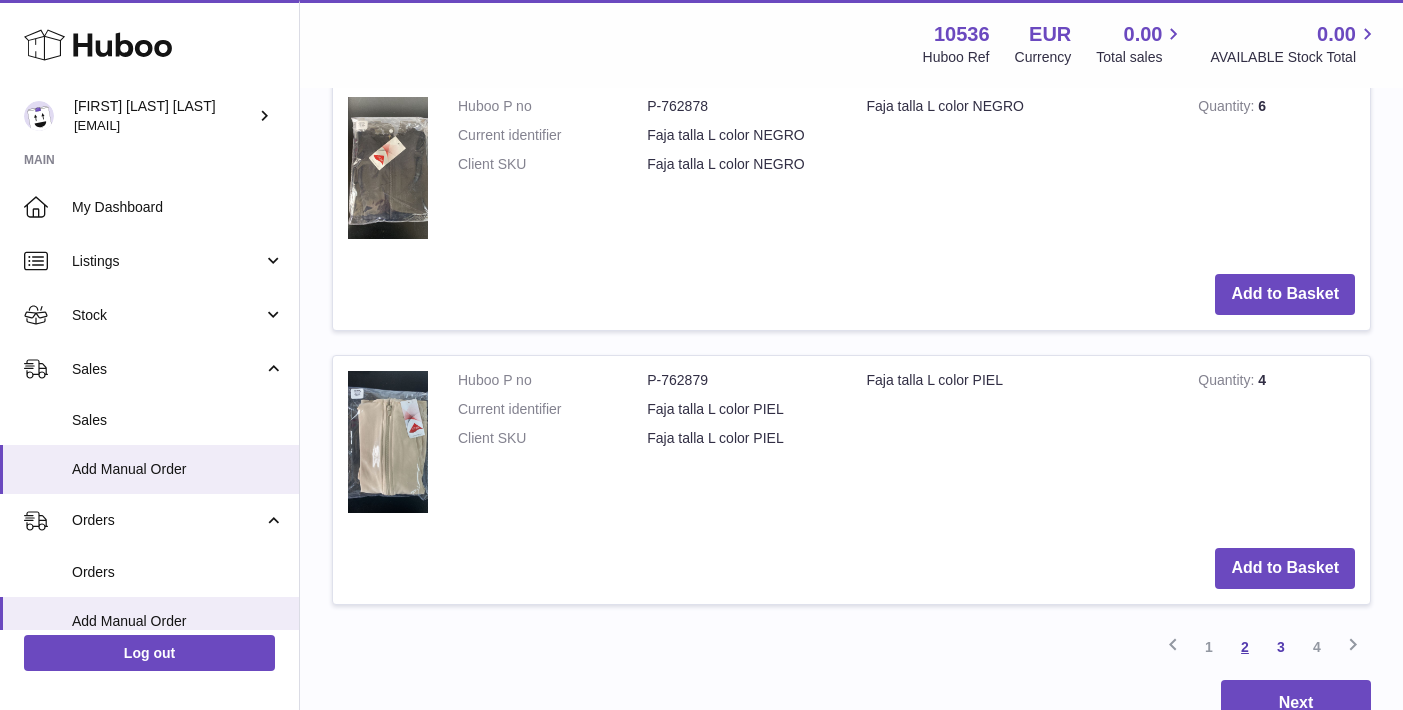 click on "2" at bounding box center (1245, 647) 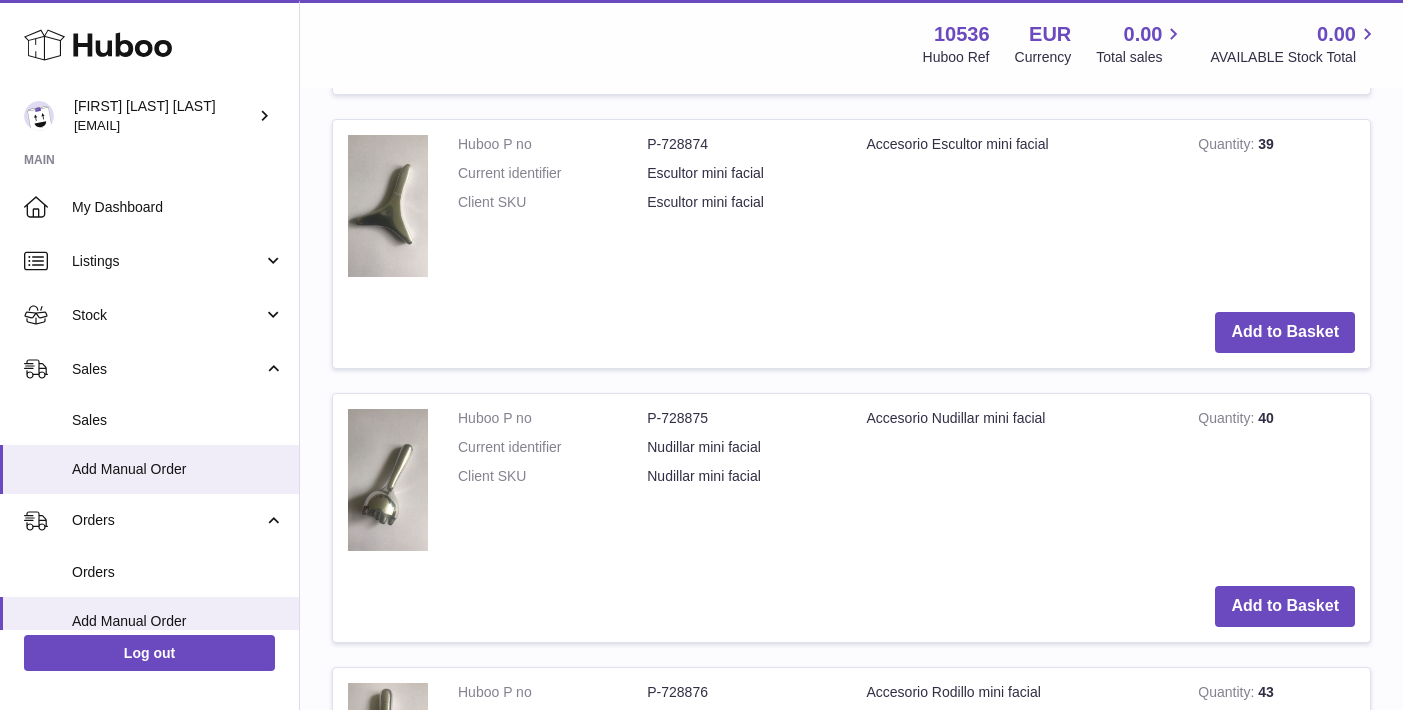 scroll, scrollTop: 3063, scrollLeft: 0, axis: vertical 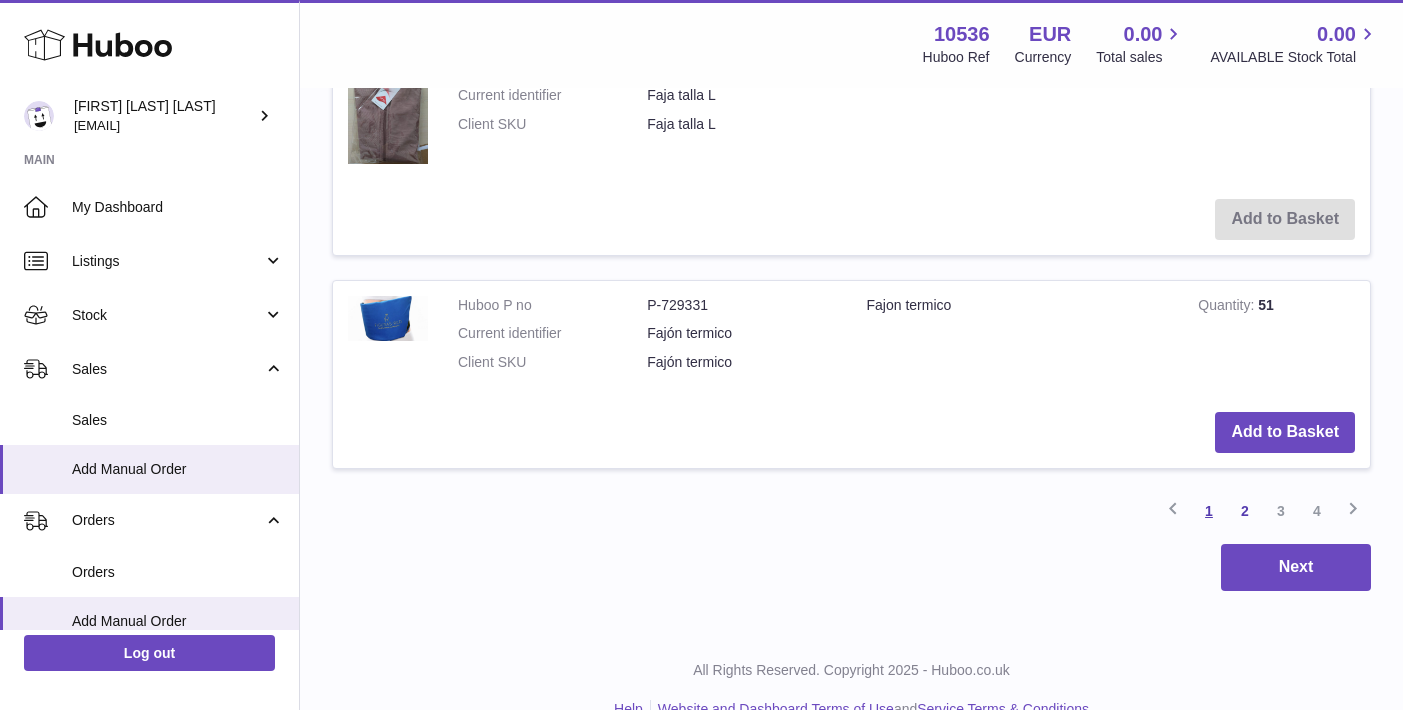 click on "1" at bounding box center [1209, 511] 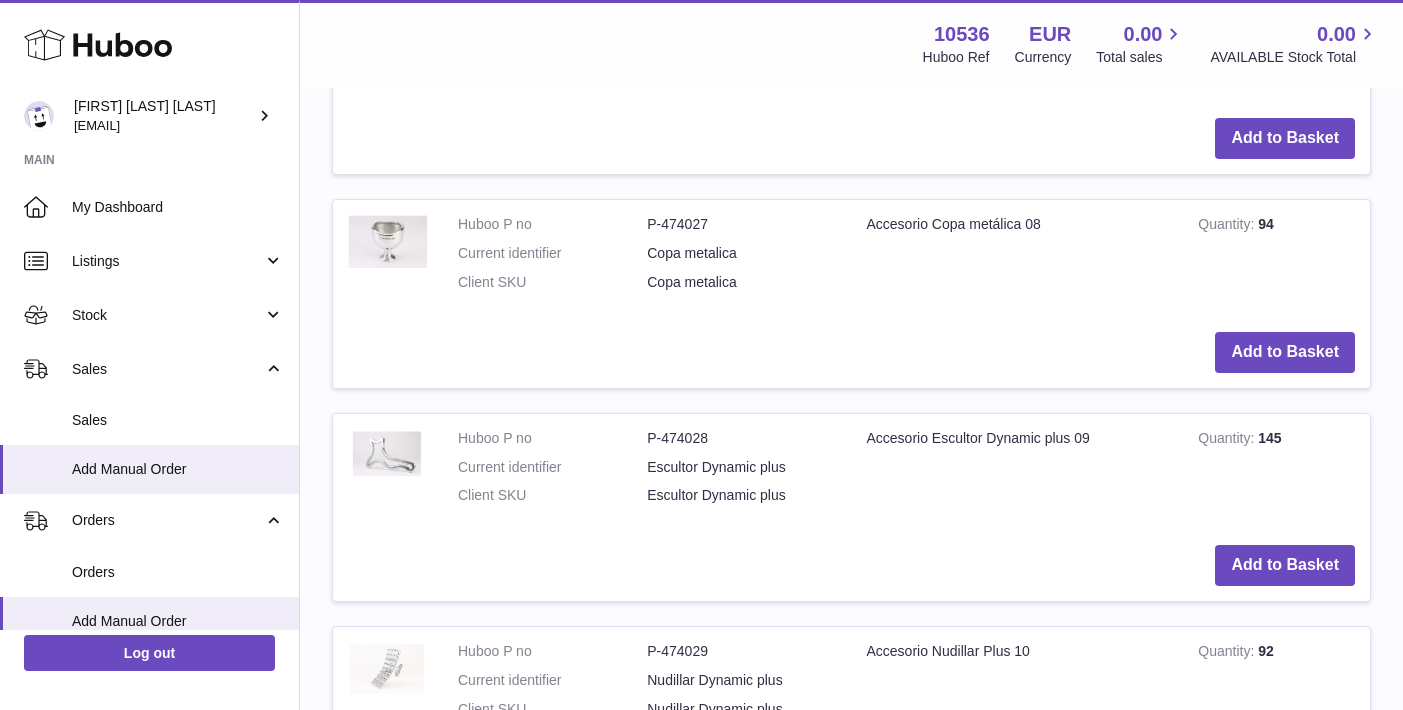 scroll, scrollTop: 3822, scrollLeft: 0, axis: vertical 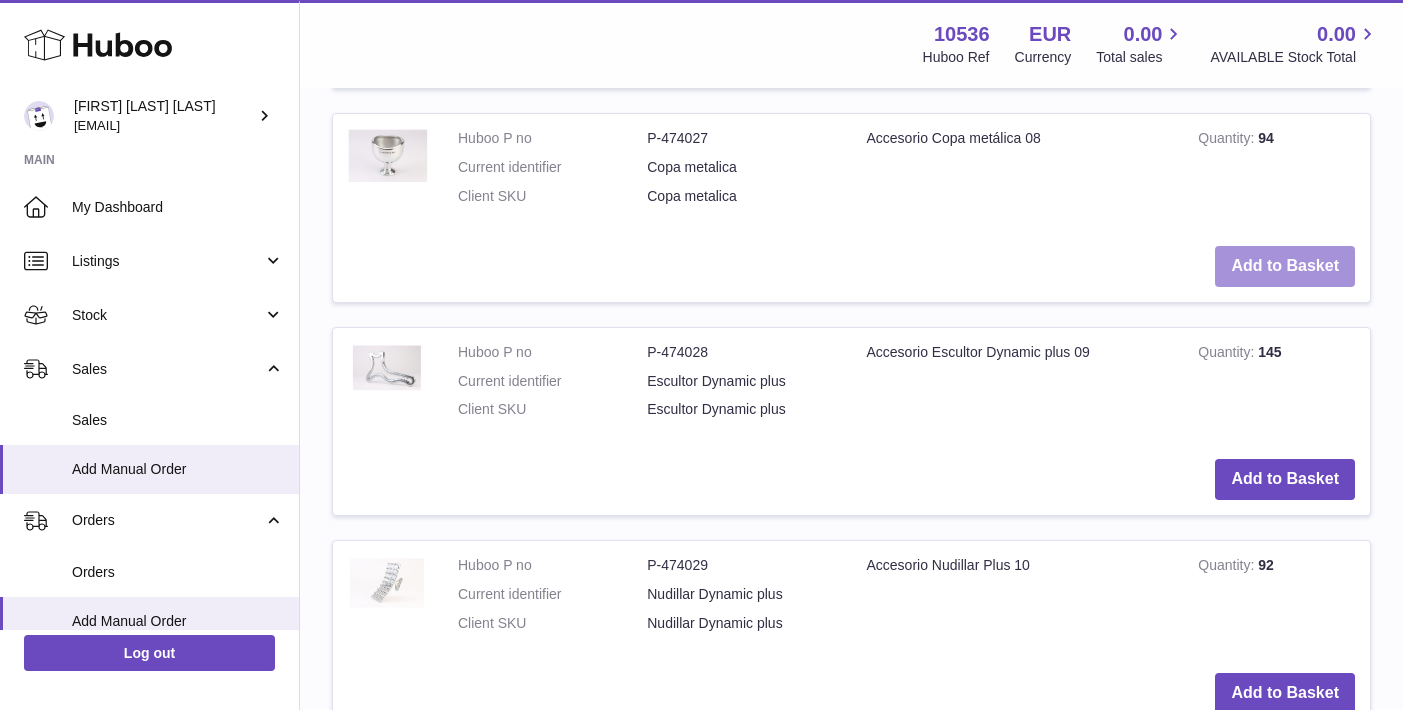 click on "Add to Basket" at bounding box center (1285, 266) 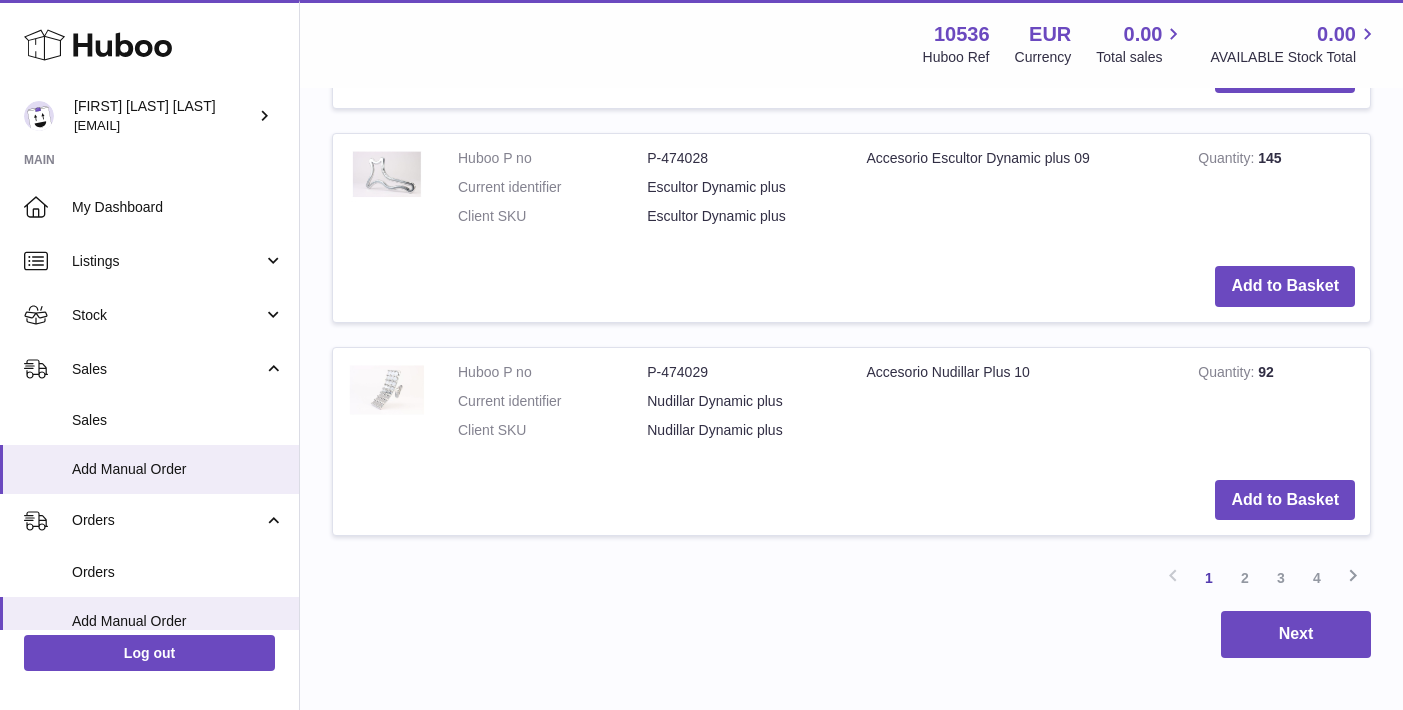 scroll, scrollTop: 4189, scrollLeft: 0, axis: vertical 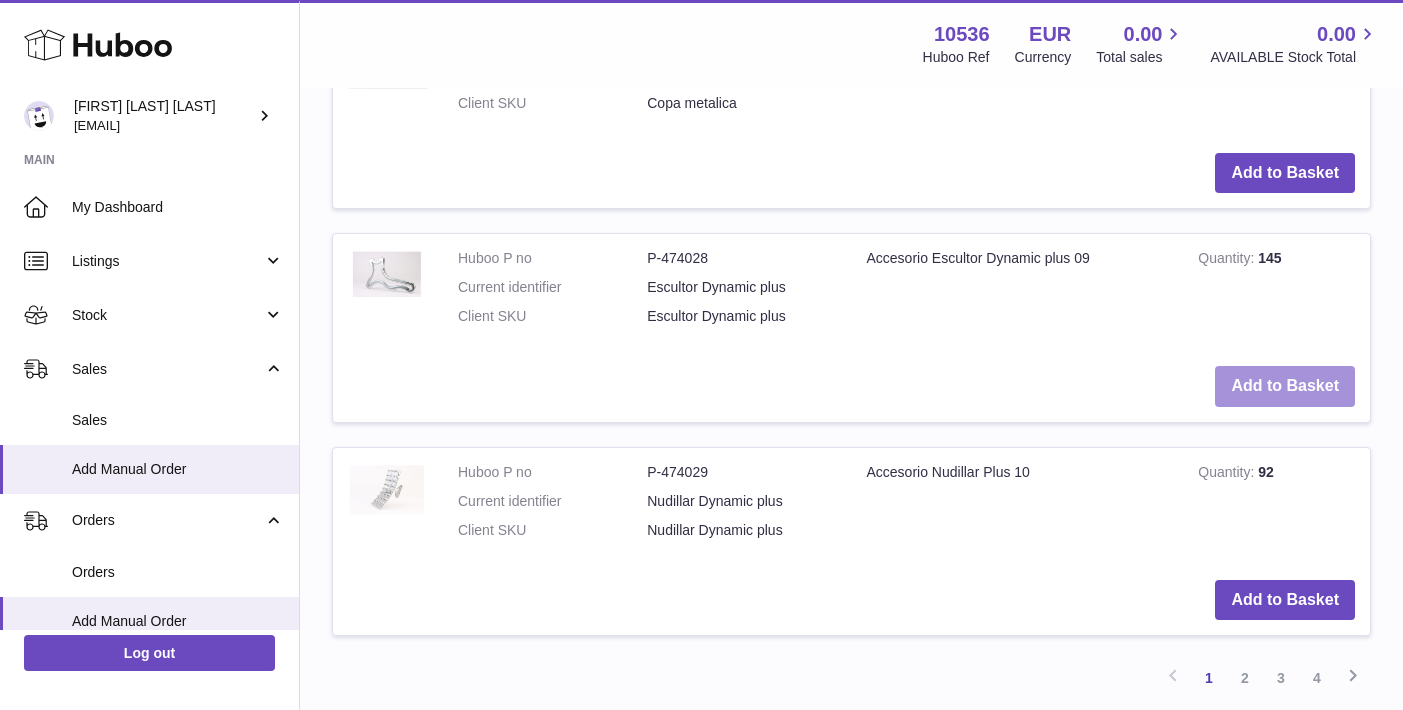 click on "Add to Basket" at bounding box center (1285, 386) 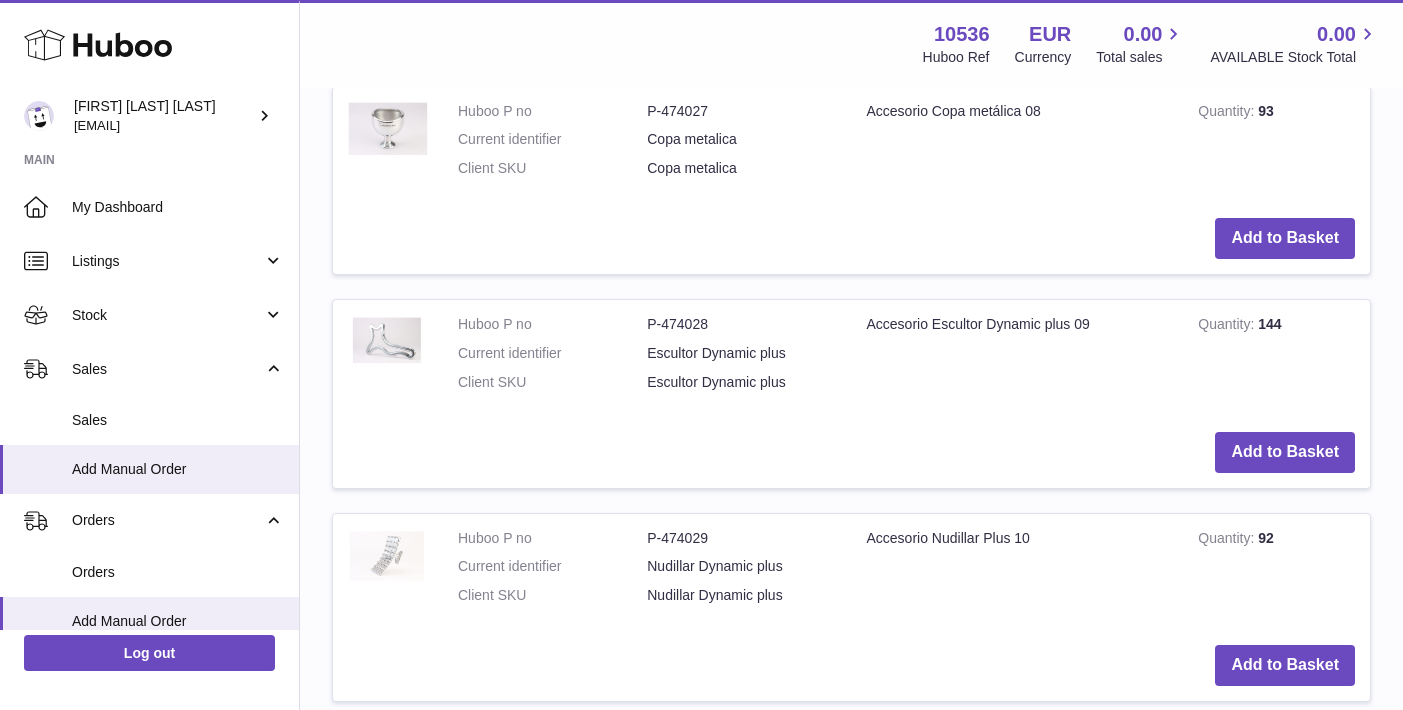 scroll, scrollTop: 4584, scrollLeft: 0, axis: vertical 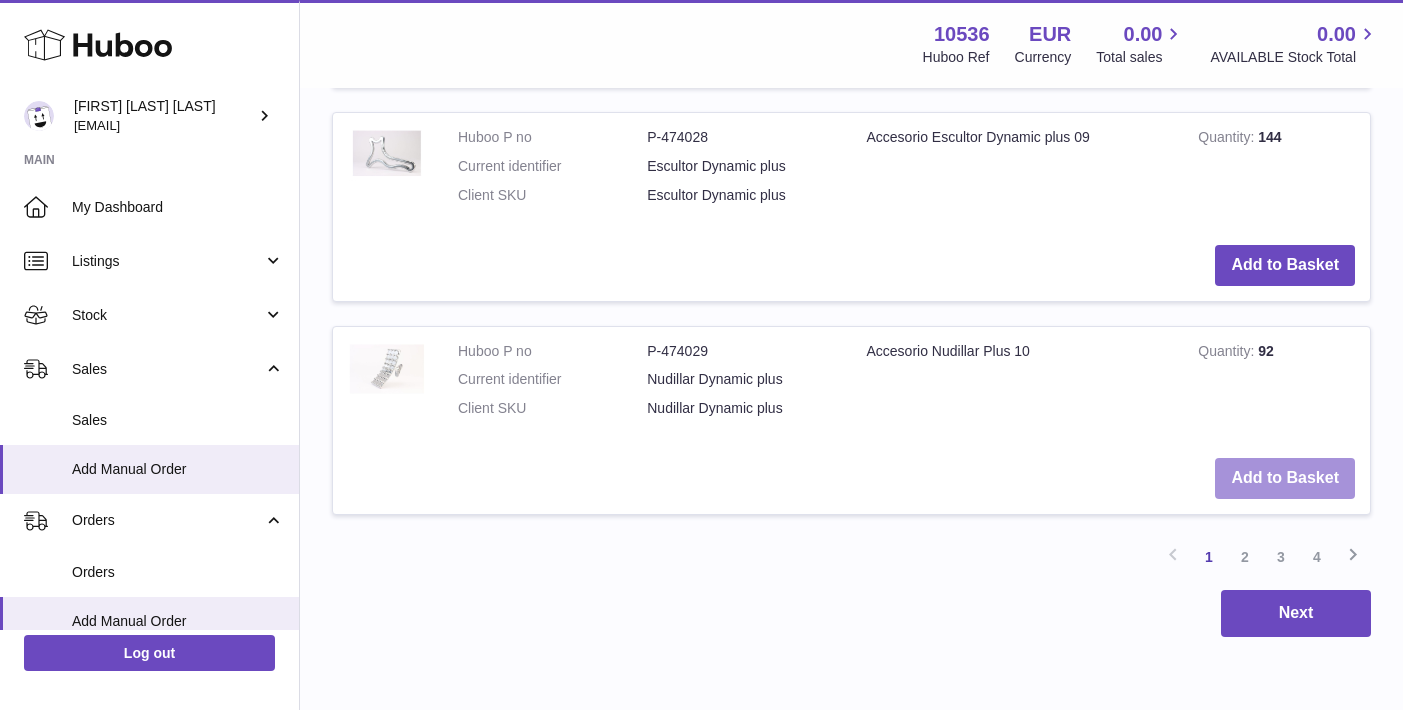 click on "Add to Basket" at bounding box center (1285, 478) 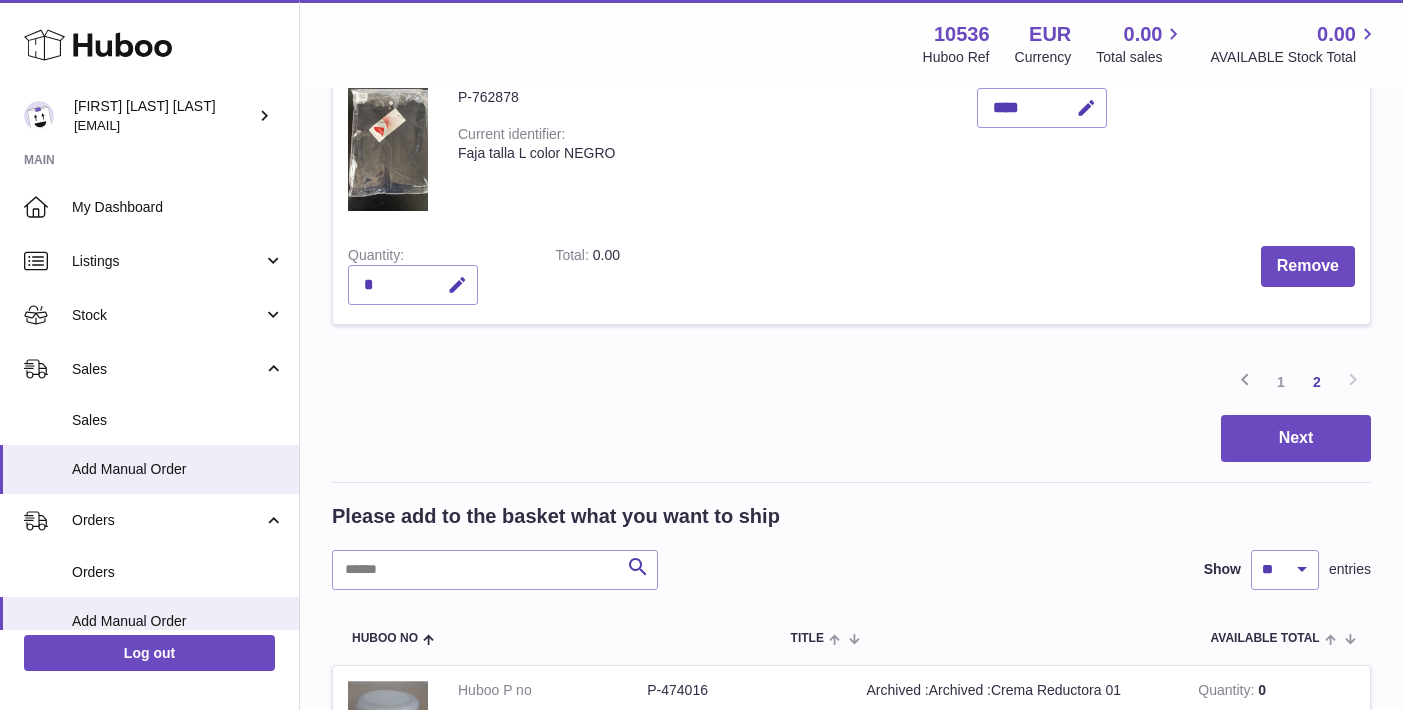 scroll, scrollTop: 2304, scrollLeft: 0, axis: vertical 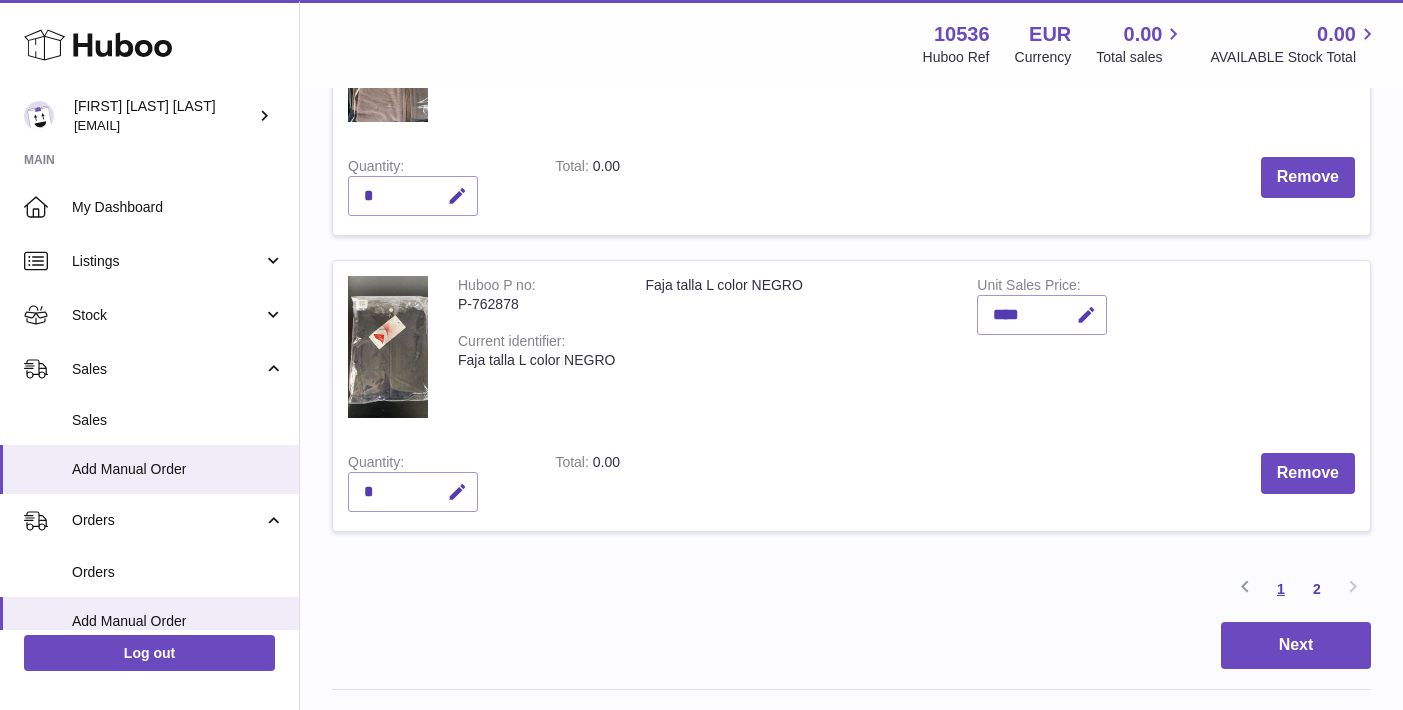 click on "1" at bounding box center [1281, 589] 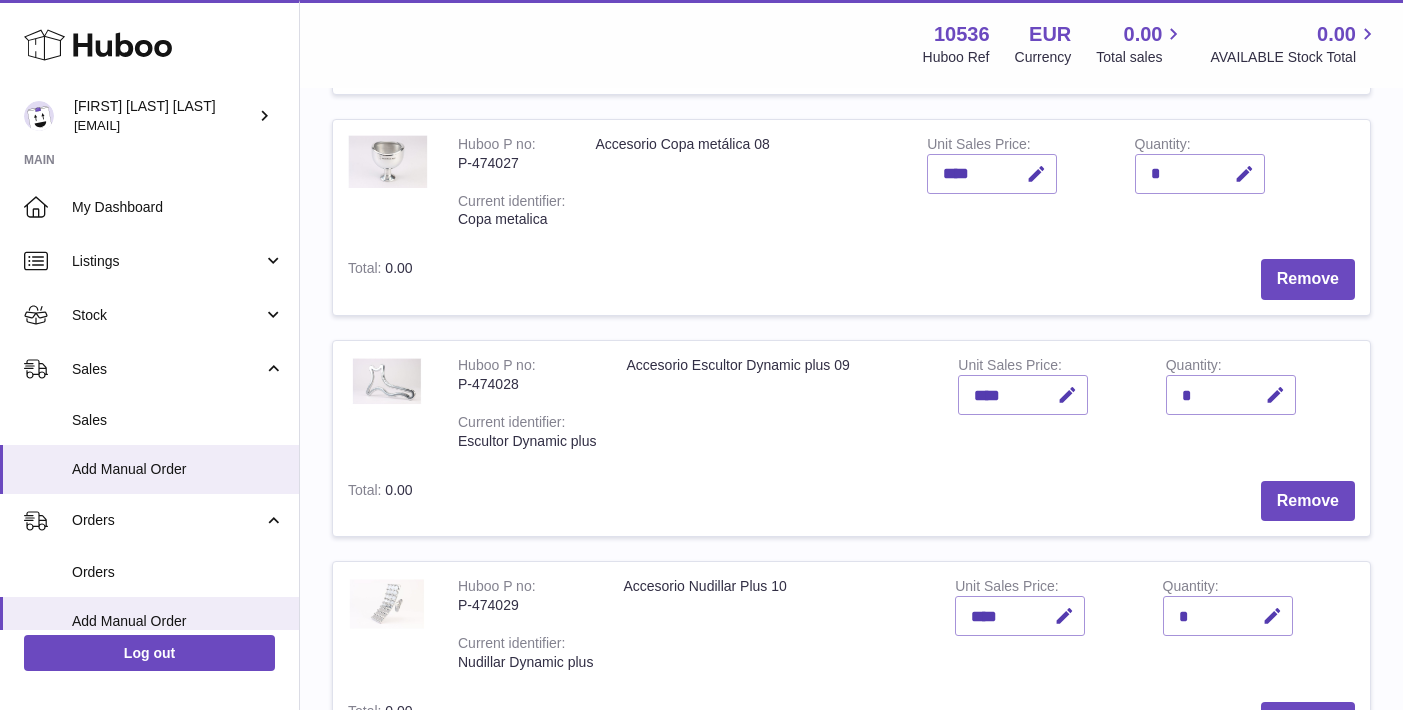 scroll, scrollTop: 1242, scrollLeft: 0, axis: vertical 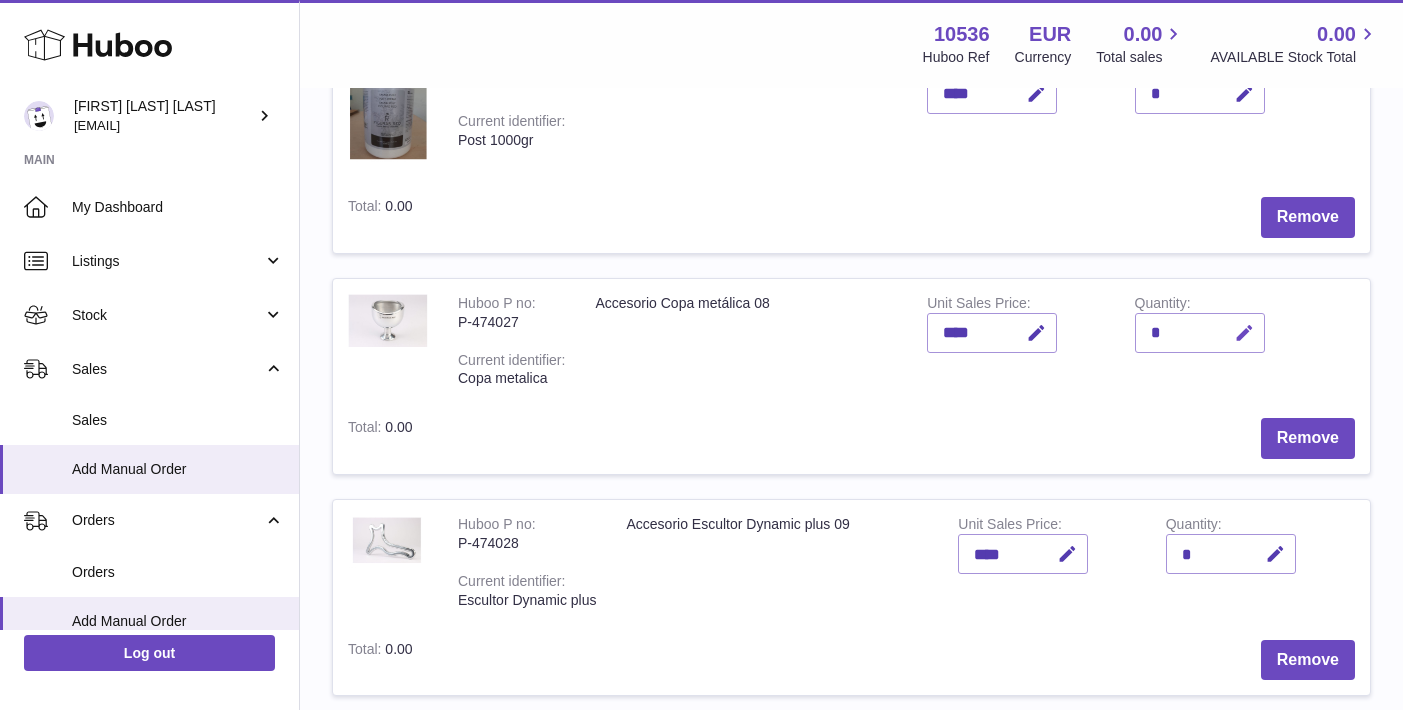 click at bounding box center [1241, 333] 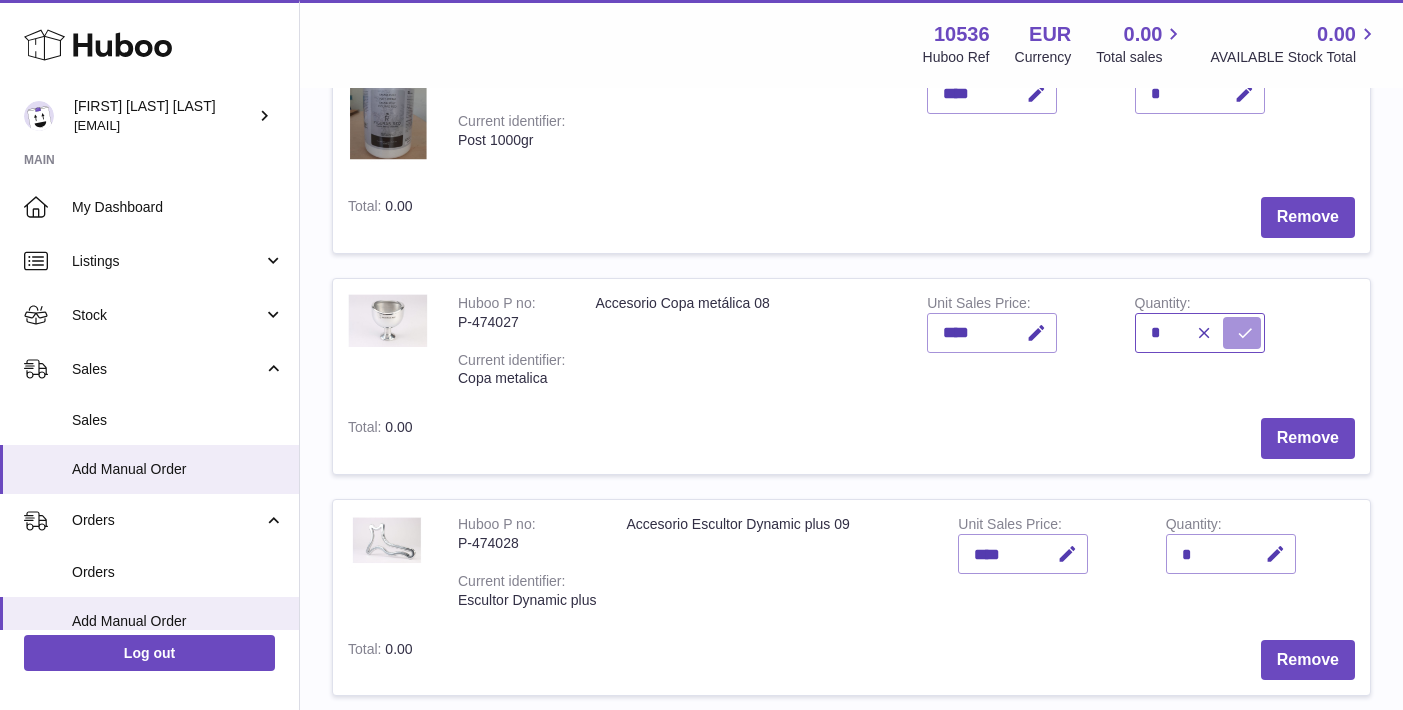 type on "*" 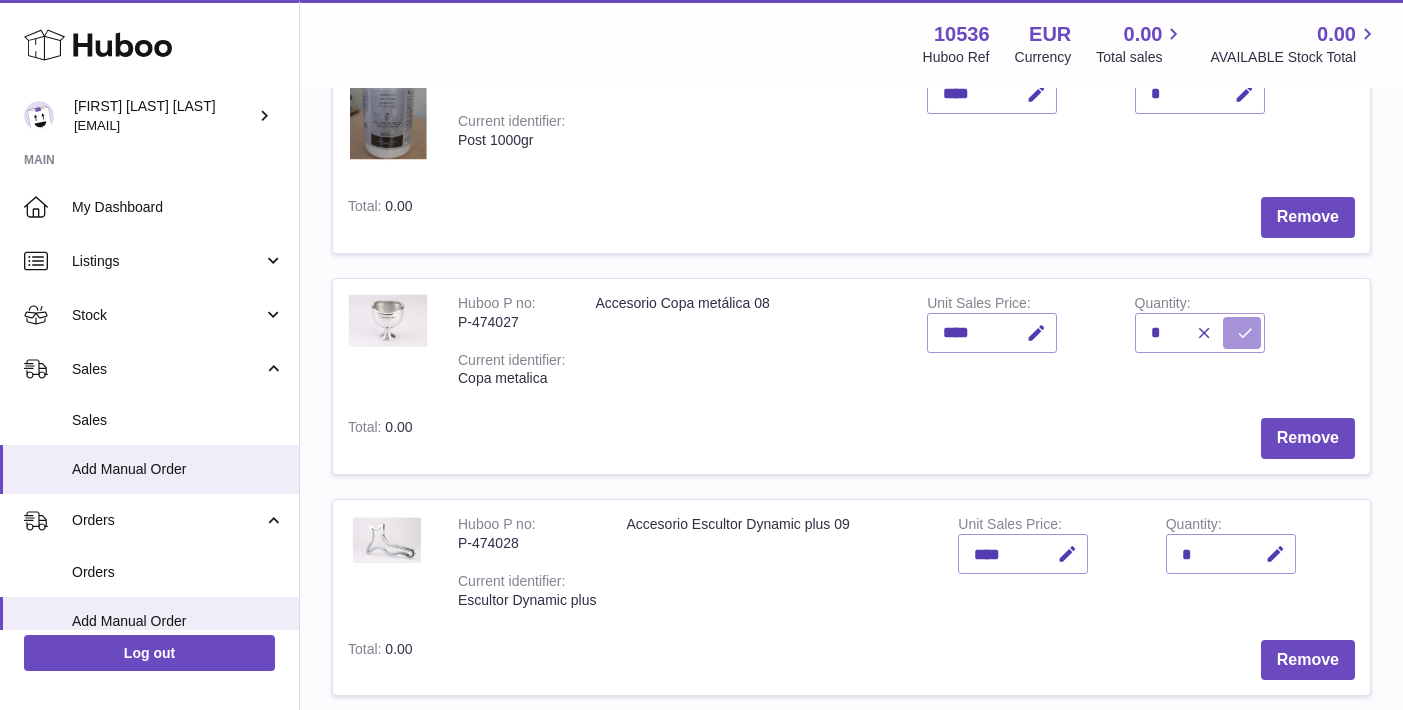 click at bounding box center (1245, 333) 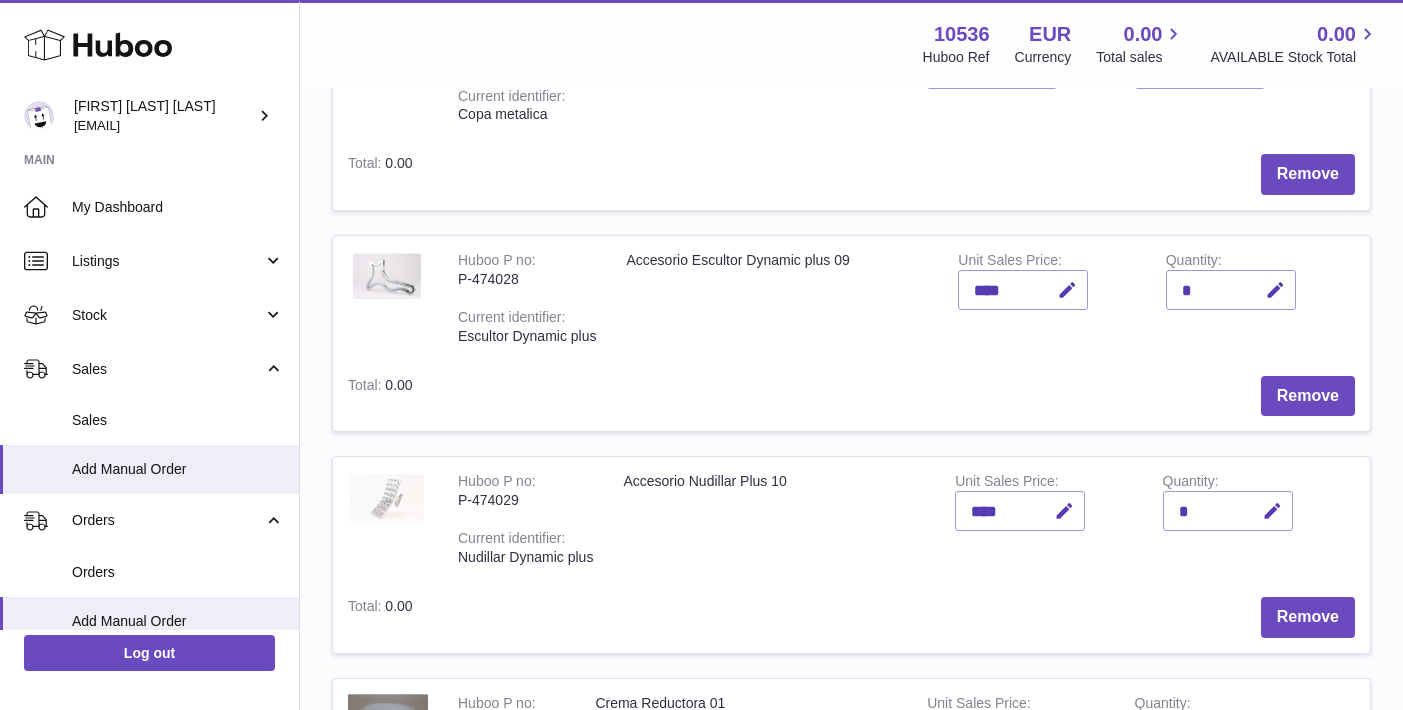 scroll, scrollTop: 1597, scrollLeft: 0, axis: vertical 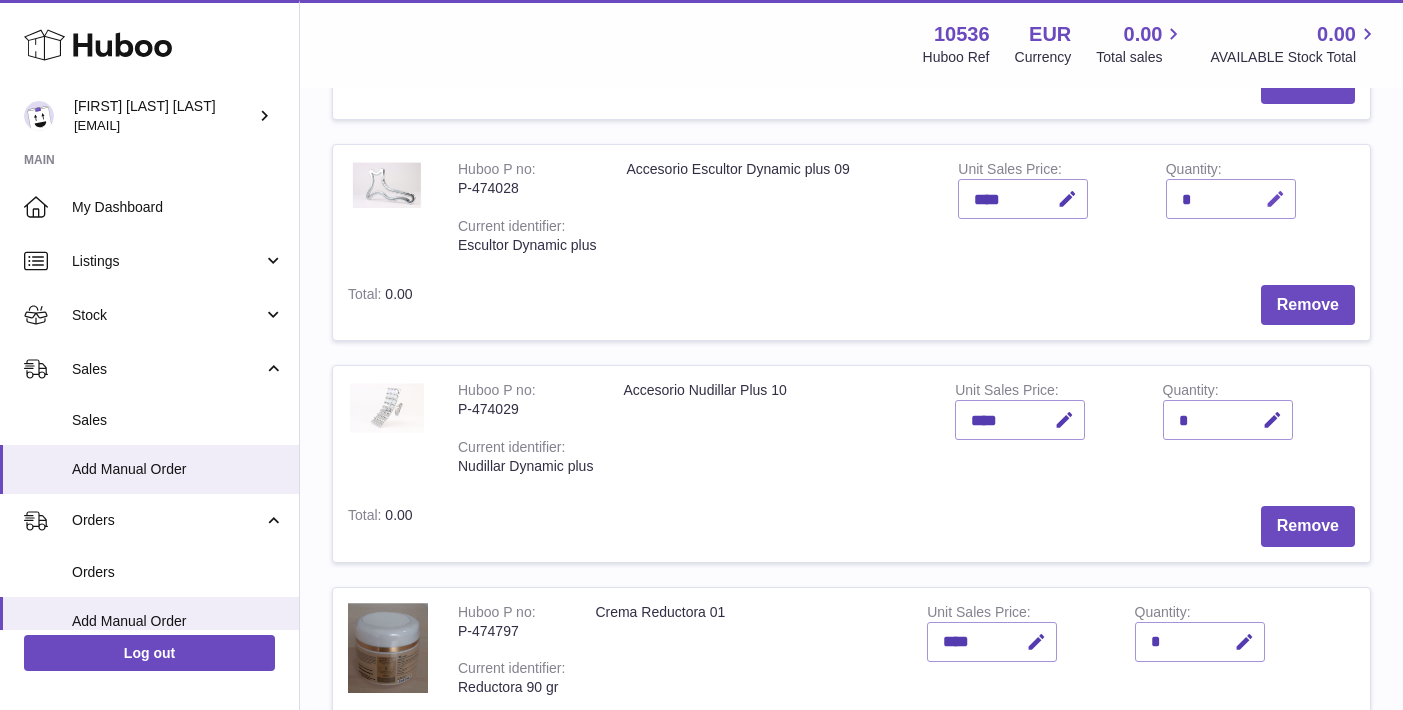 click at bounding box center [1272, 199] 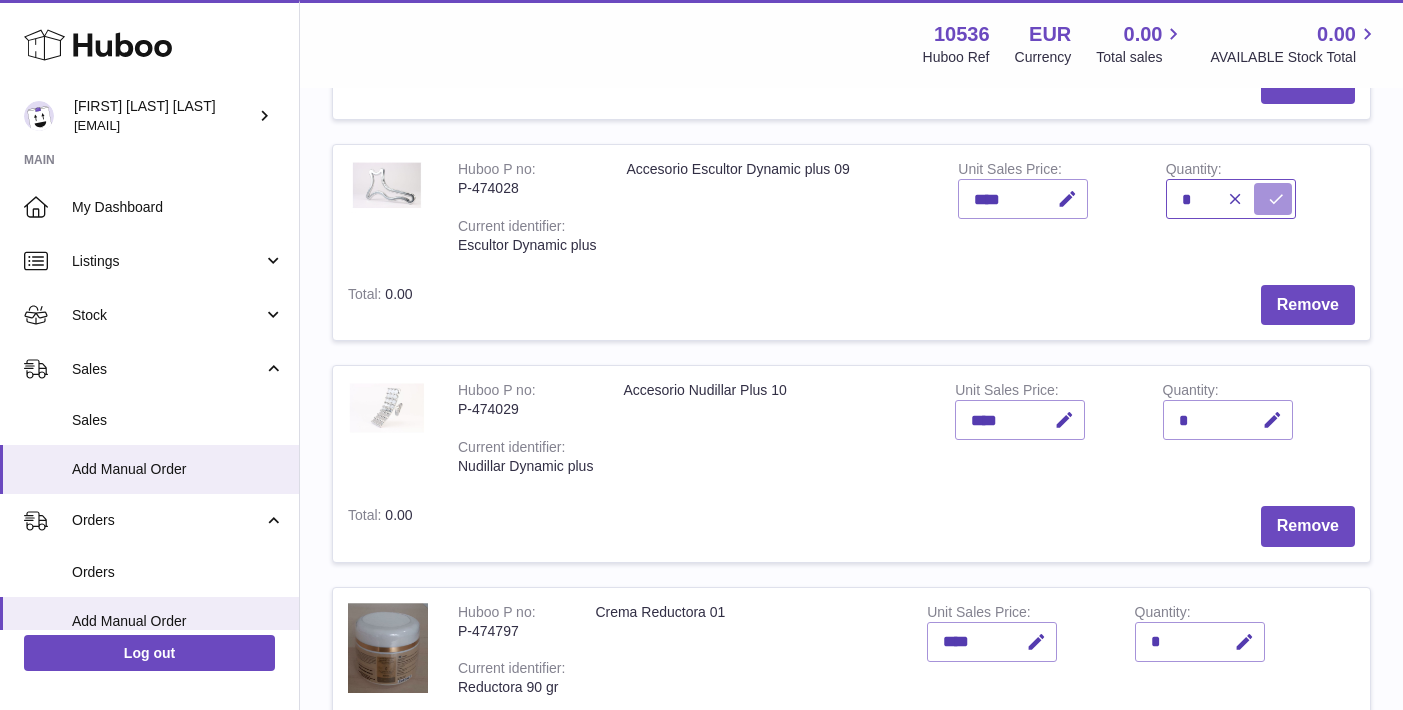 type on "*" 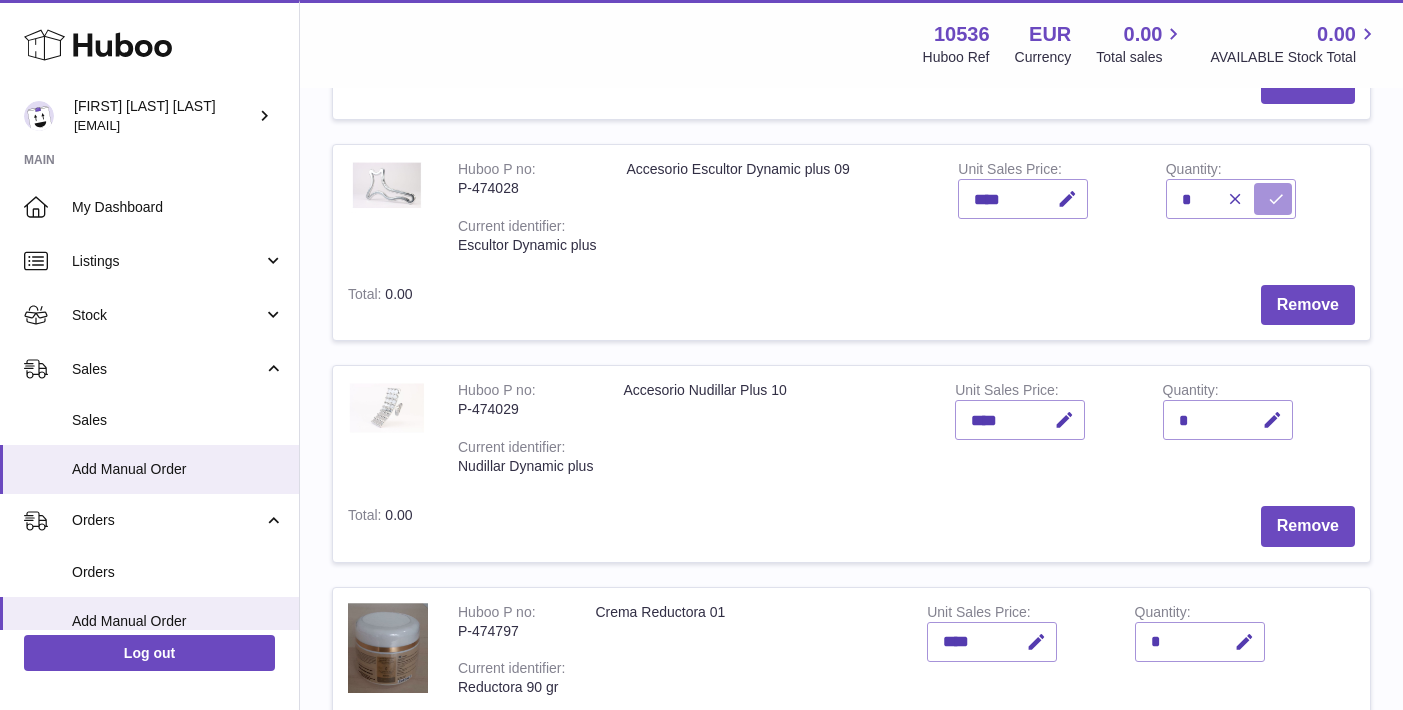 click at bounding box center [1276, 199] 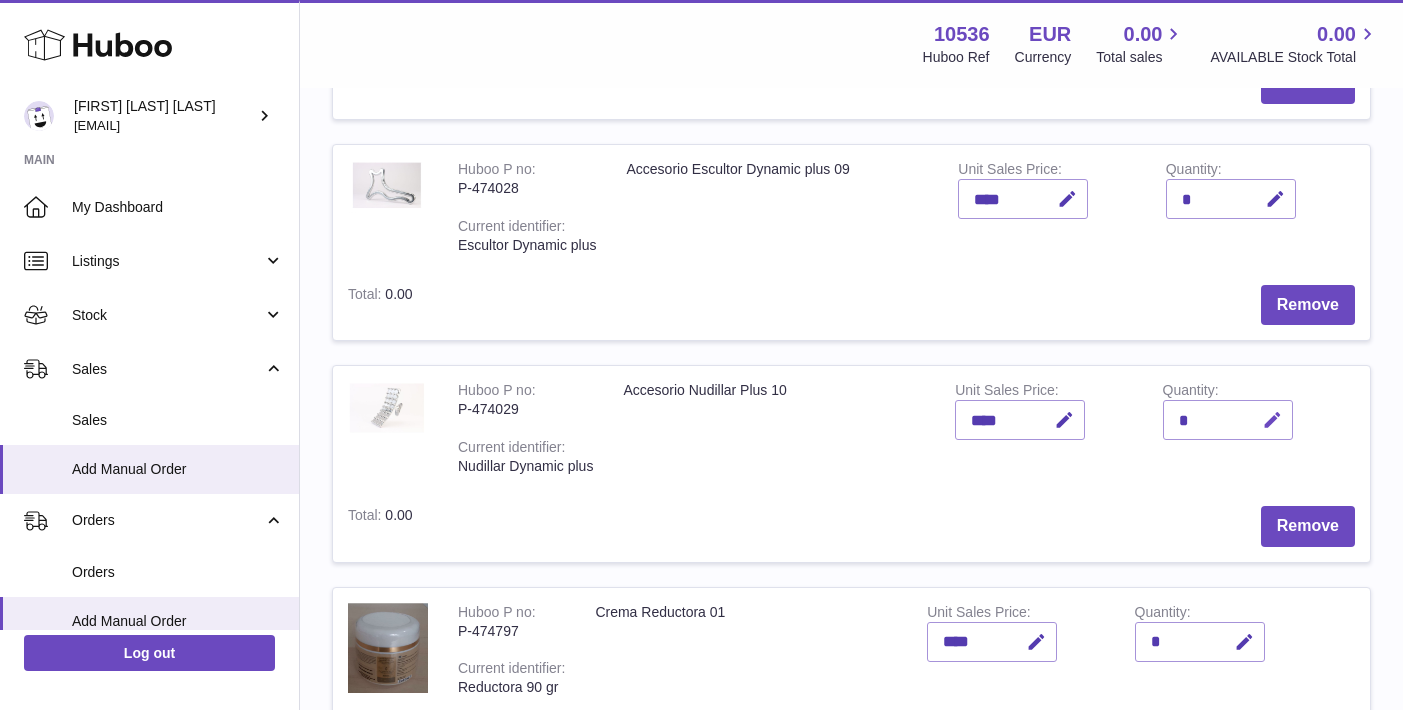 click at bounding box center (1272, 420) 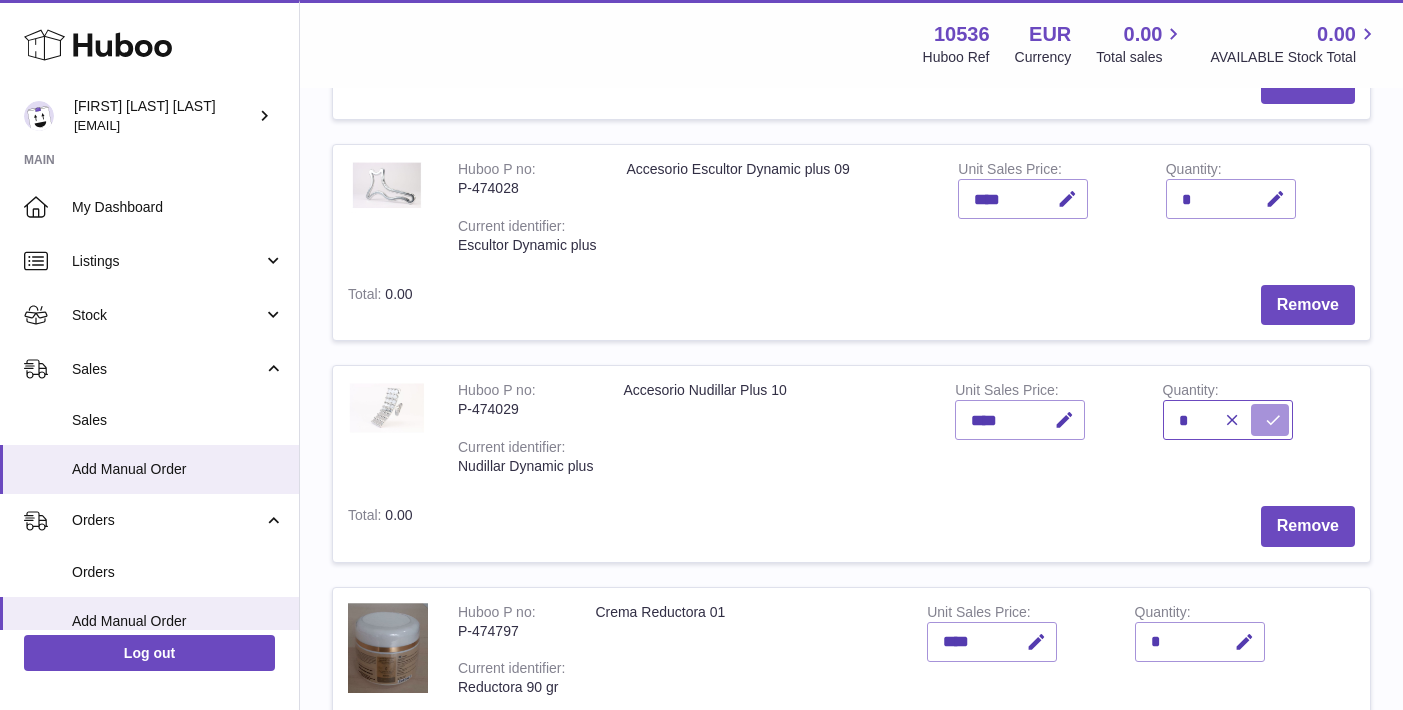 type on "*" 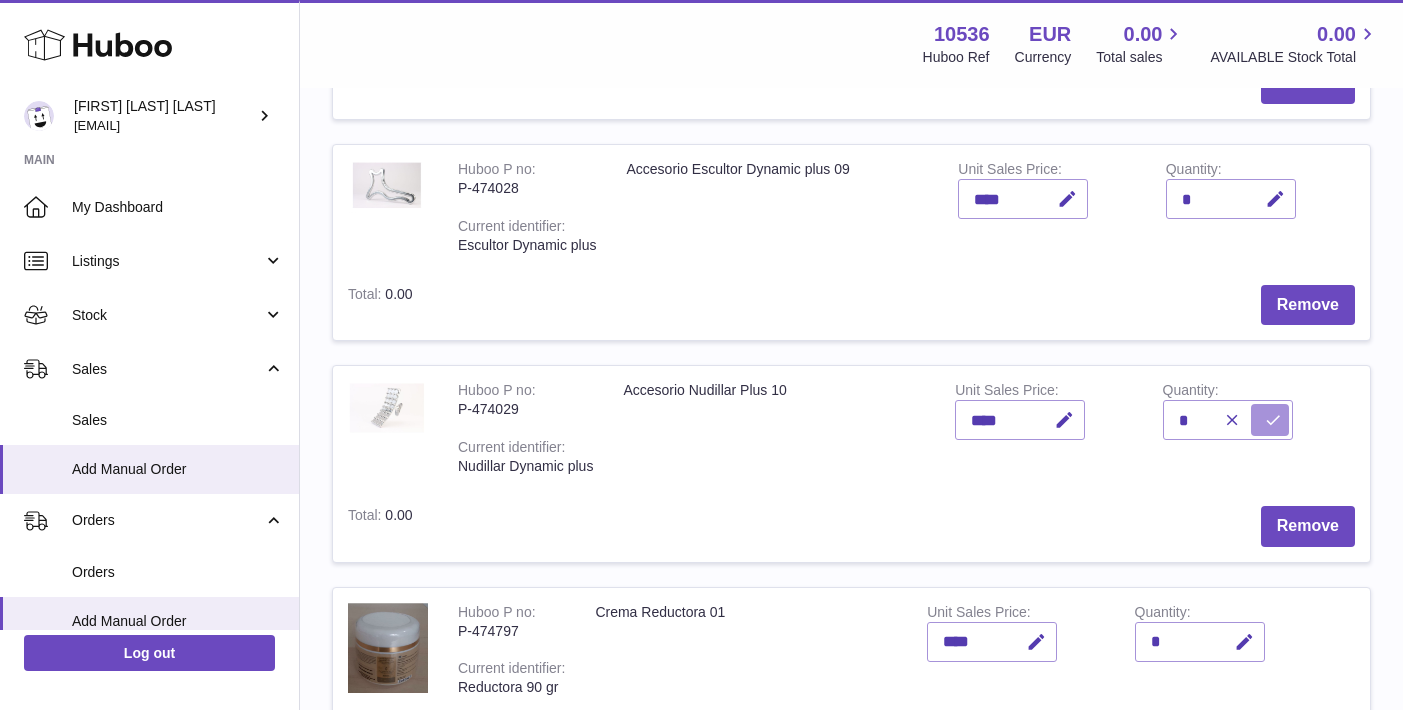 click at bounding box center (1273, 420) 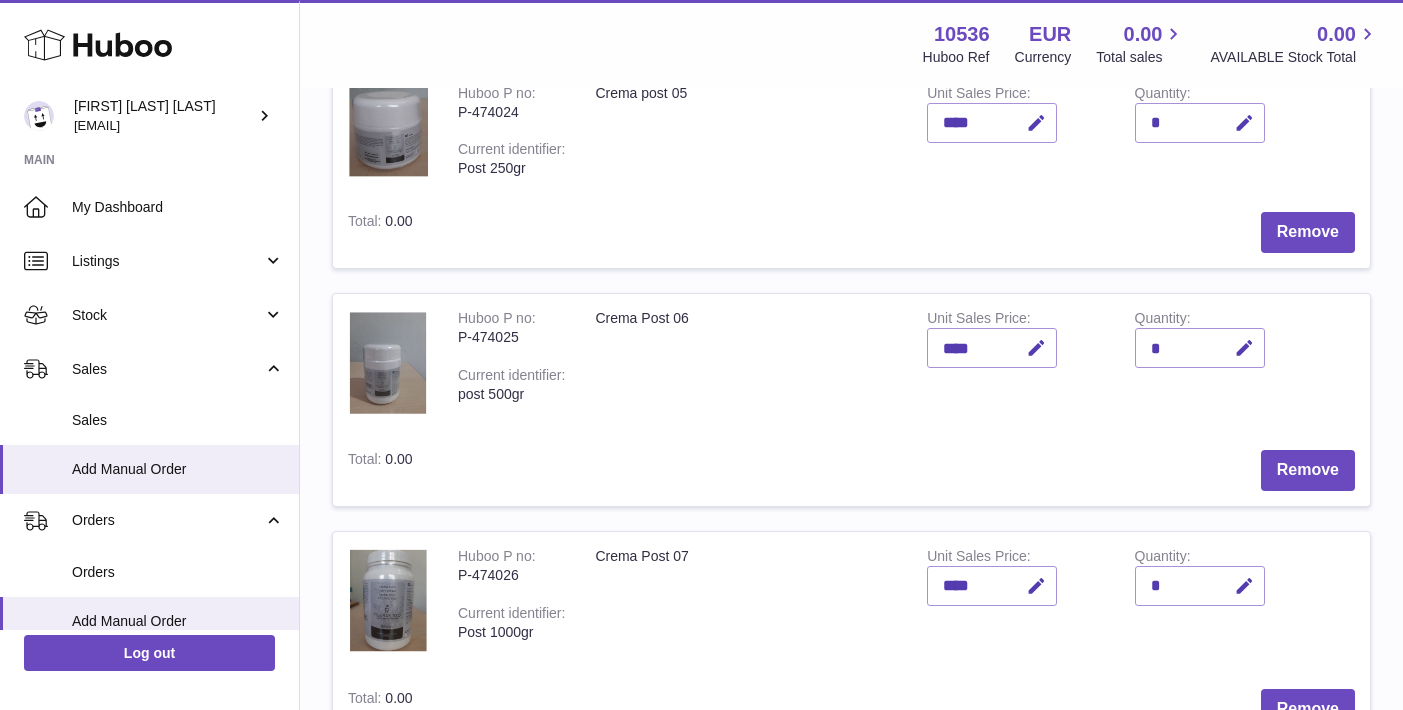 scroll, scrollTop: 0, scrollLeft: 0, axis: both 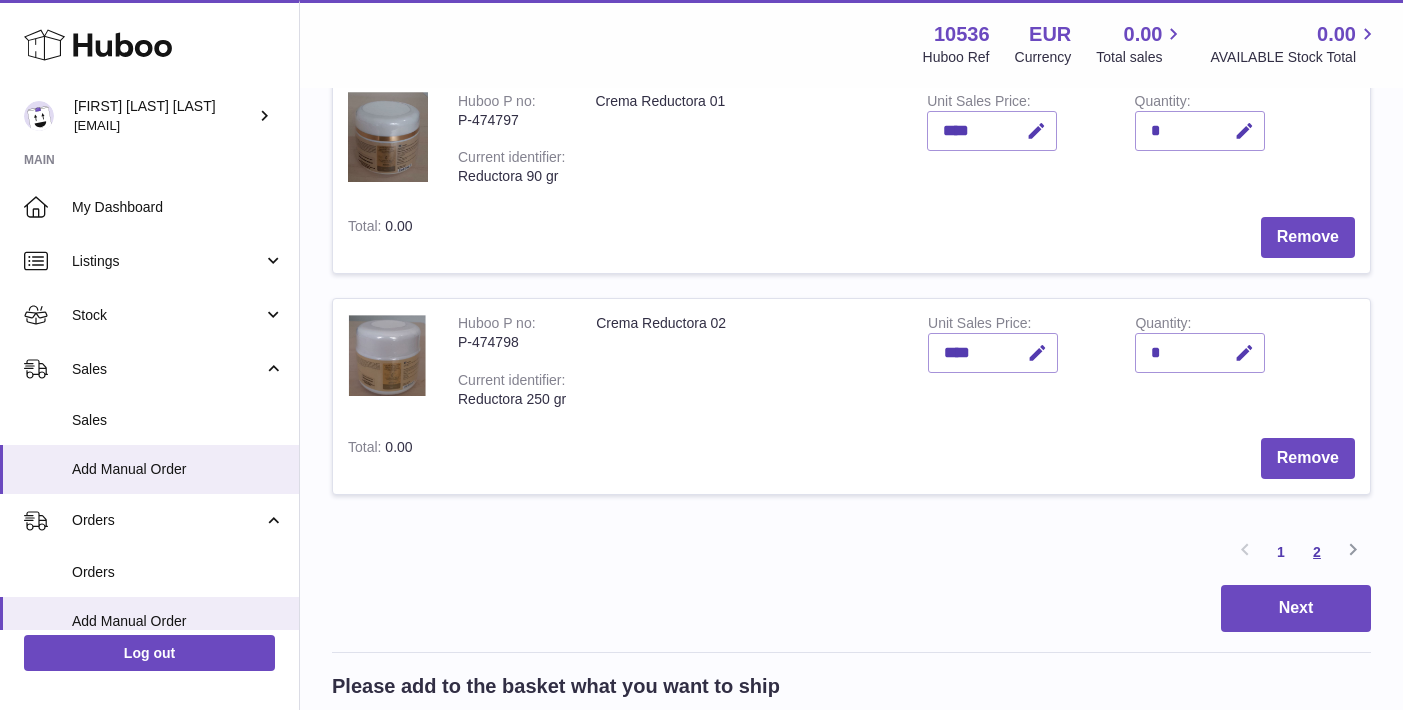 click on "2" at bounding box center (1317, 552) 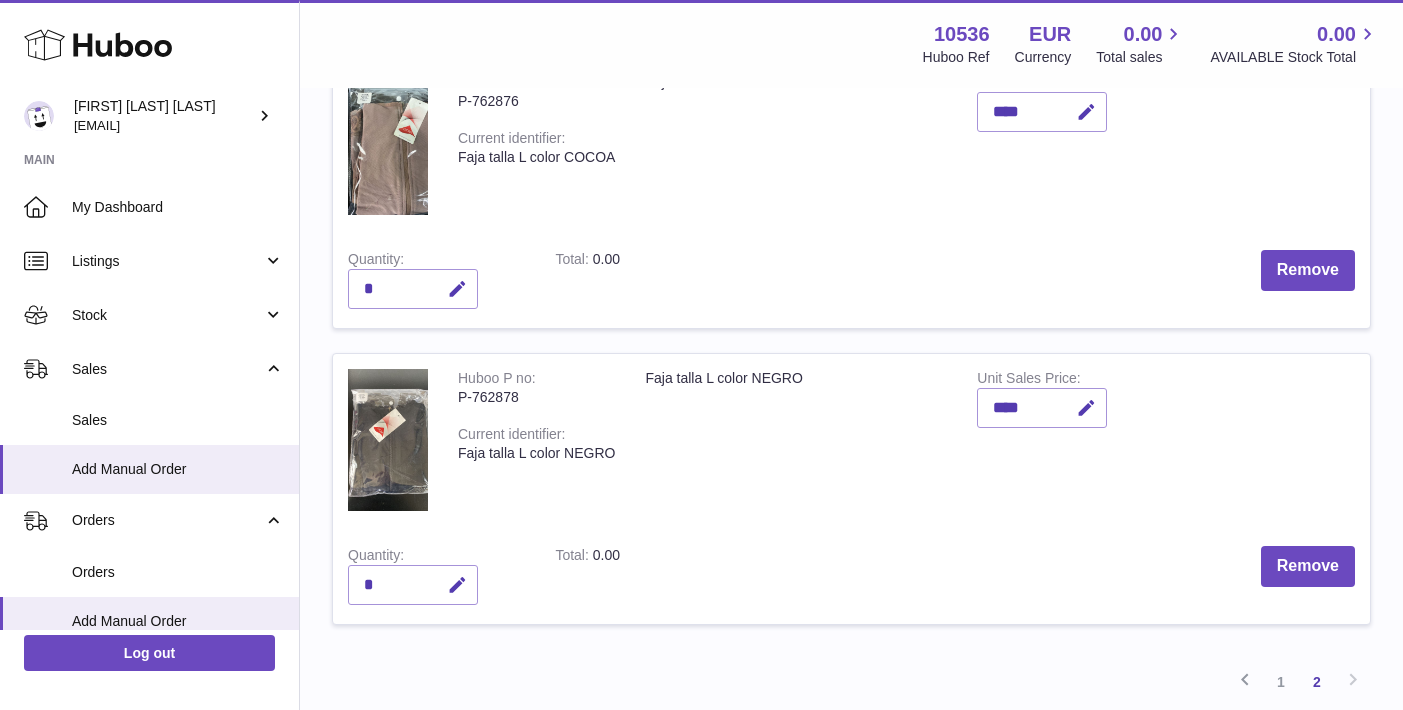 scroll, scrollTop: 2210, scrollLeft: 1, axis: both 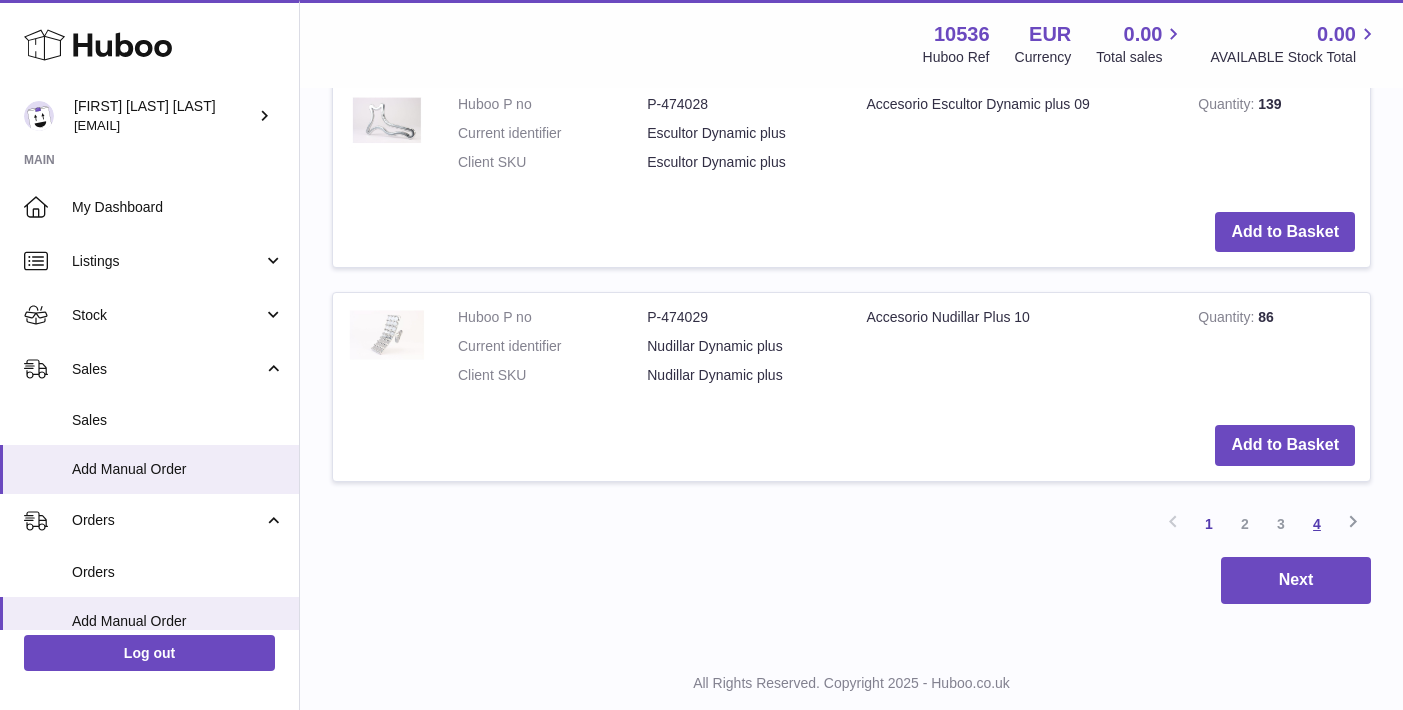 click on "4" at bounding box center (1317, 524) 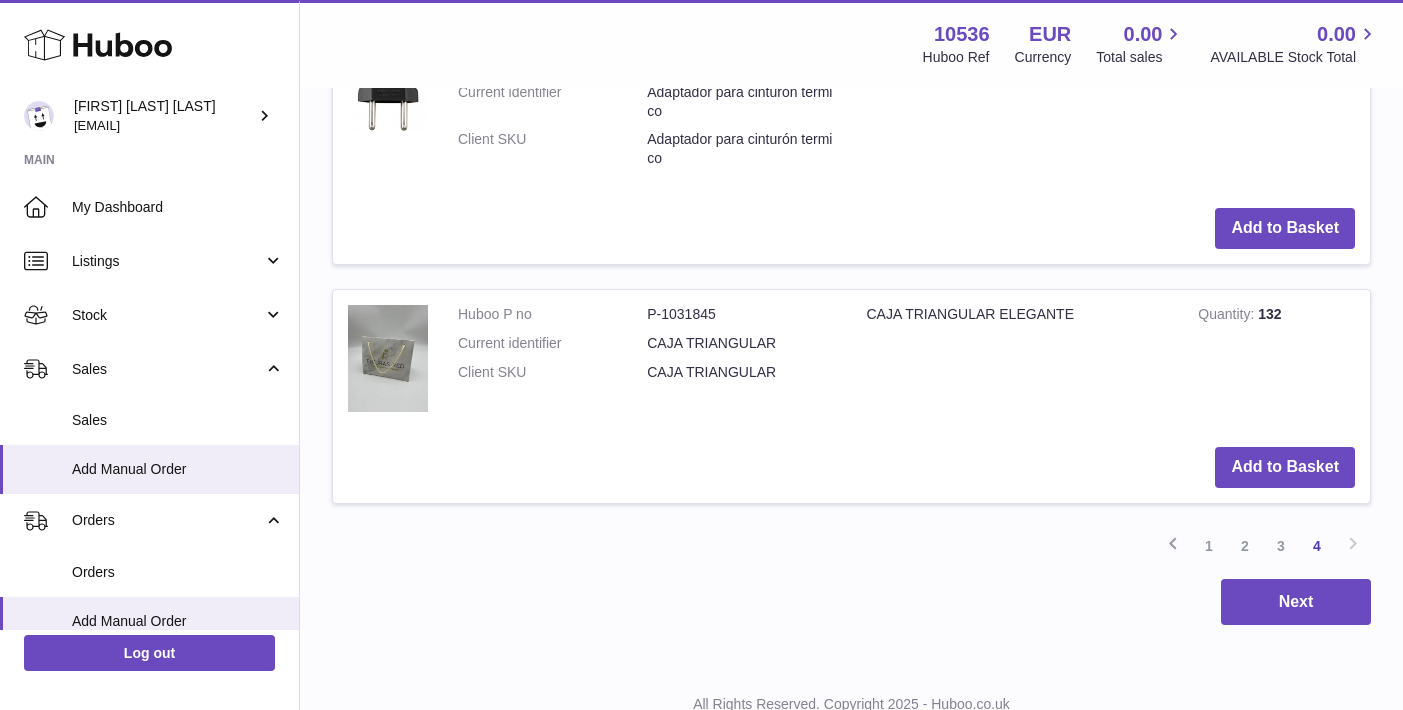 scroll, scrollTop: 4191, scrollLeft: 0, axis: vertical 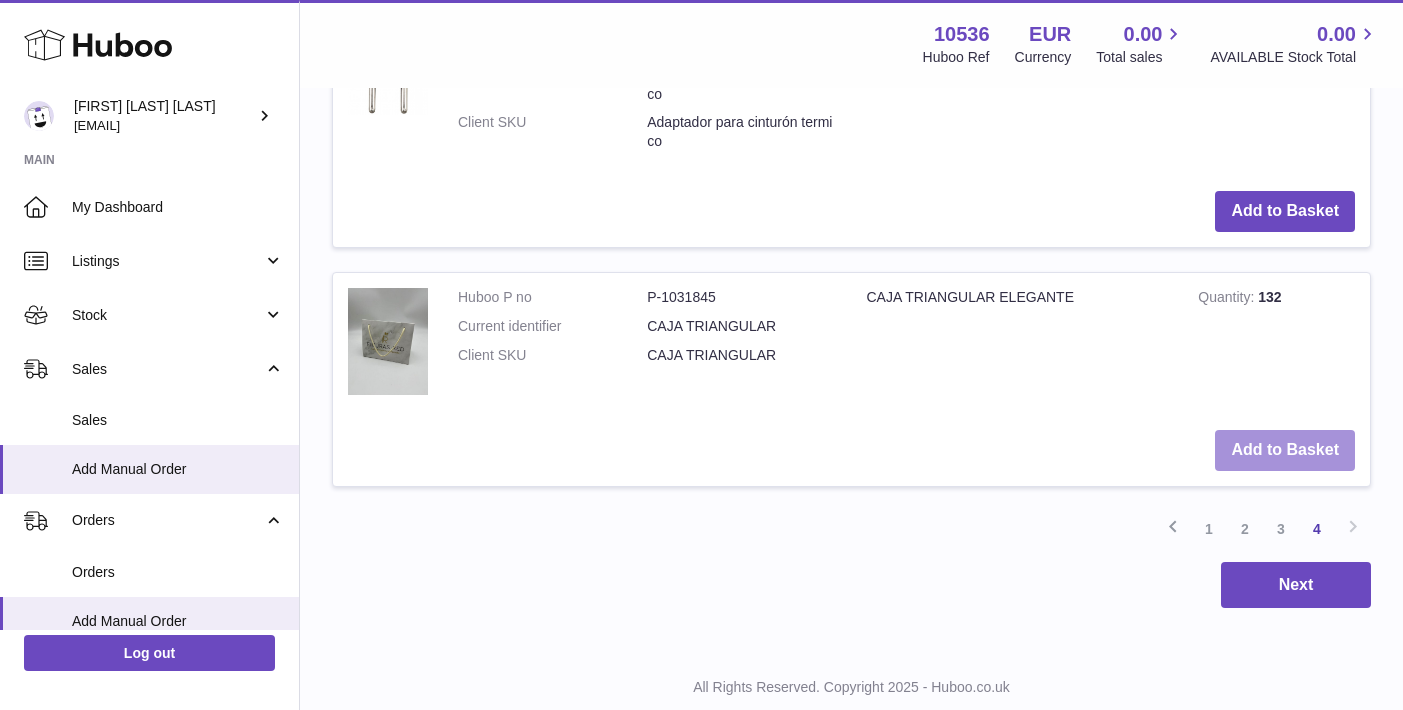 click on "Add to Basket" at bounding box center (1285, 450) 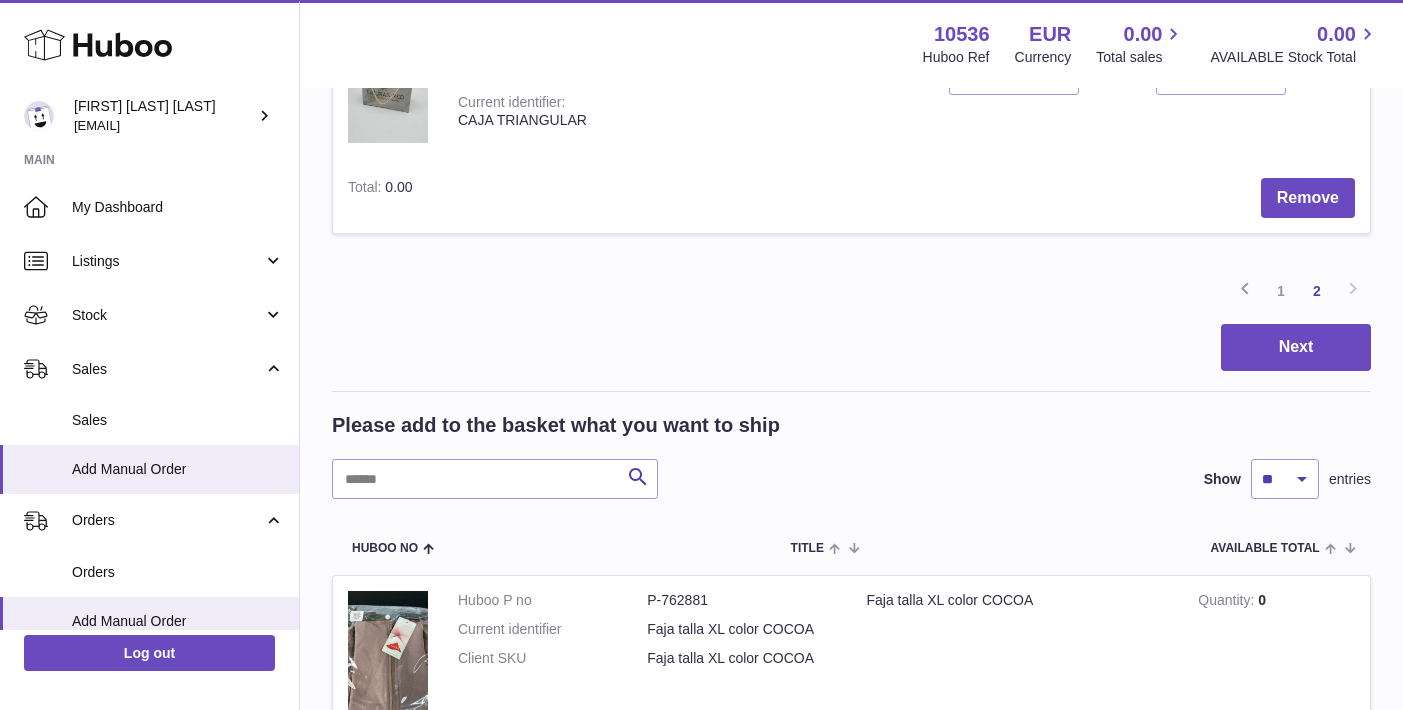 scroll, scrollTop: 2421, scrollLeft: 0, axis: vertical 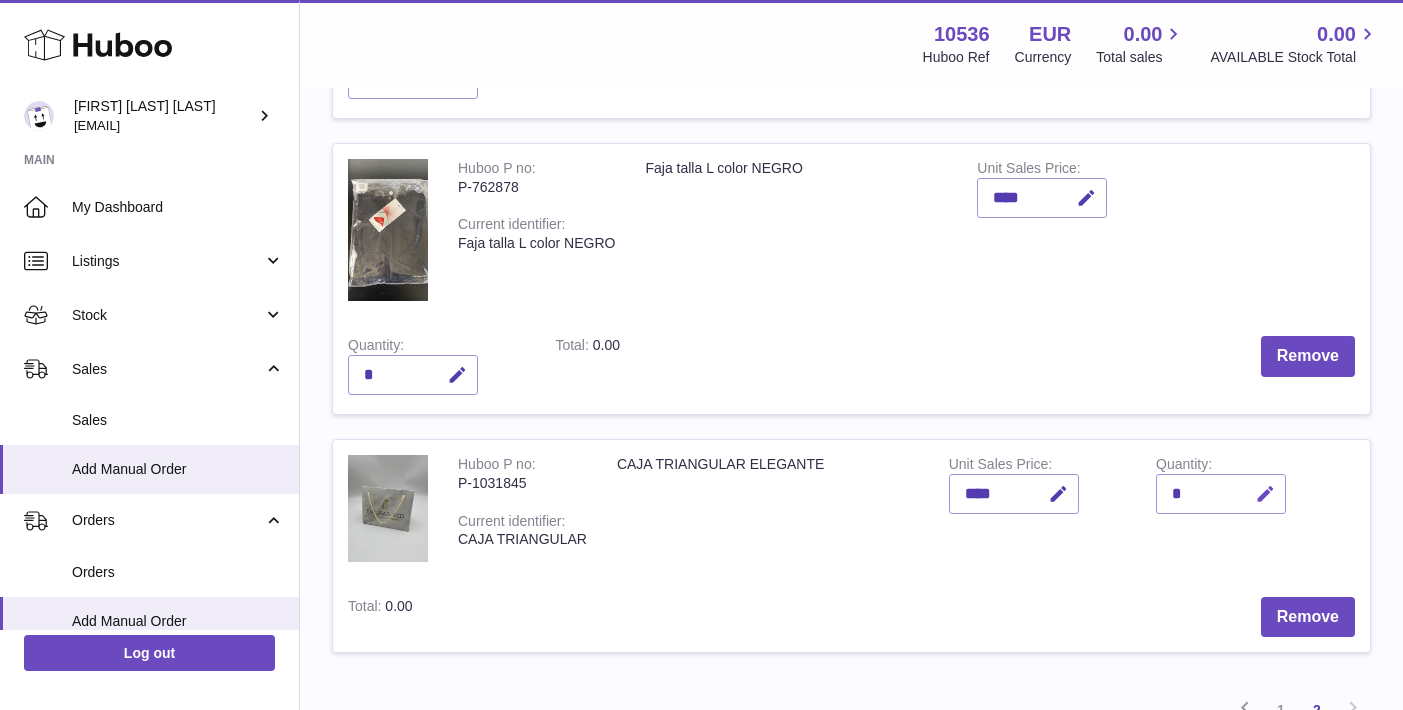 click at bounding box center (1265, 494) 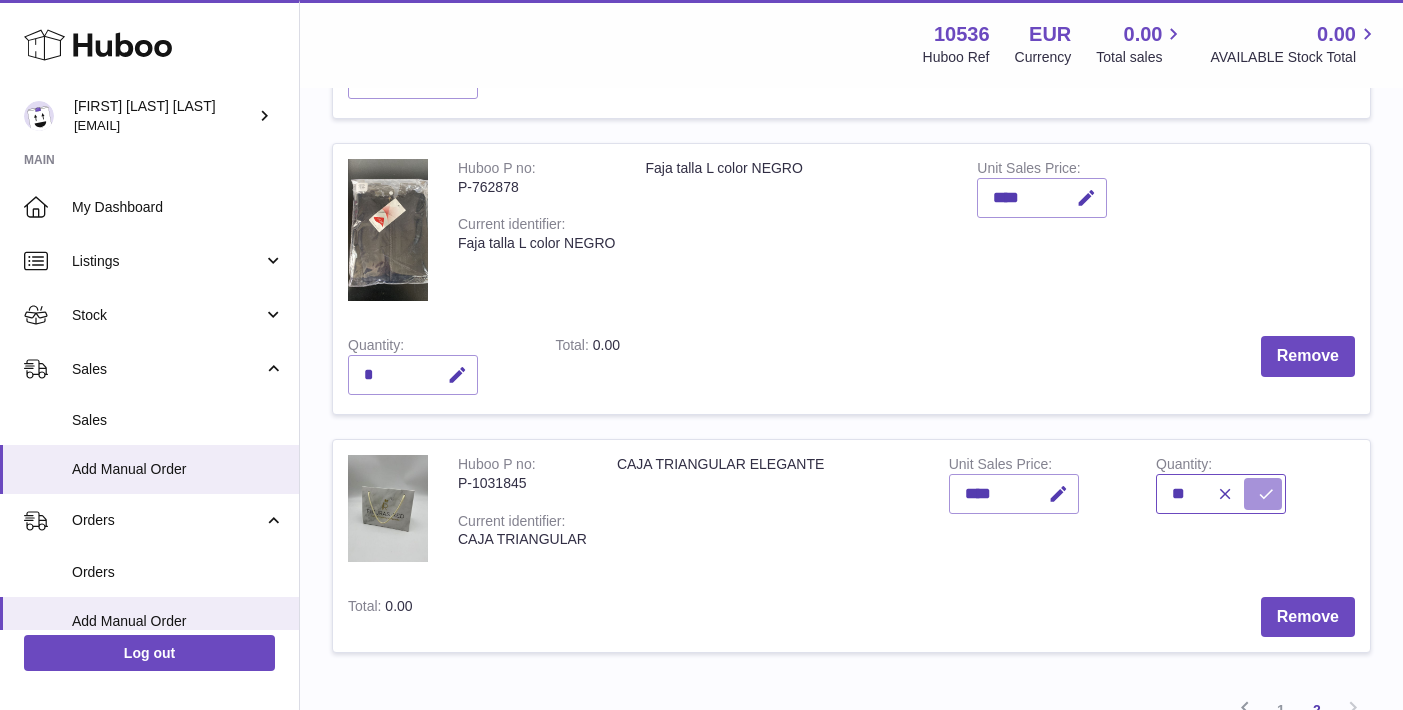 type on "**" 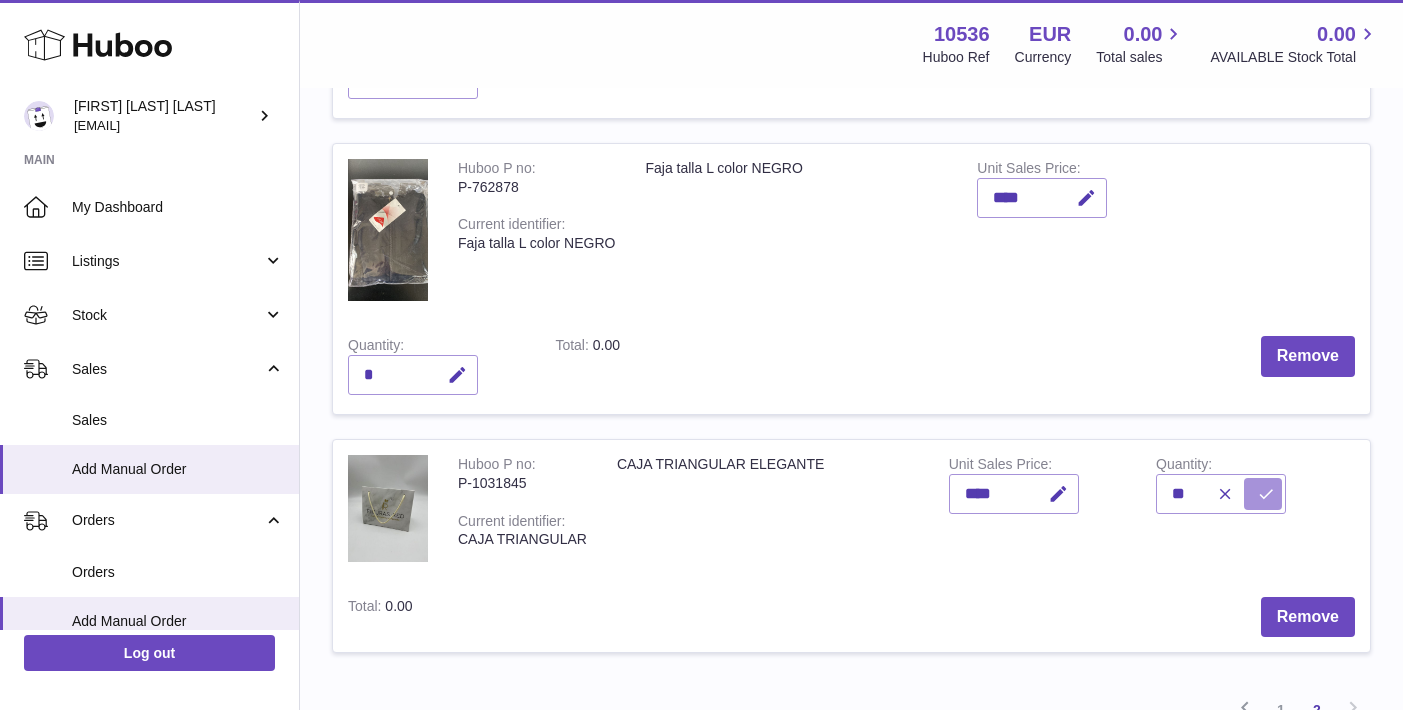click at bounding box center [1266, 494] 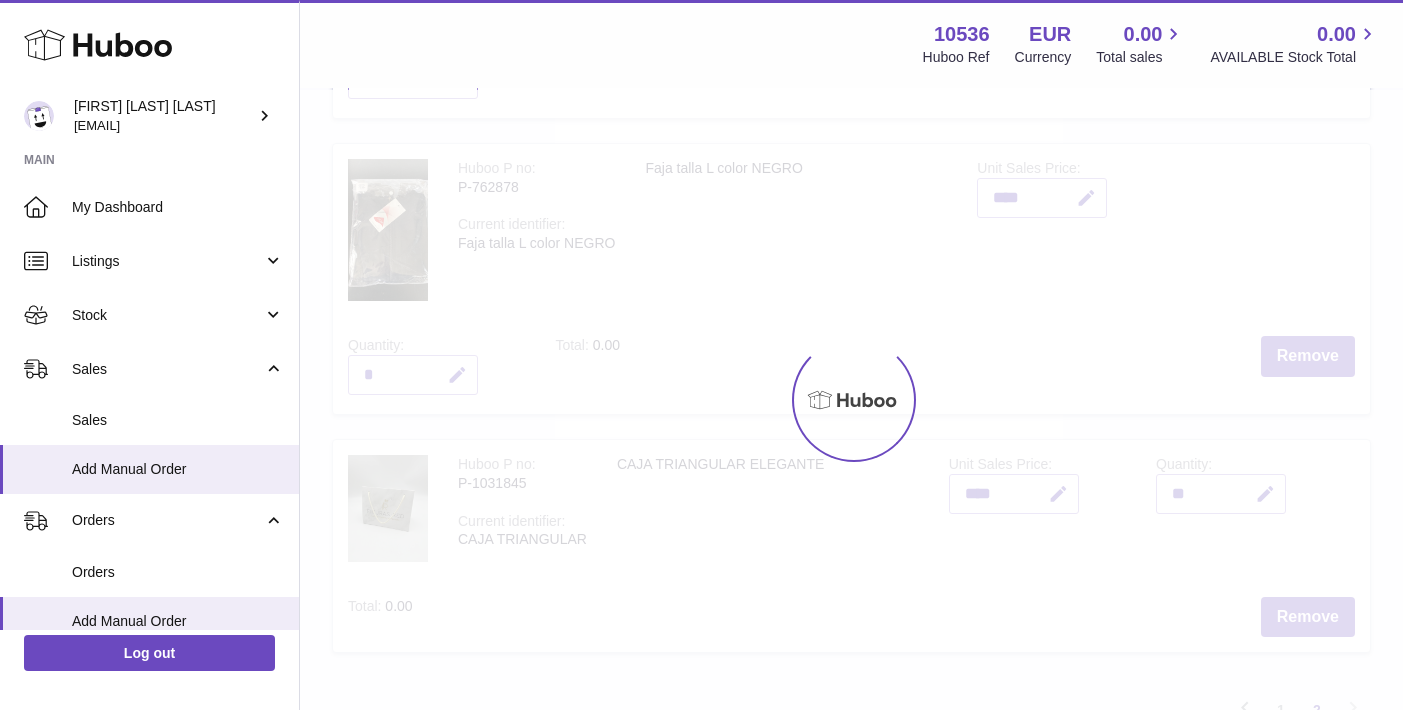 click on "Menu Huboo 10536 Huboo Ref EUR Currency 0.00 Total sales 0.00 AVAILABLE Stock Total Currency EUR Total sales 0.00 AVAILABLE Stock Total 0.00 My Huboo - Add manual order
Multiple/Batch Upload
Items in basket
Show
** ** ** ***
entries
Huboo no       Title       Unit Sales Price       AVAILABLE Total       Total
Action
Huboo P no   P-728873   Current identifier   Copa metálica mini facial
Accesorio mini copa metálica facial
Unit Sales Price
****
Quantity
*
Total   0.00
Remove
Huboo P no   P-728874   Current identifier   Escultor mini facial
Accesorio Escultor mini facial
****         *     Total   0.00" at bounding box center [851, 118] 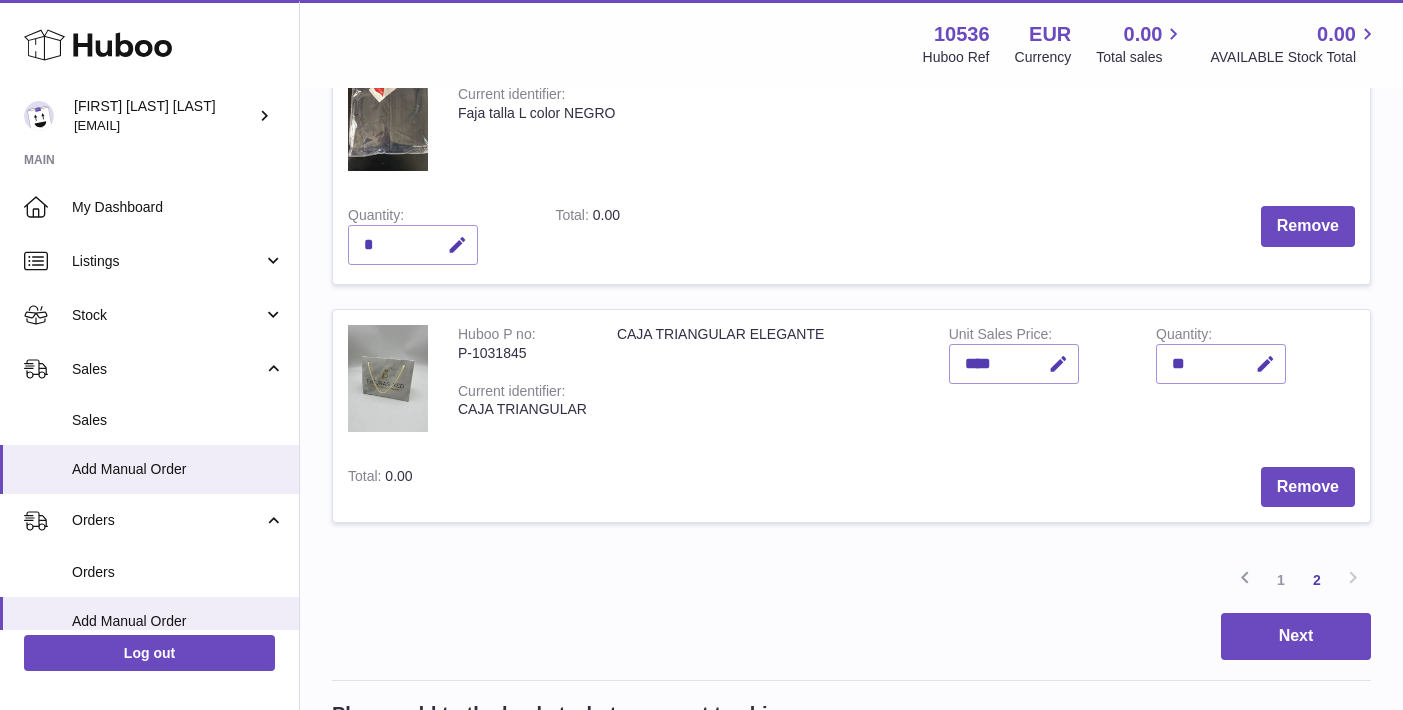 scroll, scrollTop: 2696, scrollLeft: 0, axis: vertical 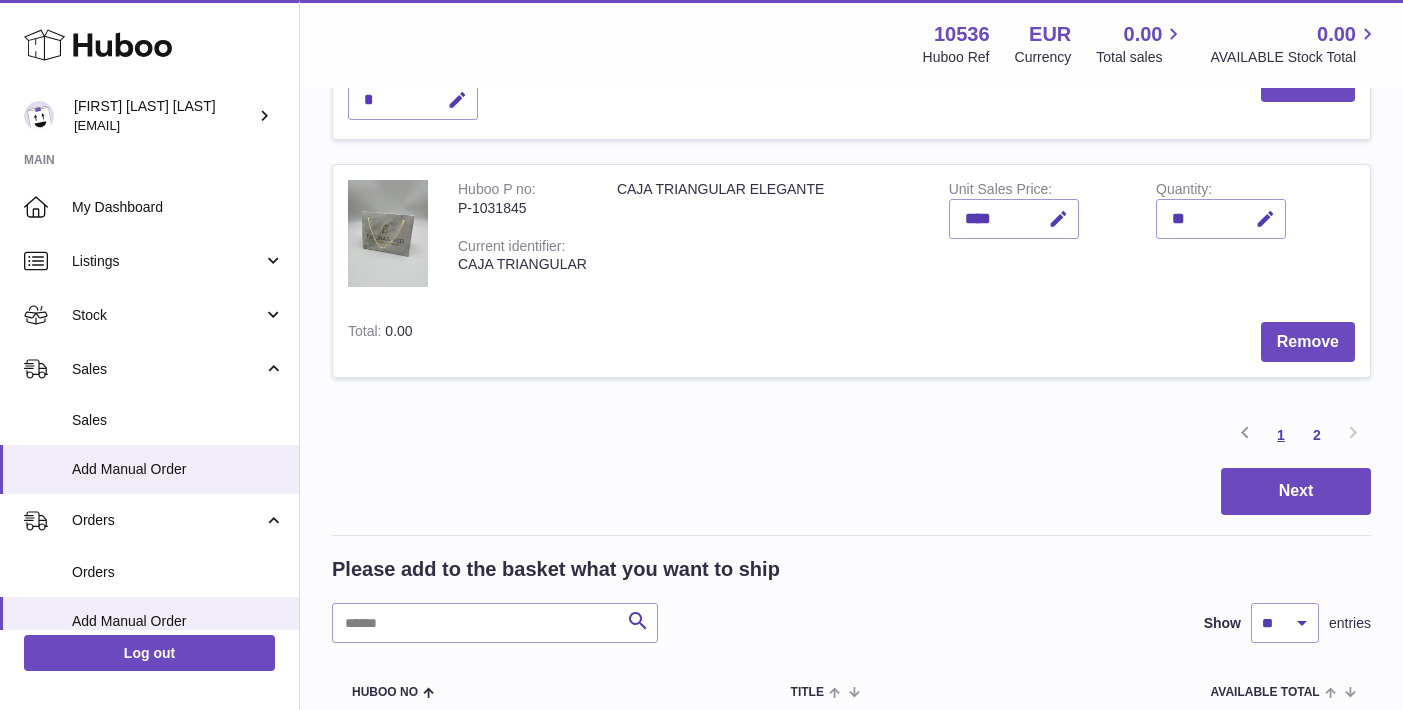 click on "1" at bounding box center (1281, 435) 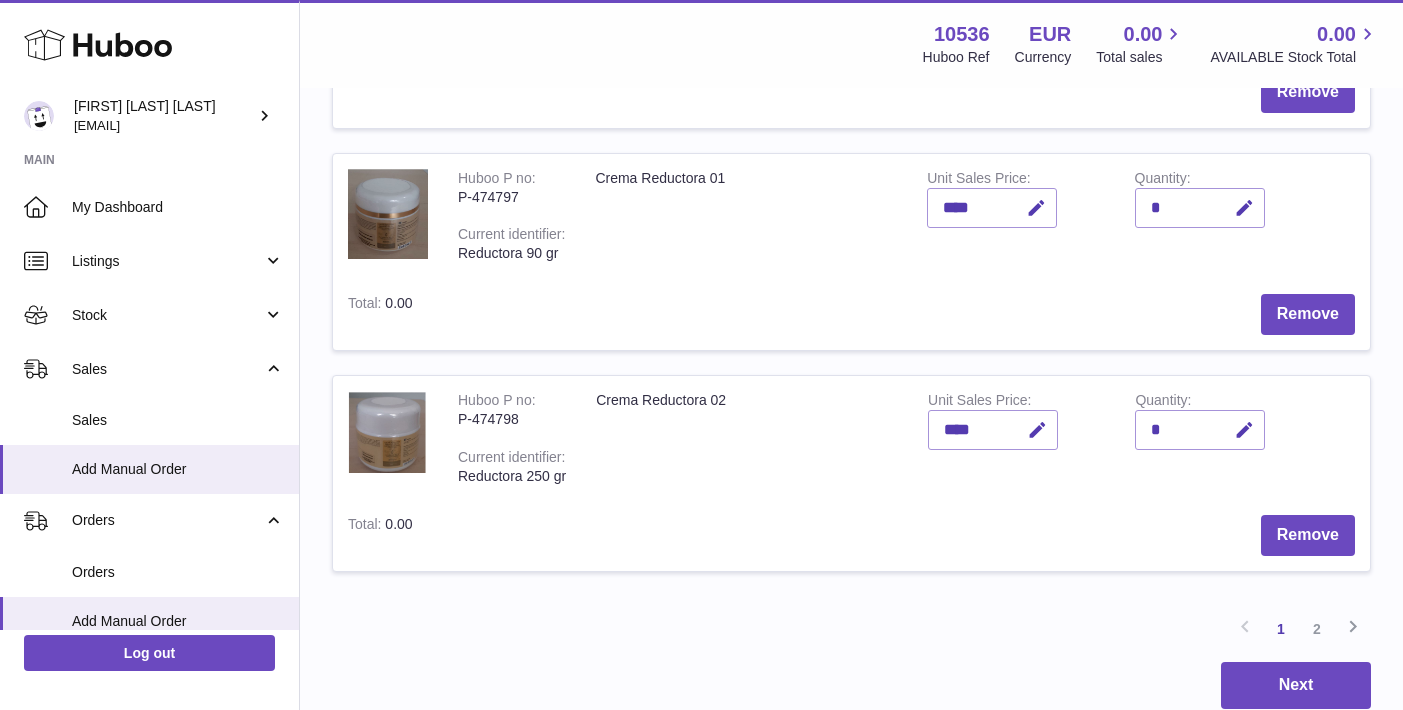 scroll, scrollTop: 2032, scrollLeft: 0, axis: vertical 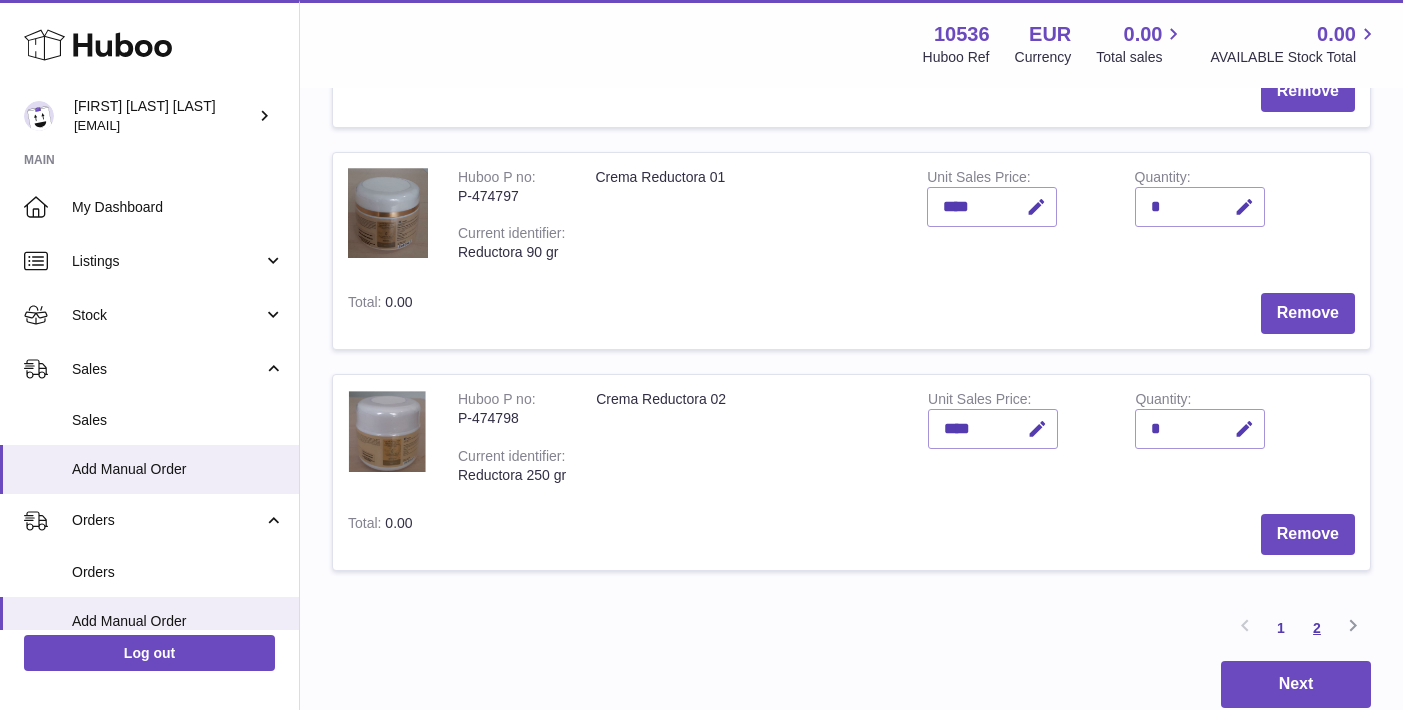 click on "2" at bounding box center (1317, 628) 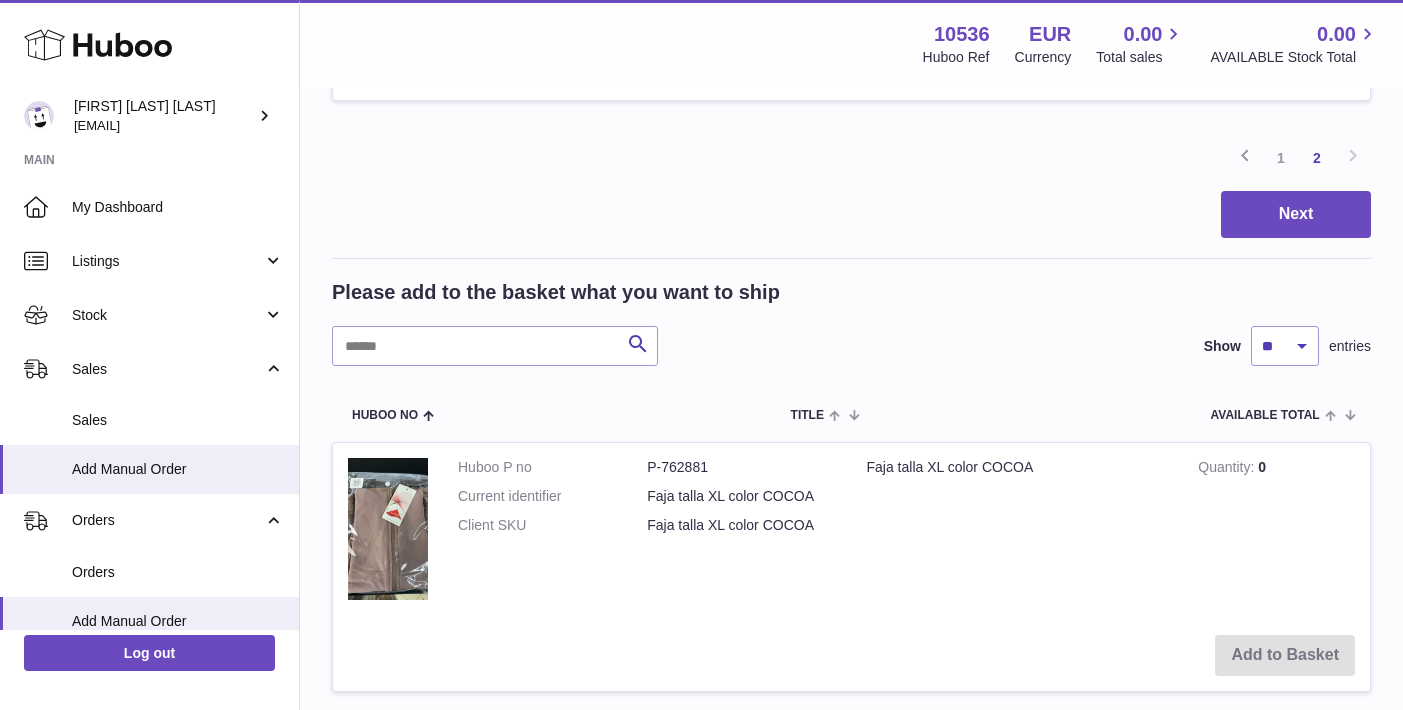 scroll, scrollTop: 2656, scrollLeft: 0, axis: vertical 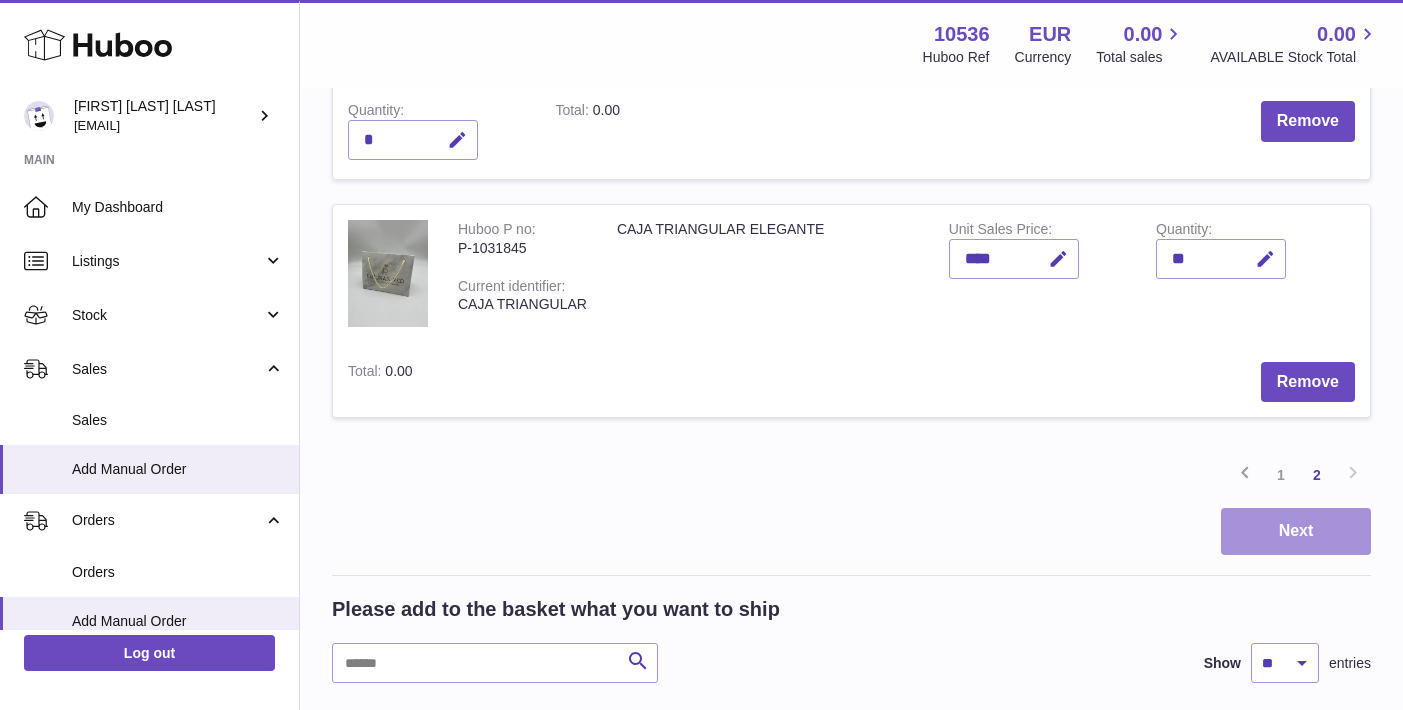 click on "Next" at bounding box center (1296, 531) 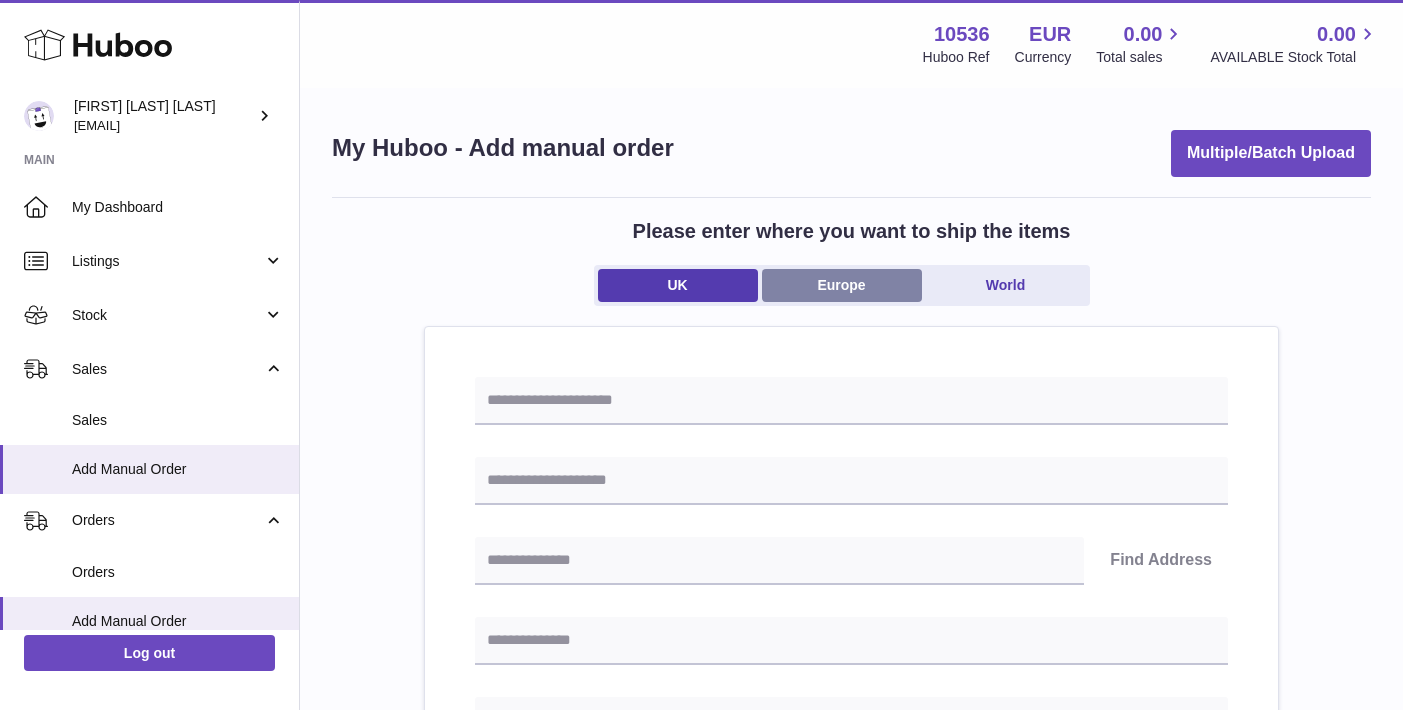 click on "Europe" at bounding box center (842, 285) 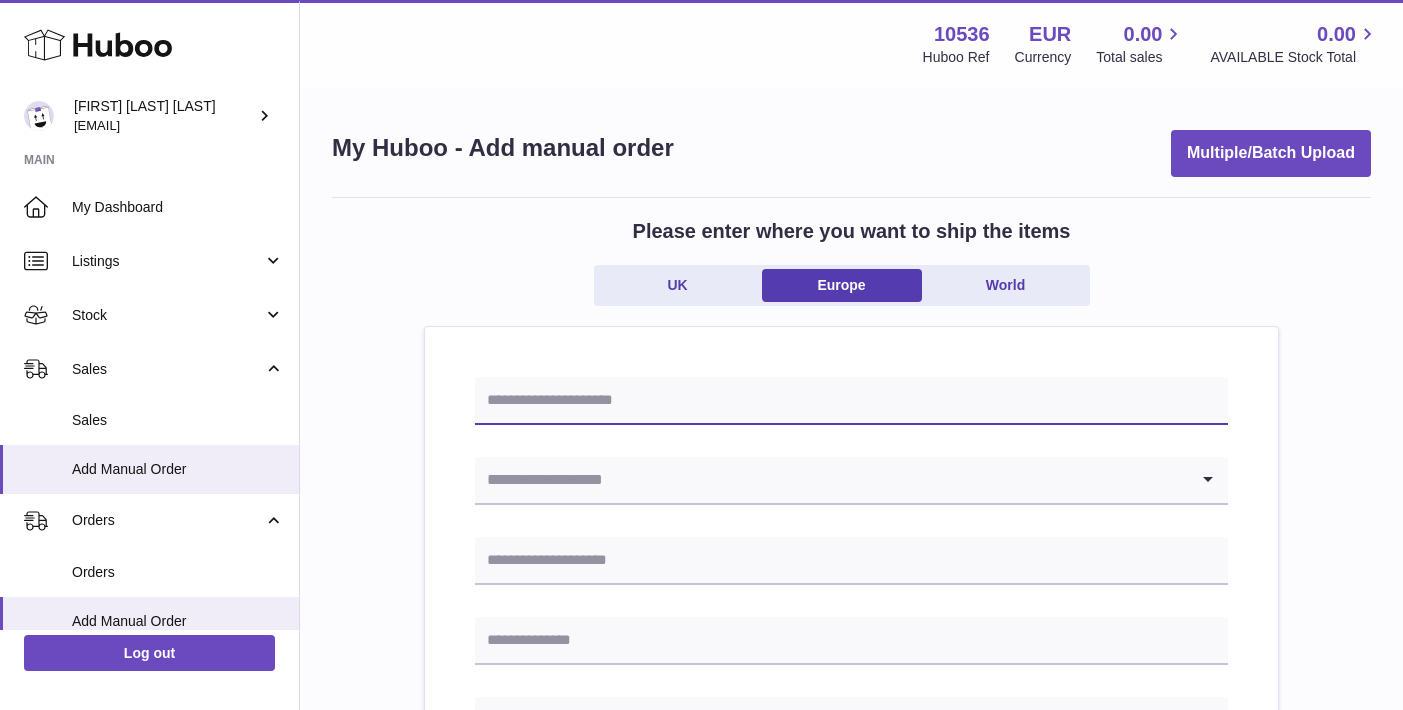 click at bounding box center (851, 401) 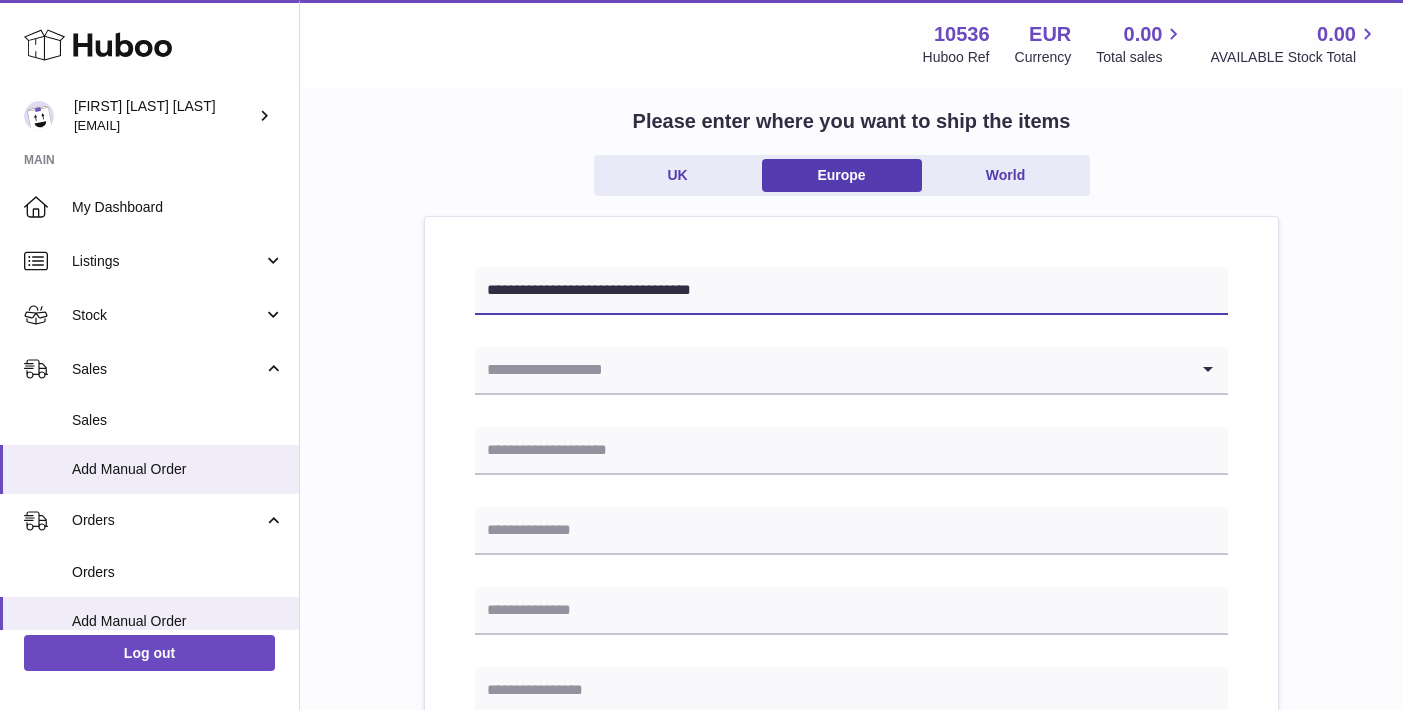 scroll, scrollTop: 120, scrollLeft: 0, axis: vertical 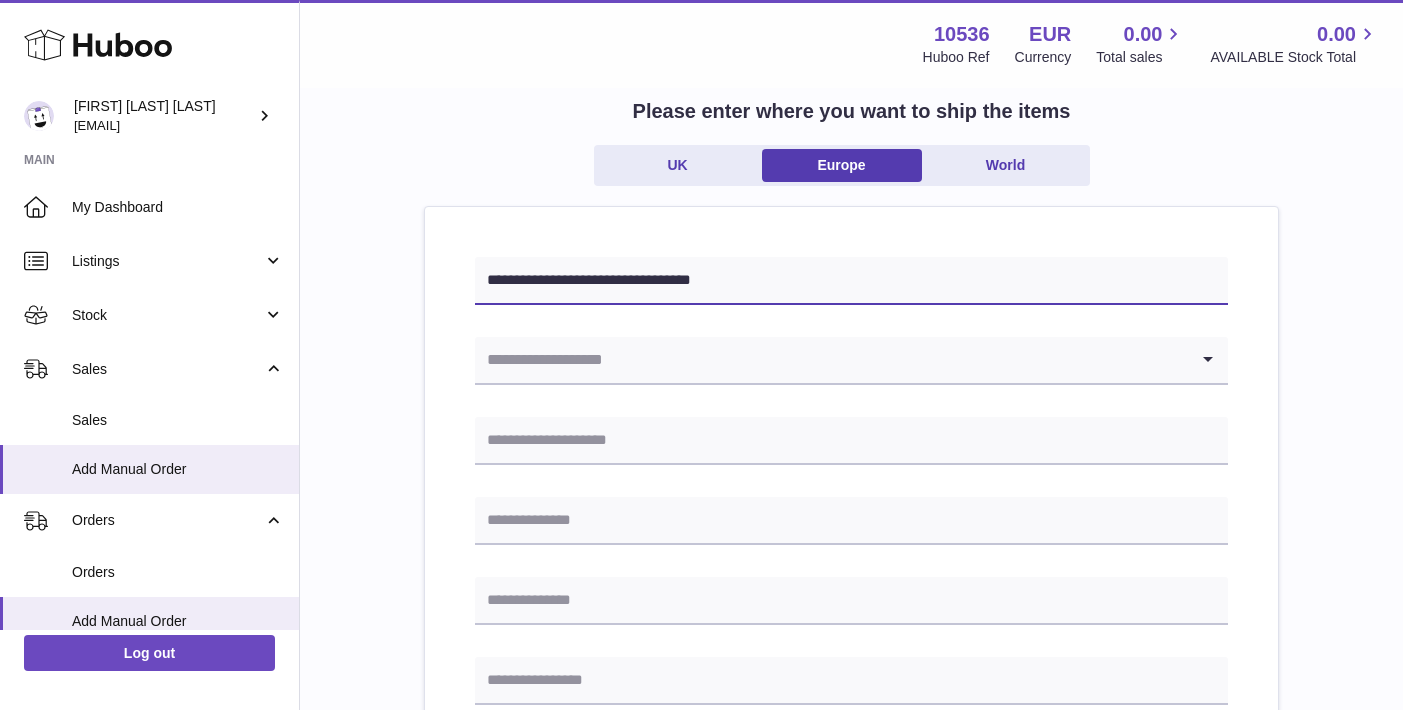 type on "**********" 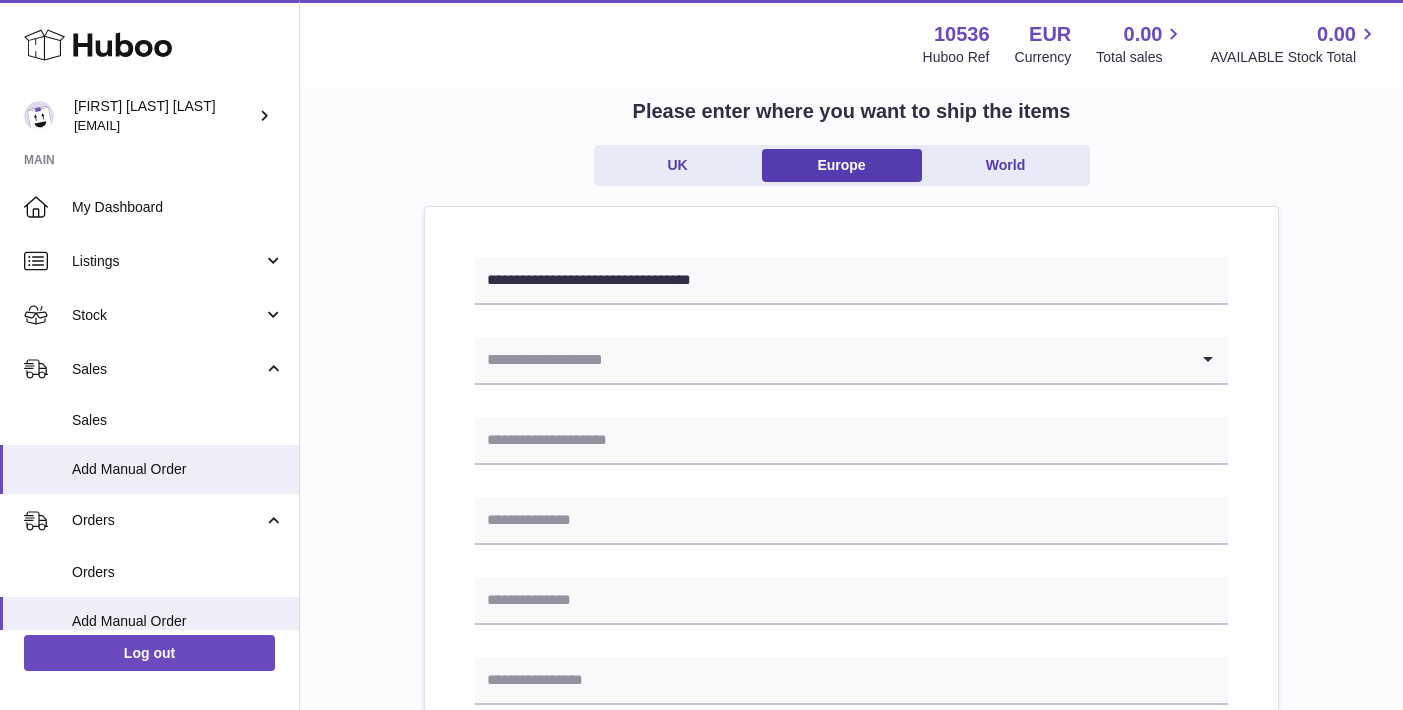 click on "**********" at bounding box center (851, 825) 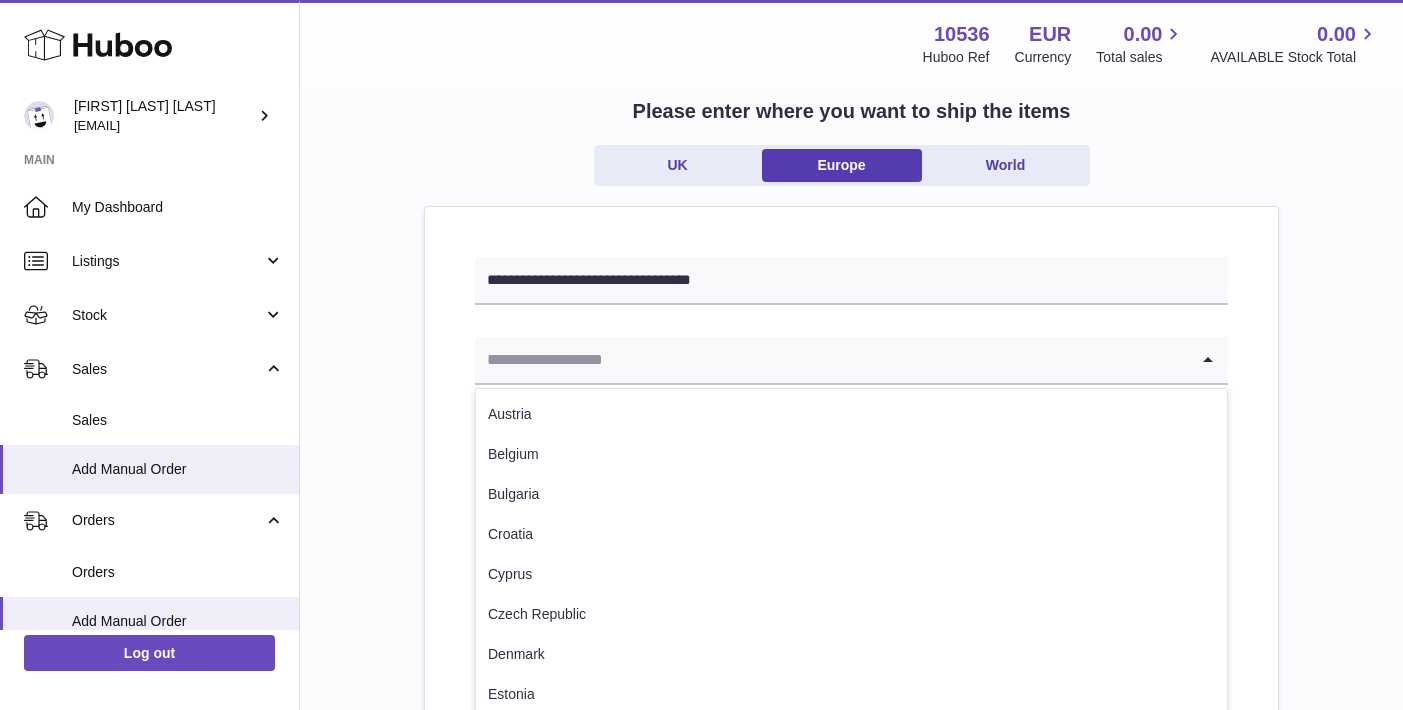 click at bounding box center (831, 360) 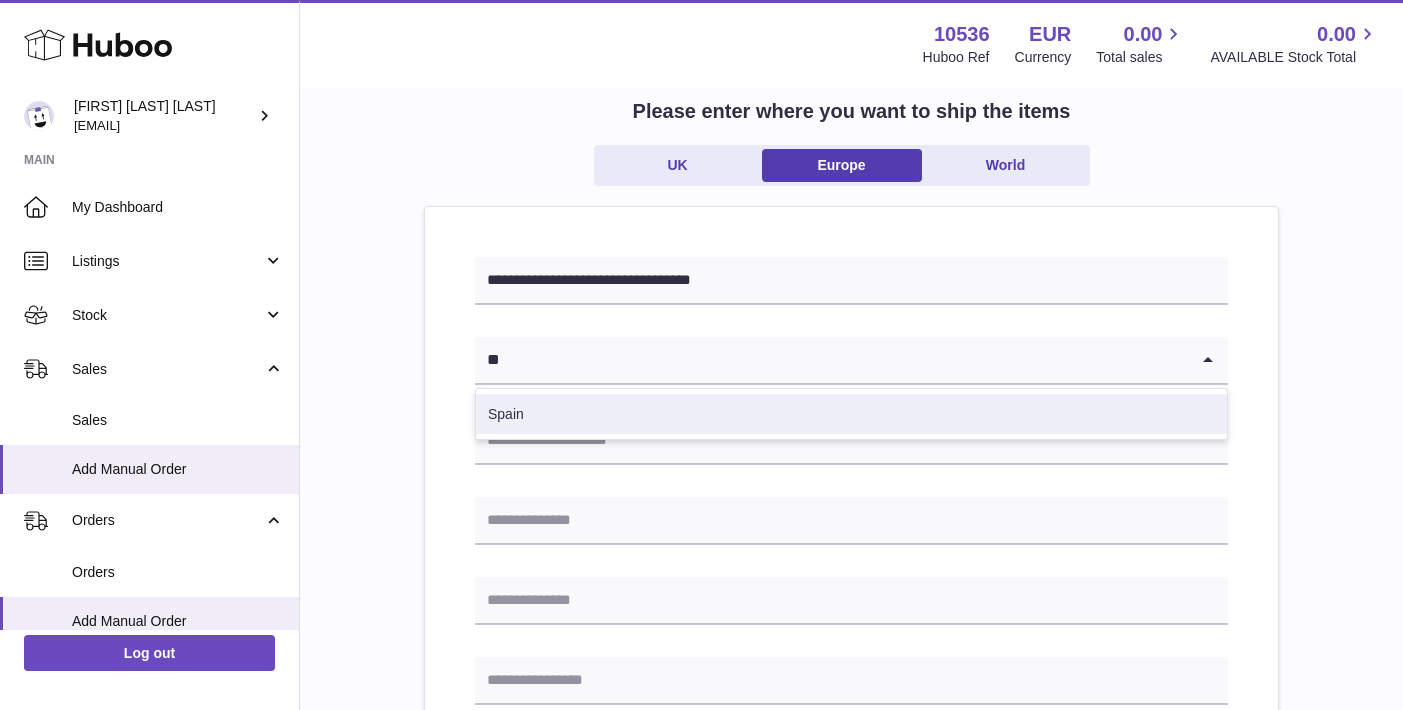 click on "Spain" at bounding box center (851, 414) 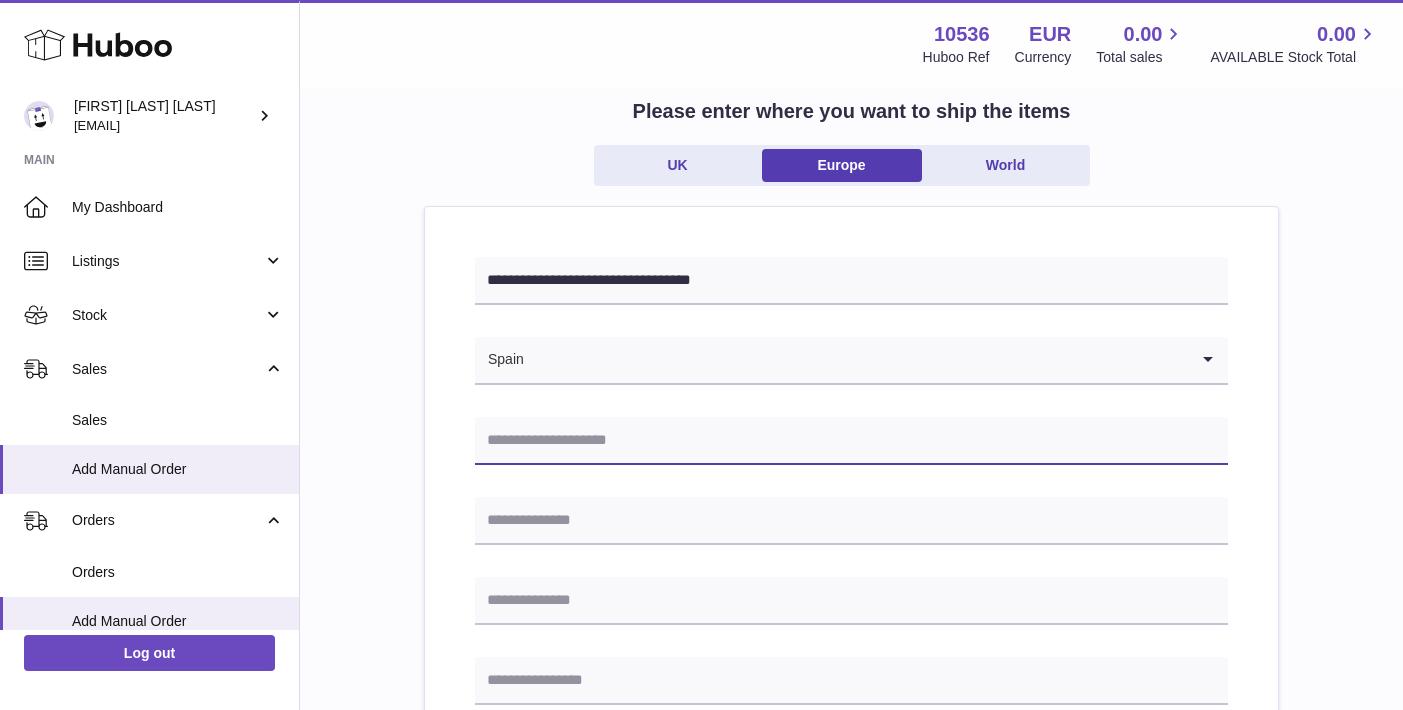 paste on "**********" 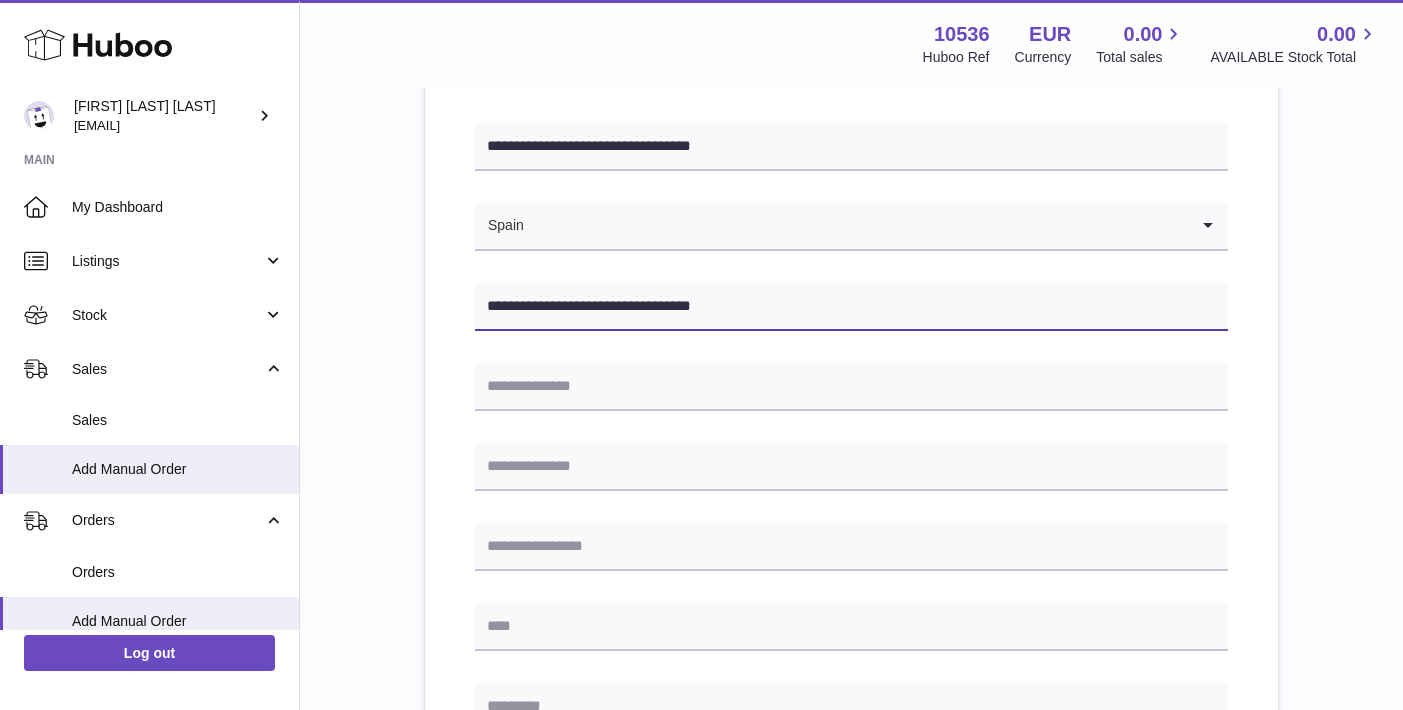 scroll, scrollTop: 299, scrollLeft: 0, axis: vertical 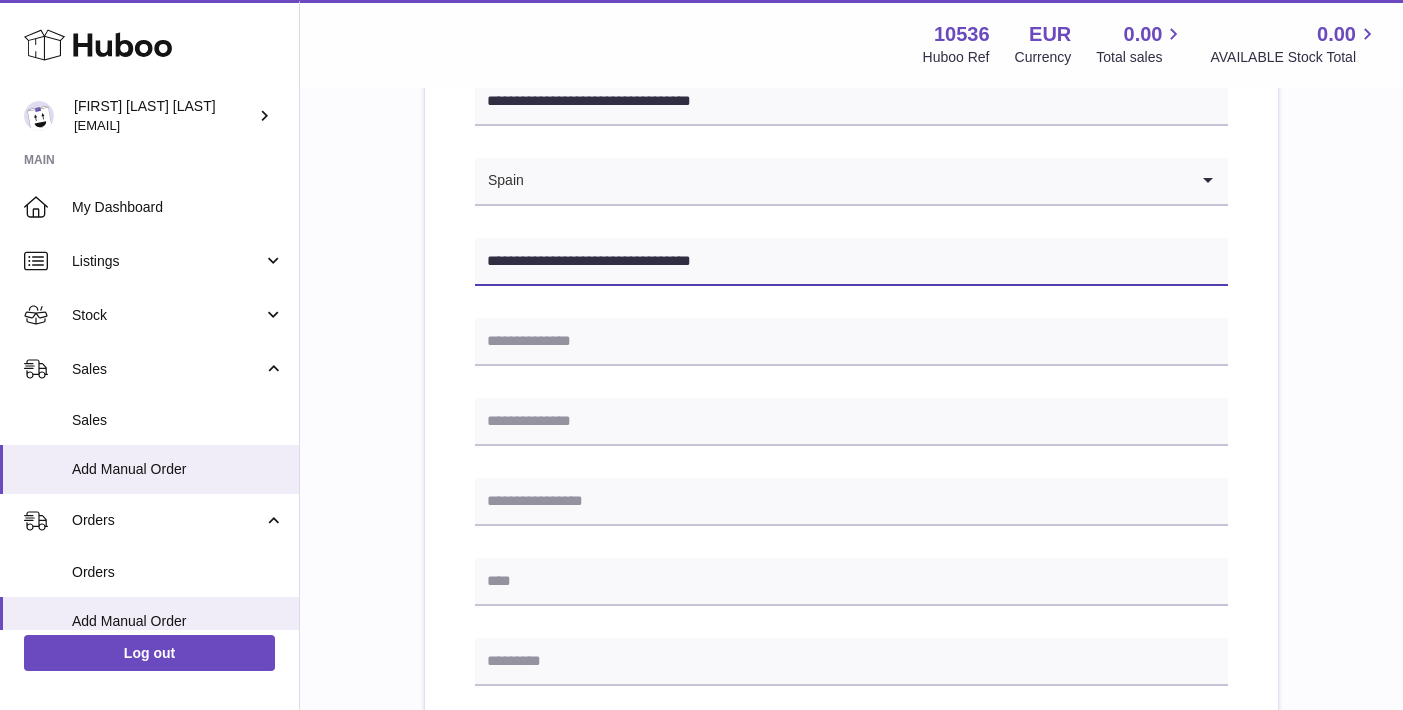 type on "**********" 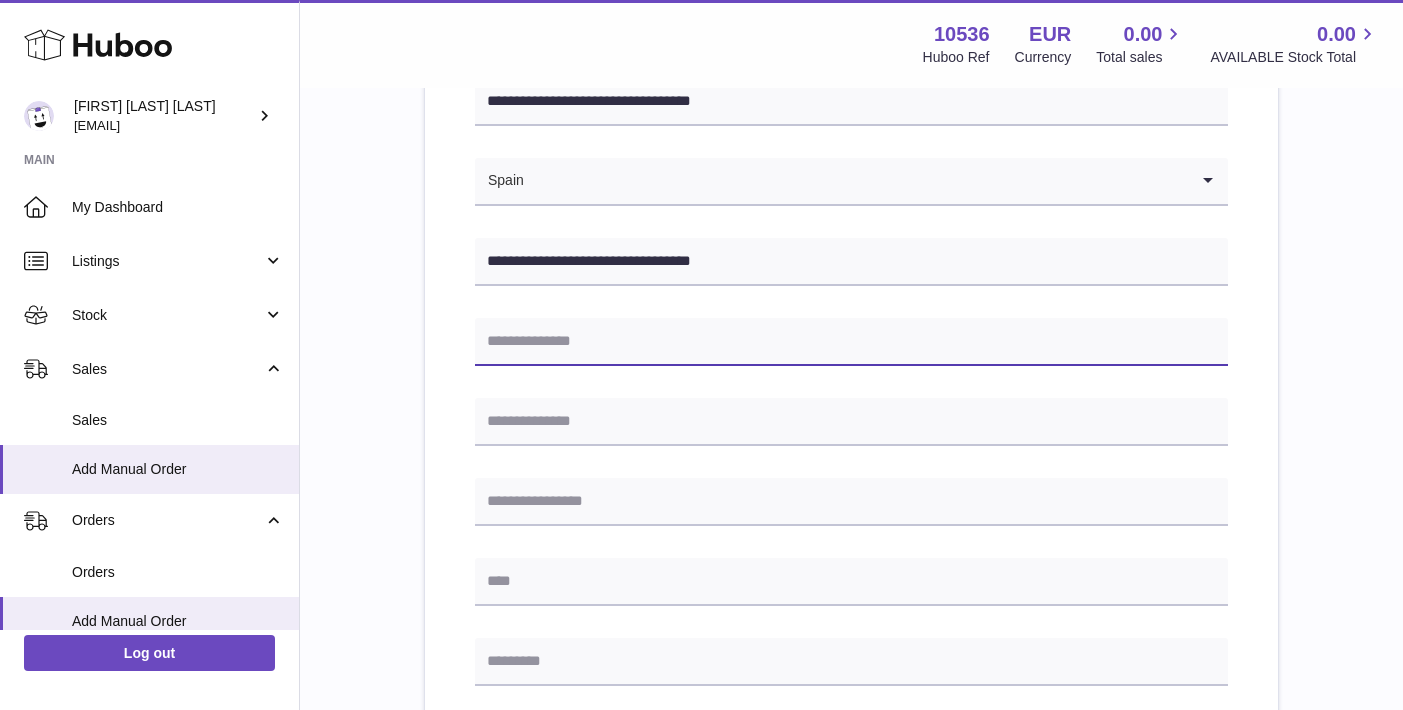 click at bounding box center (851, 342) 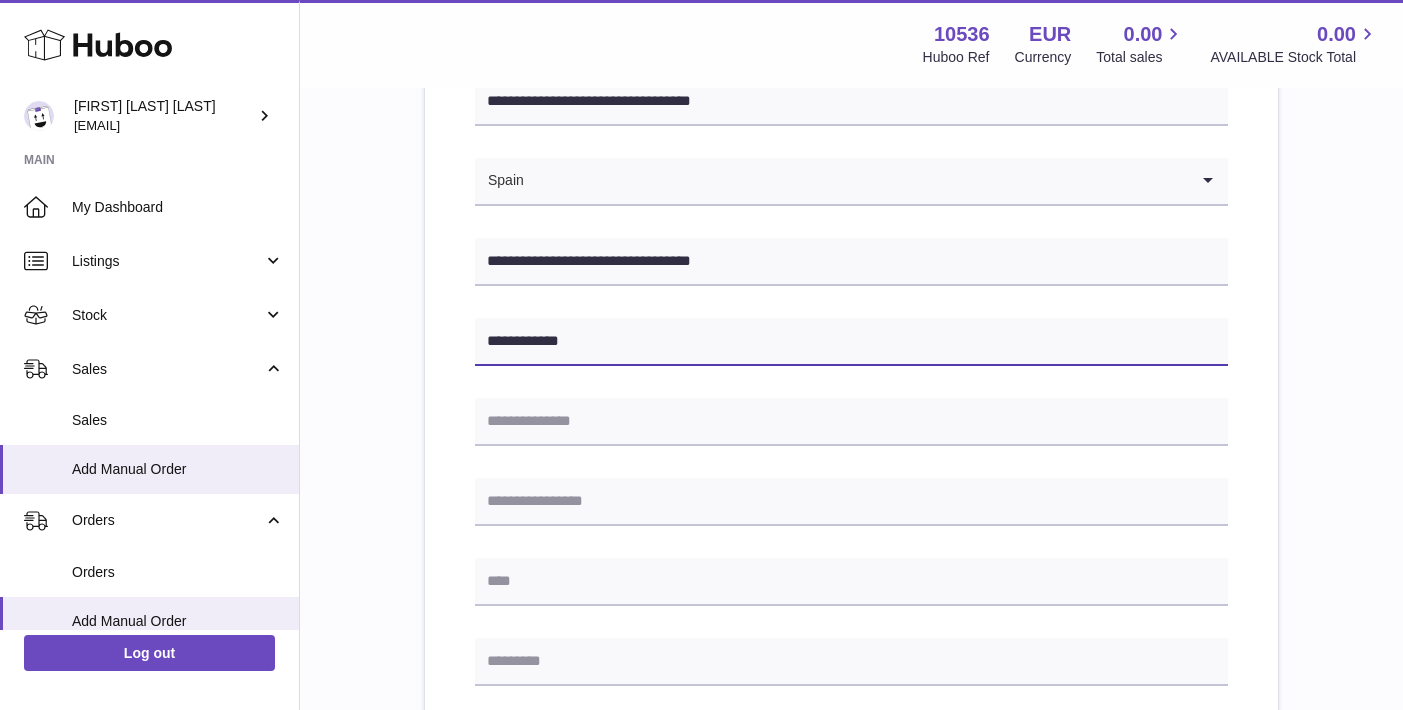 type on "**********" 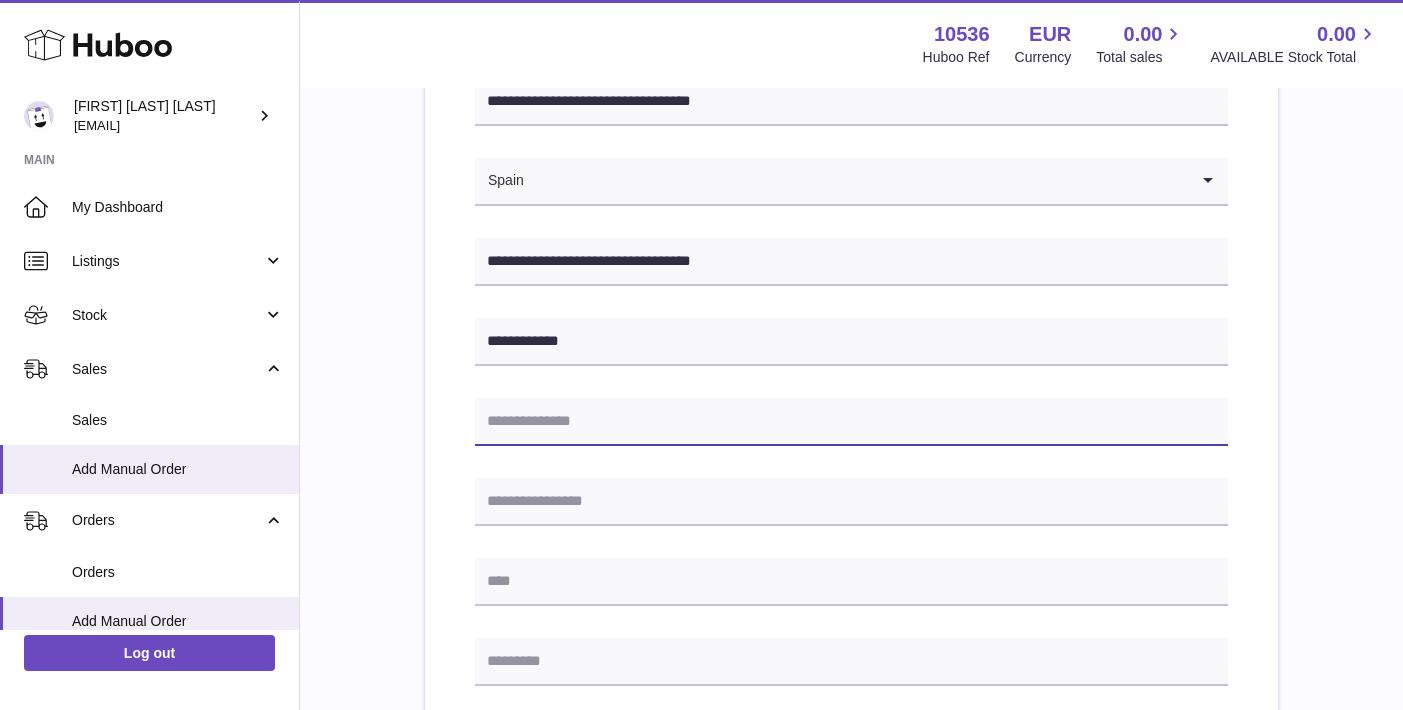 click at bounding box center (851, 422) 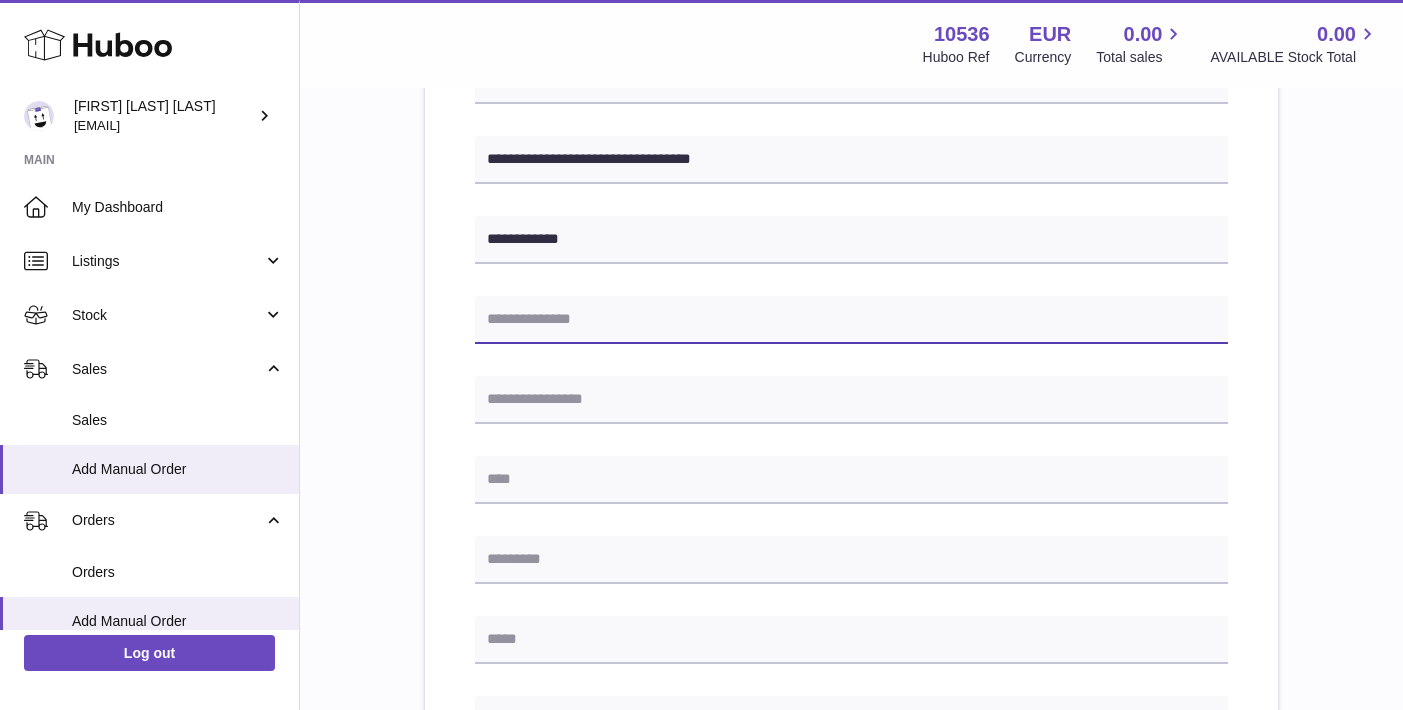 scroll, scrollTop: 423, scrollLeft: 0, axis: vertical 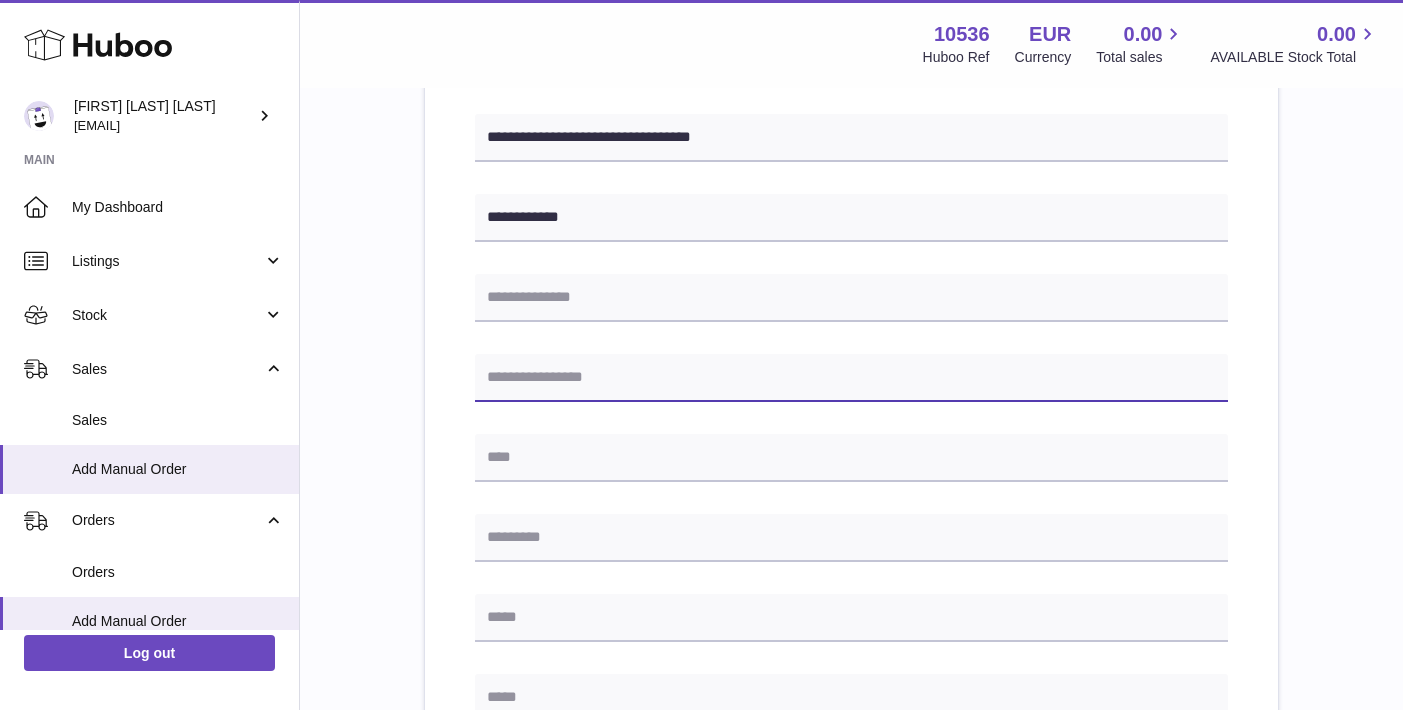 click at bounding box center [851, 378] 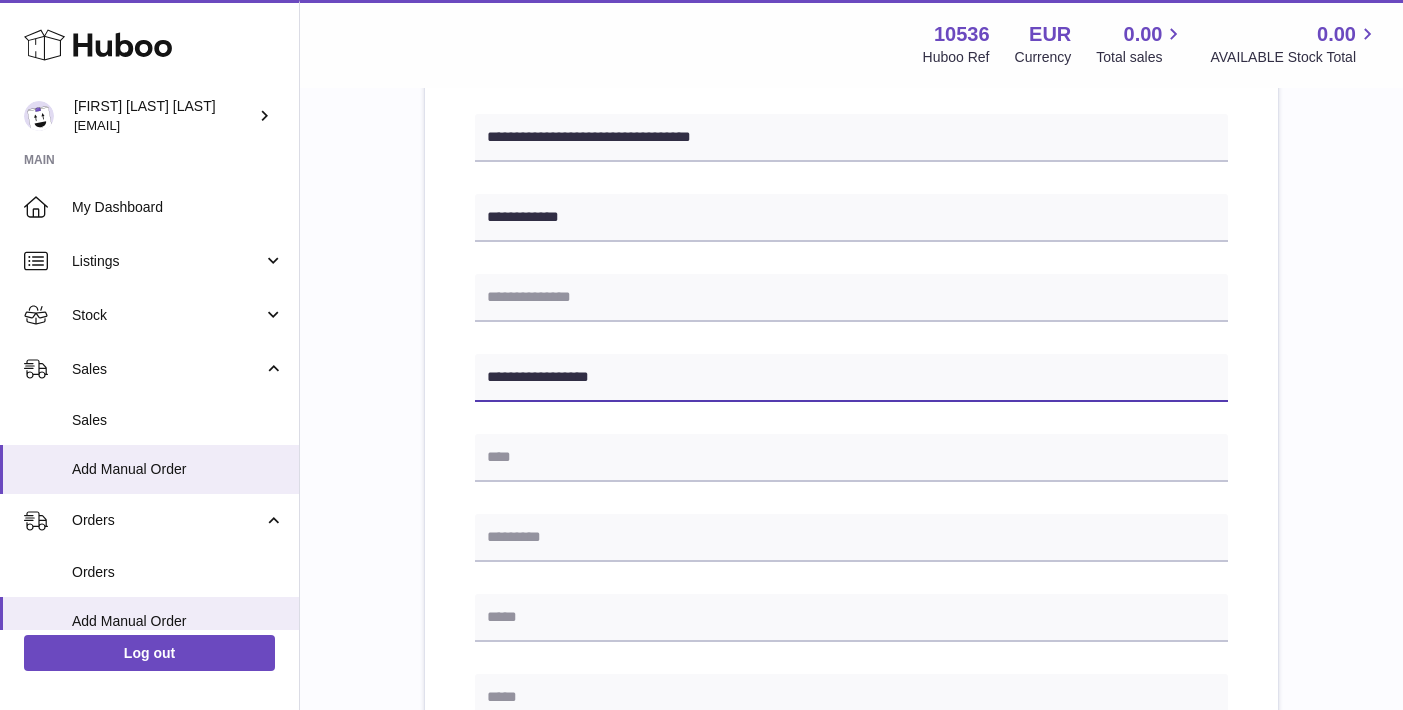 type on "**********" 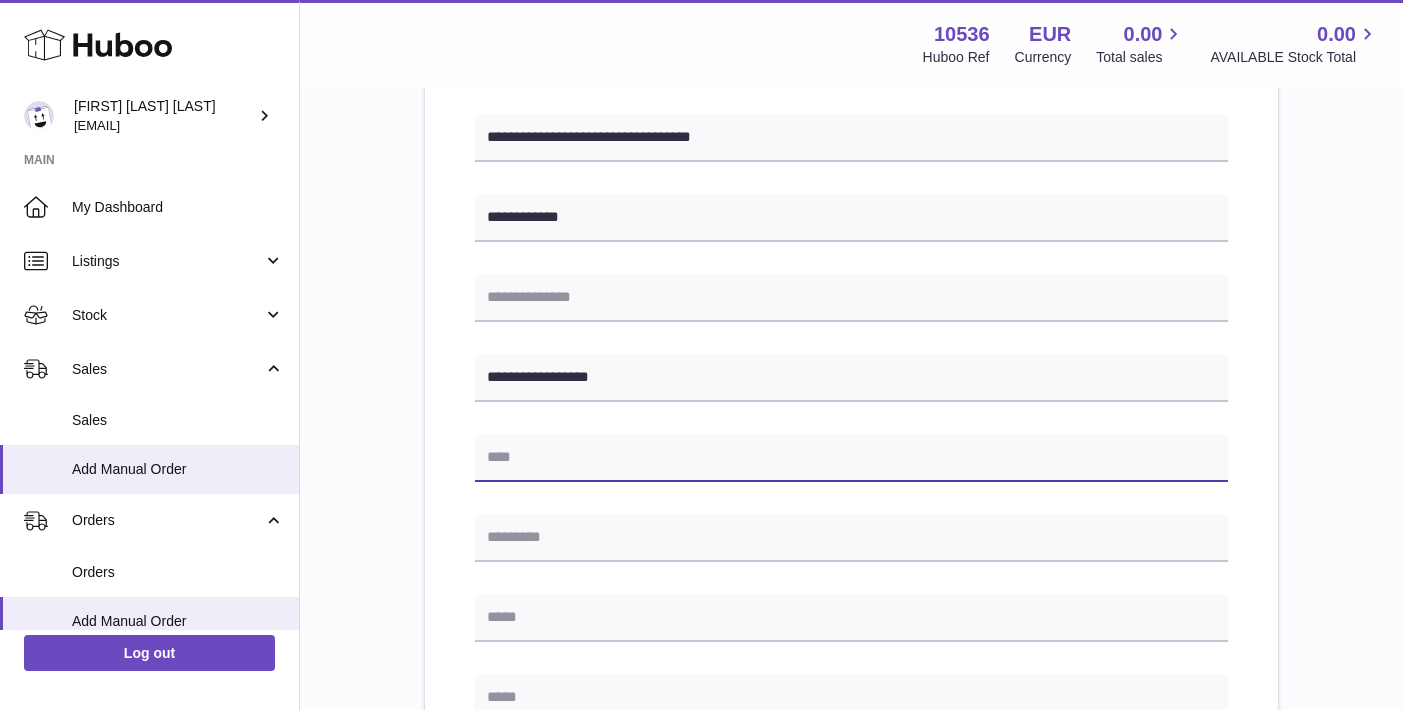 click at bounding box center (851, 458) 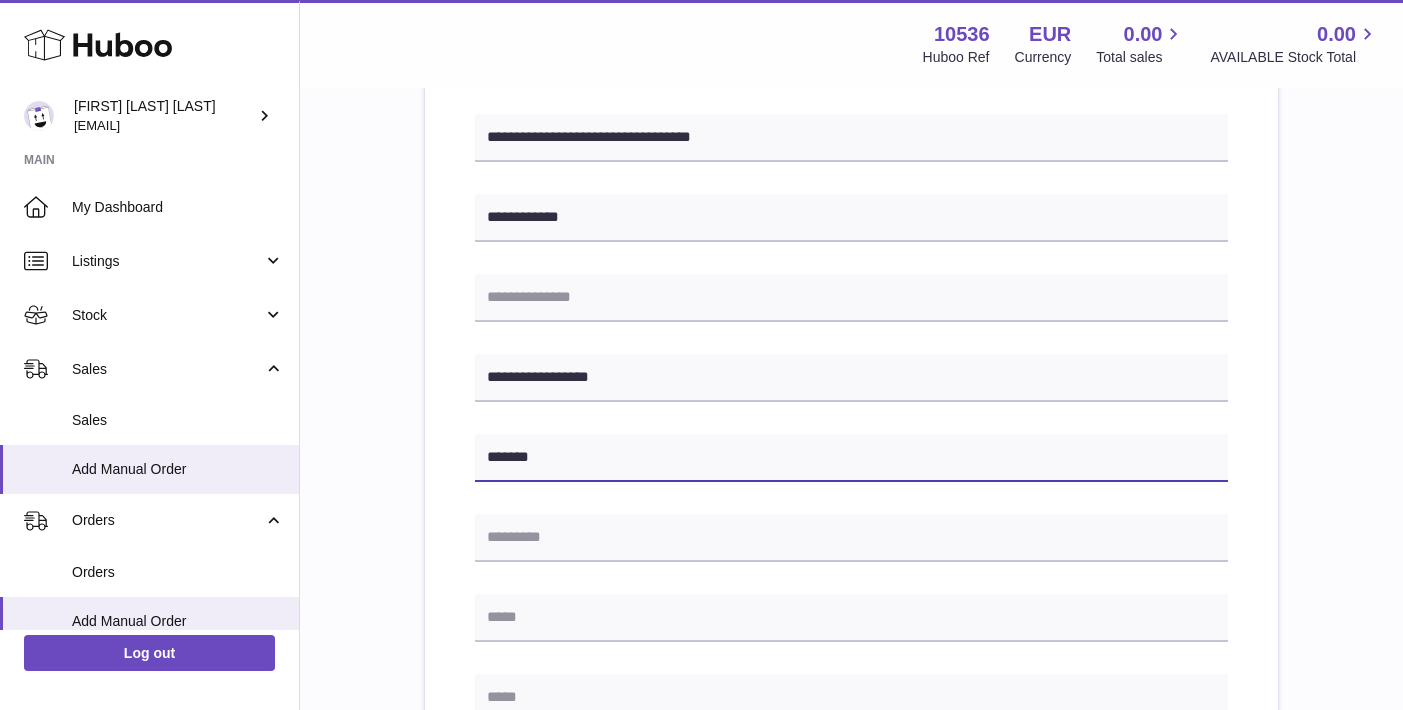 type on "******" 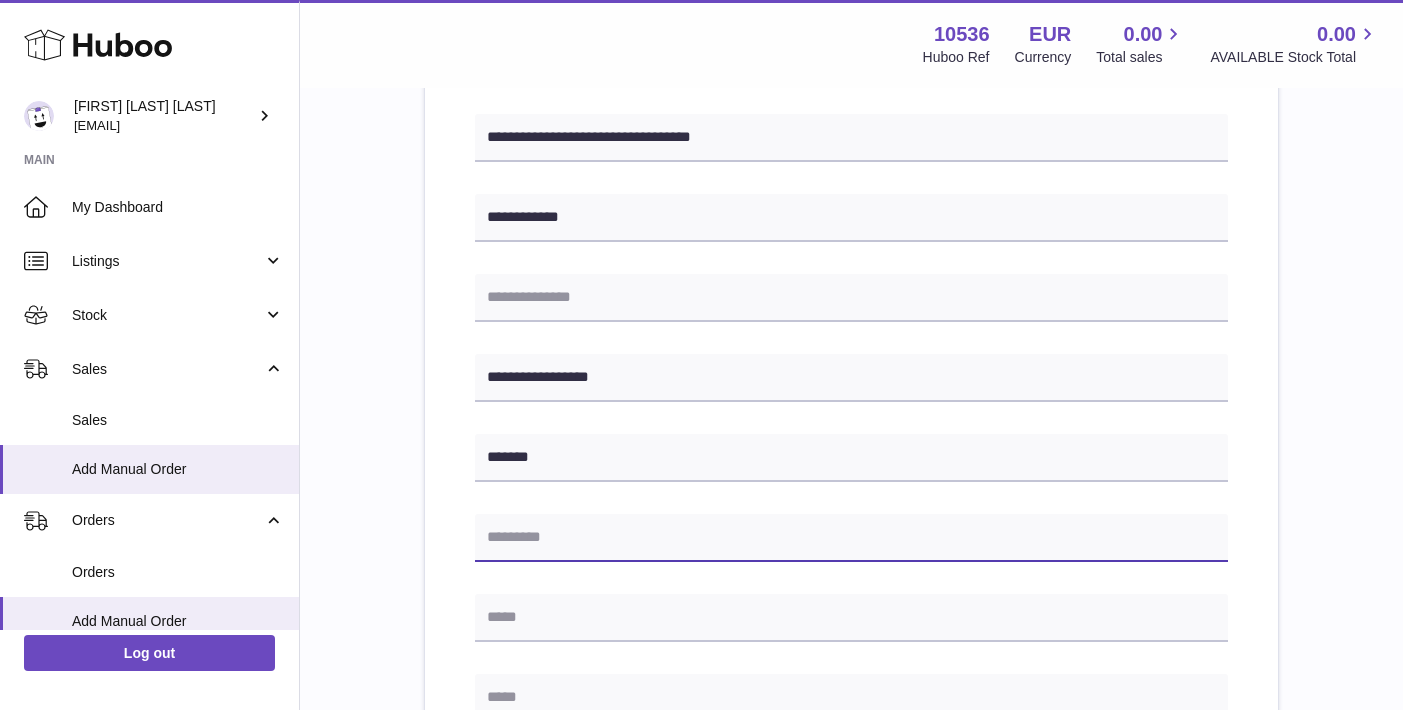 click at bounding box center (851, 538) 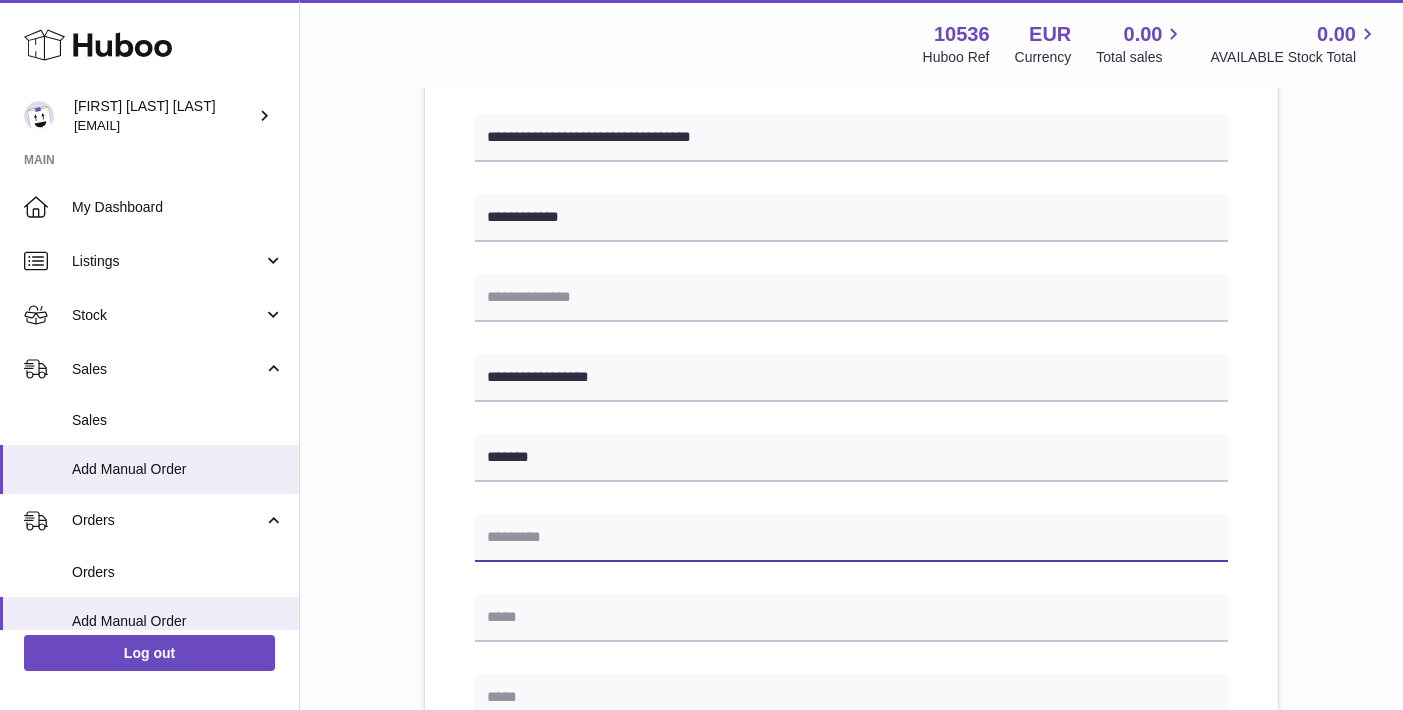 paste on "*****" 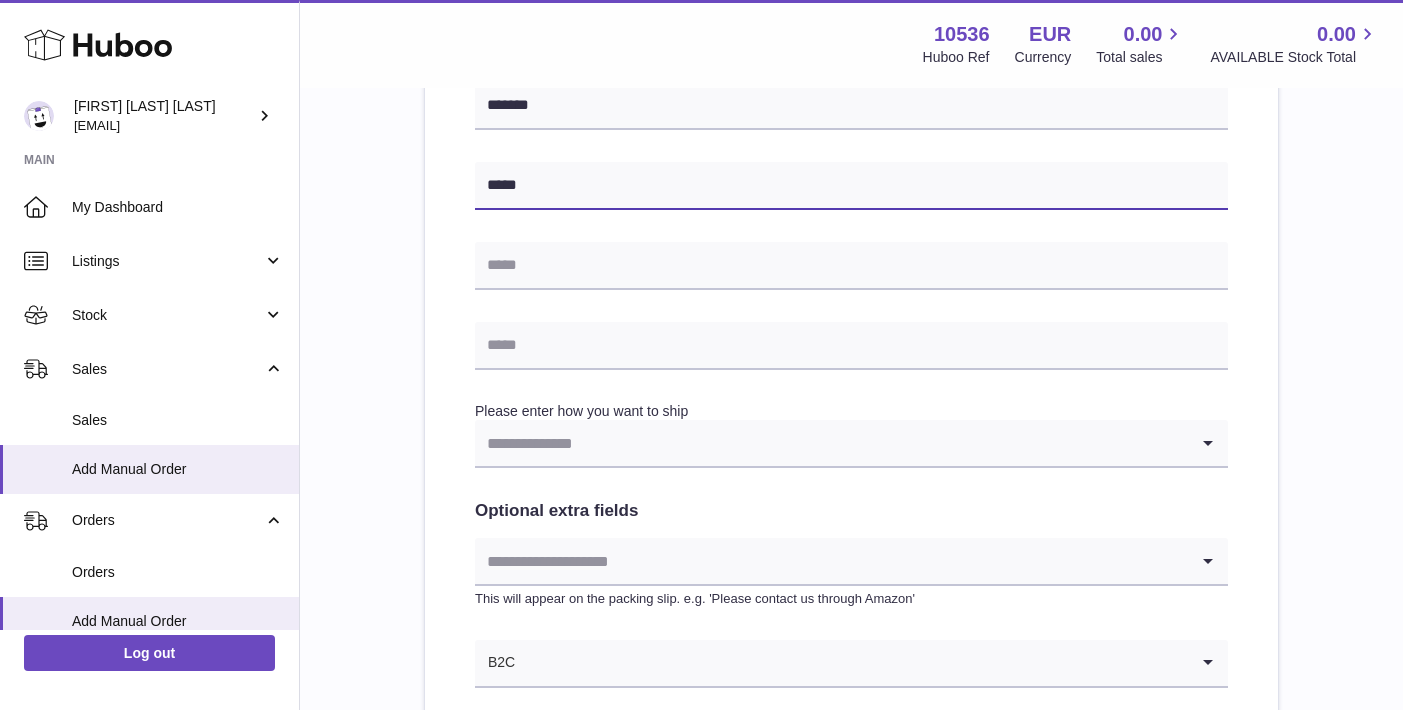 scroll, scrollTop: 810, scrollLeft: 0, axis: vertical 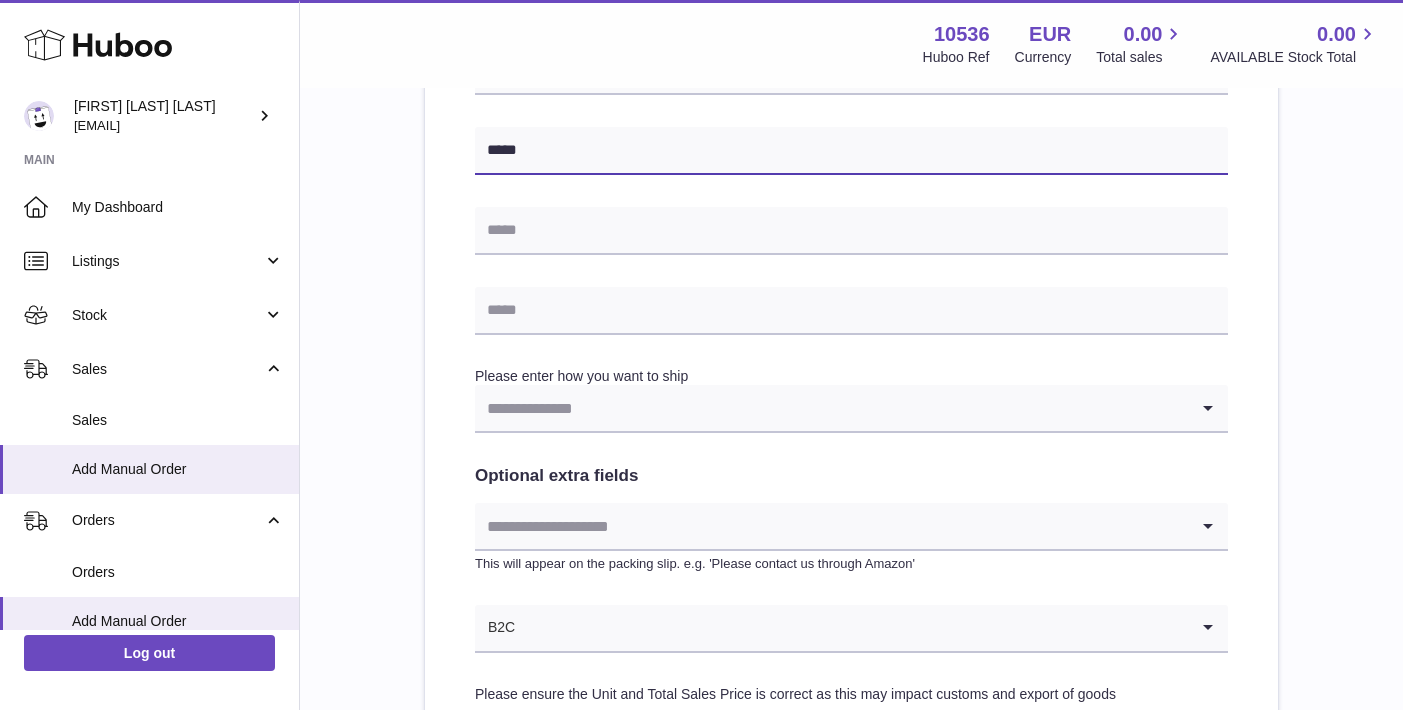 type on "*****" 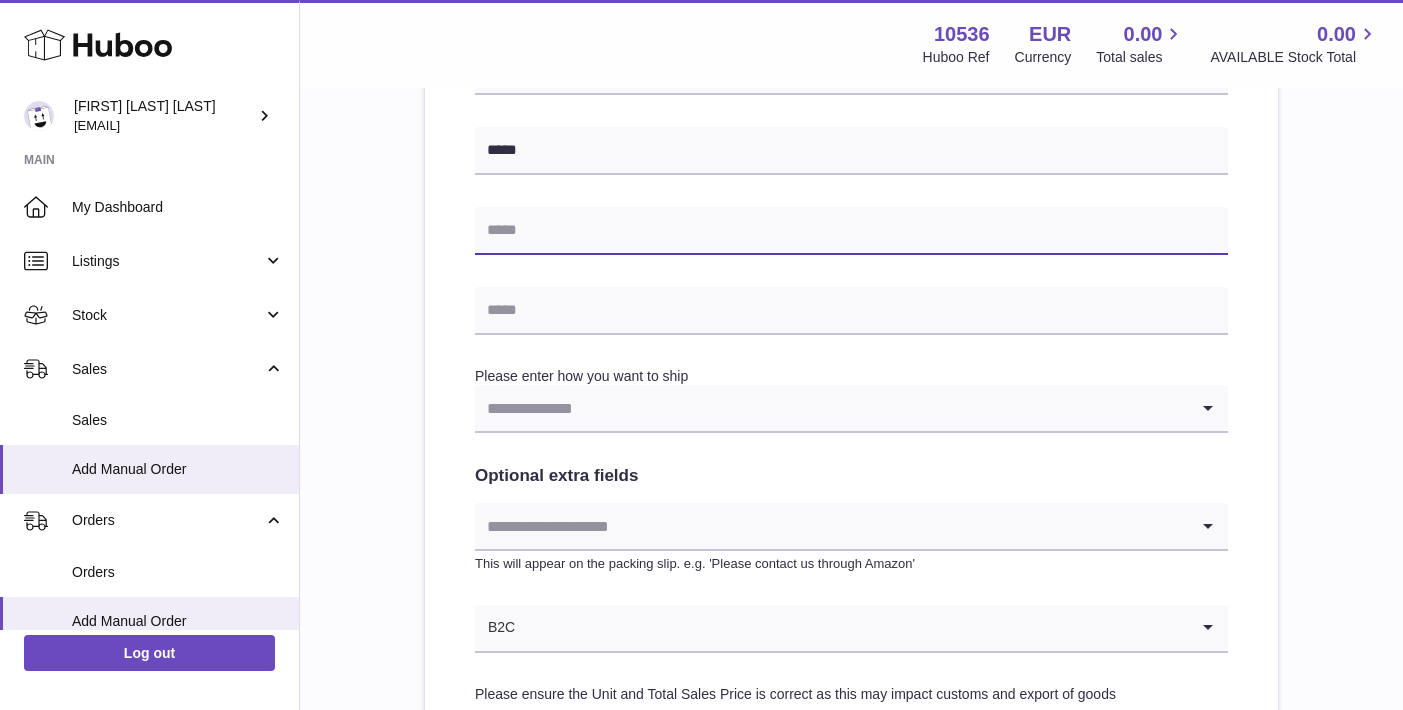 click at bounding box center (851, 231) 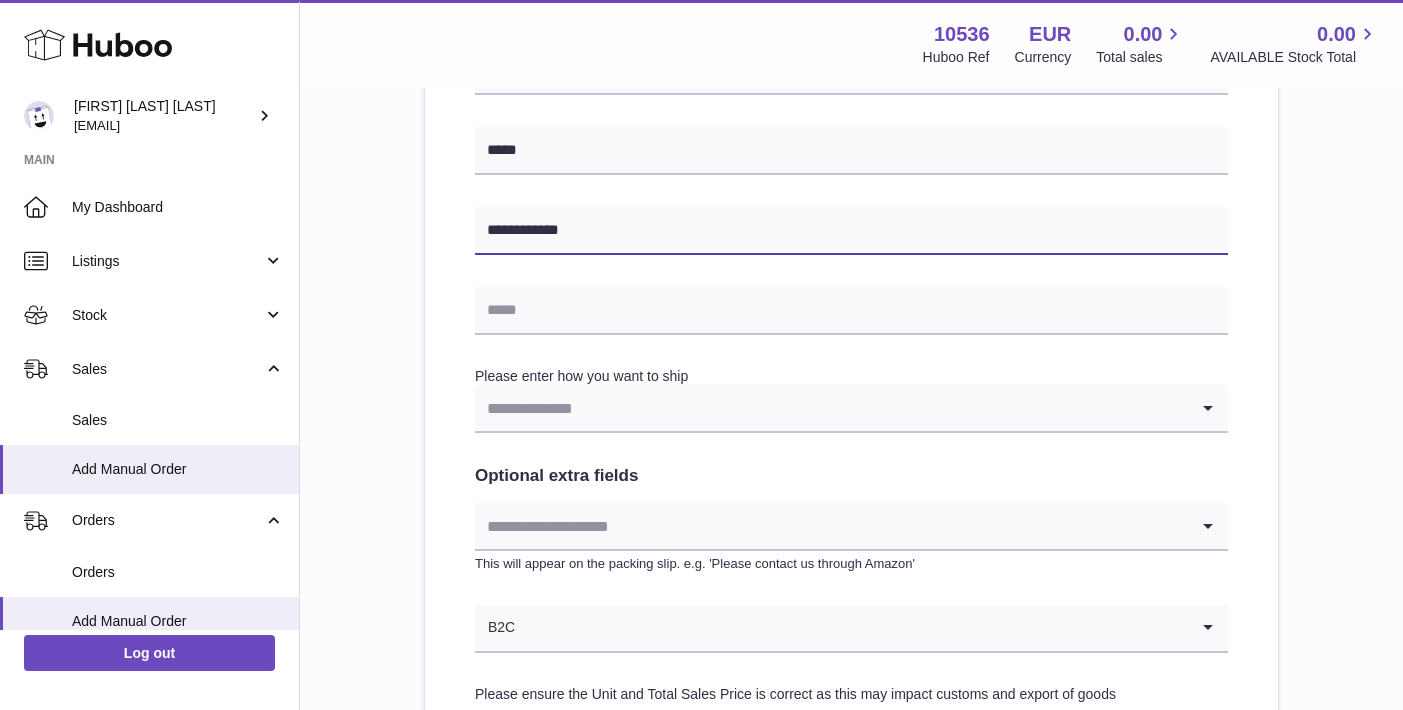 type on "**********" 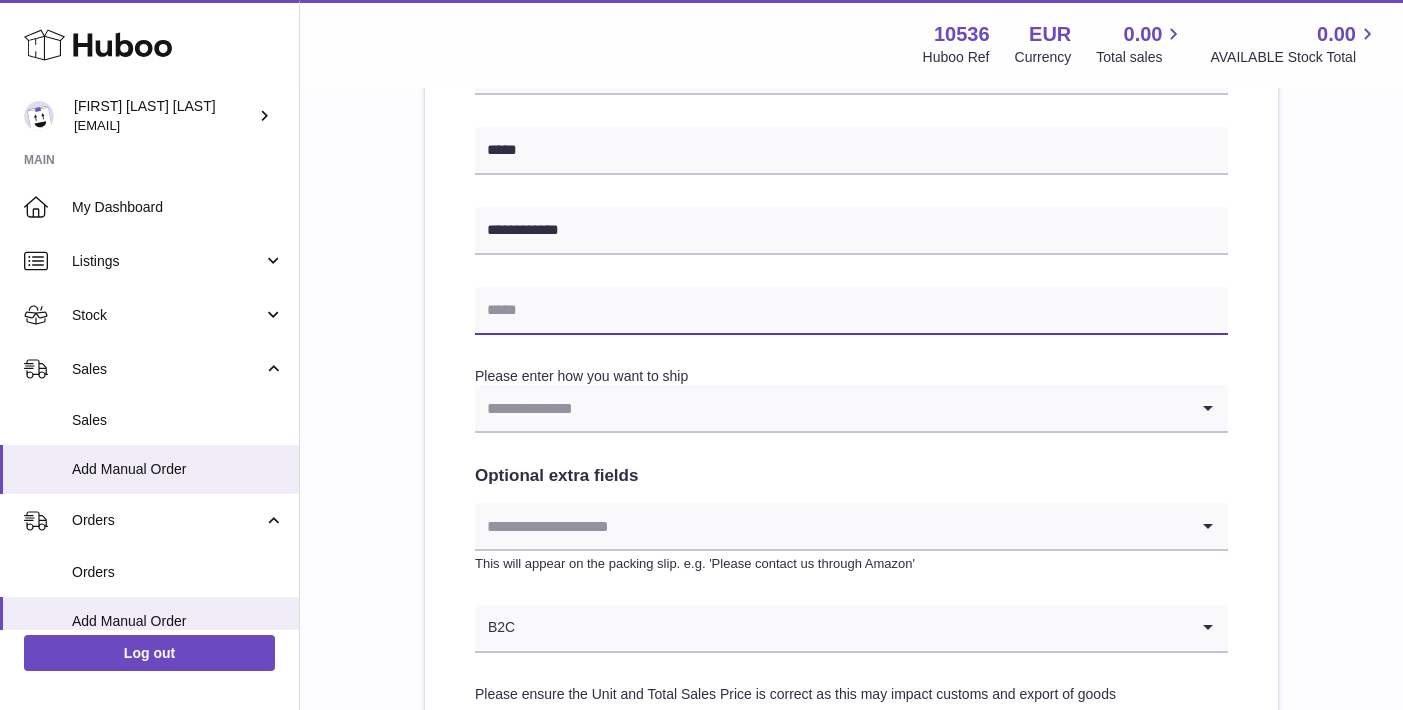click at bounding box center [851, 311] 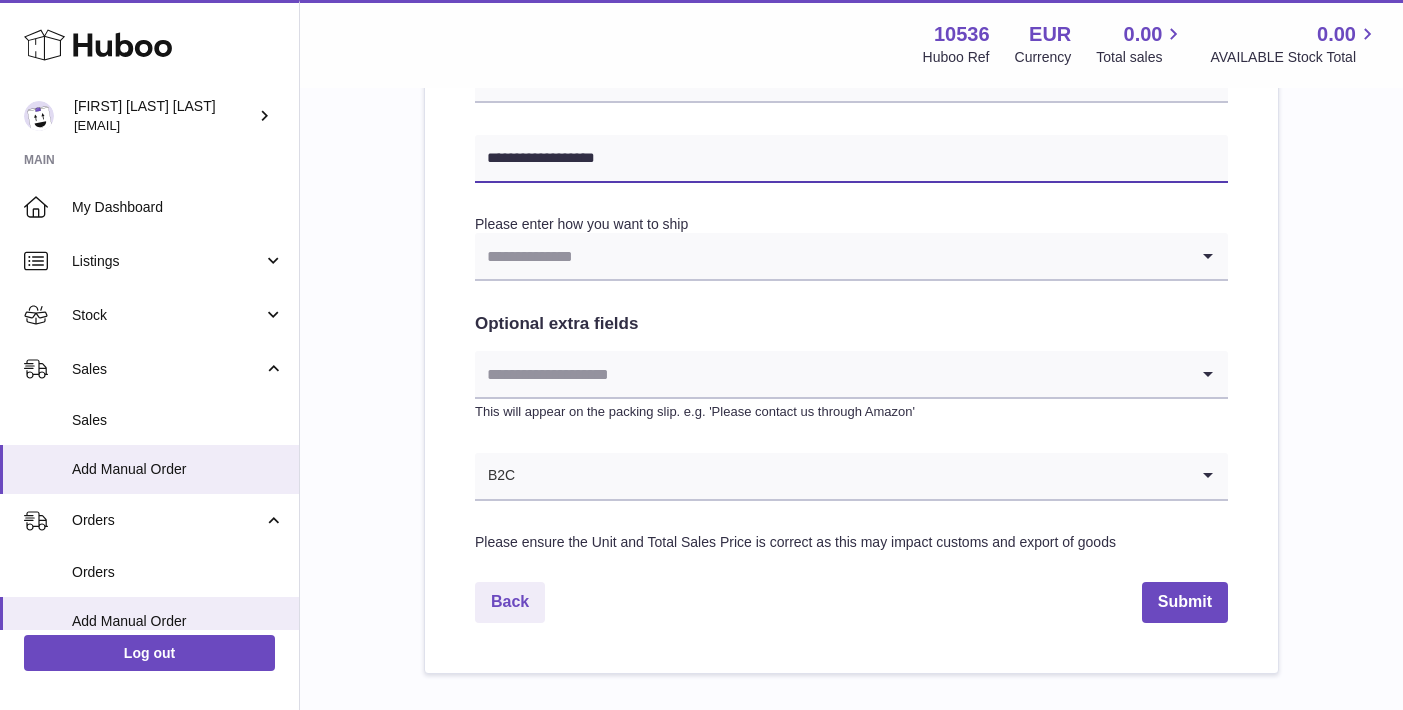 scroll, scrollTop: 979, scrollLeft: 0, axis: vertical 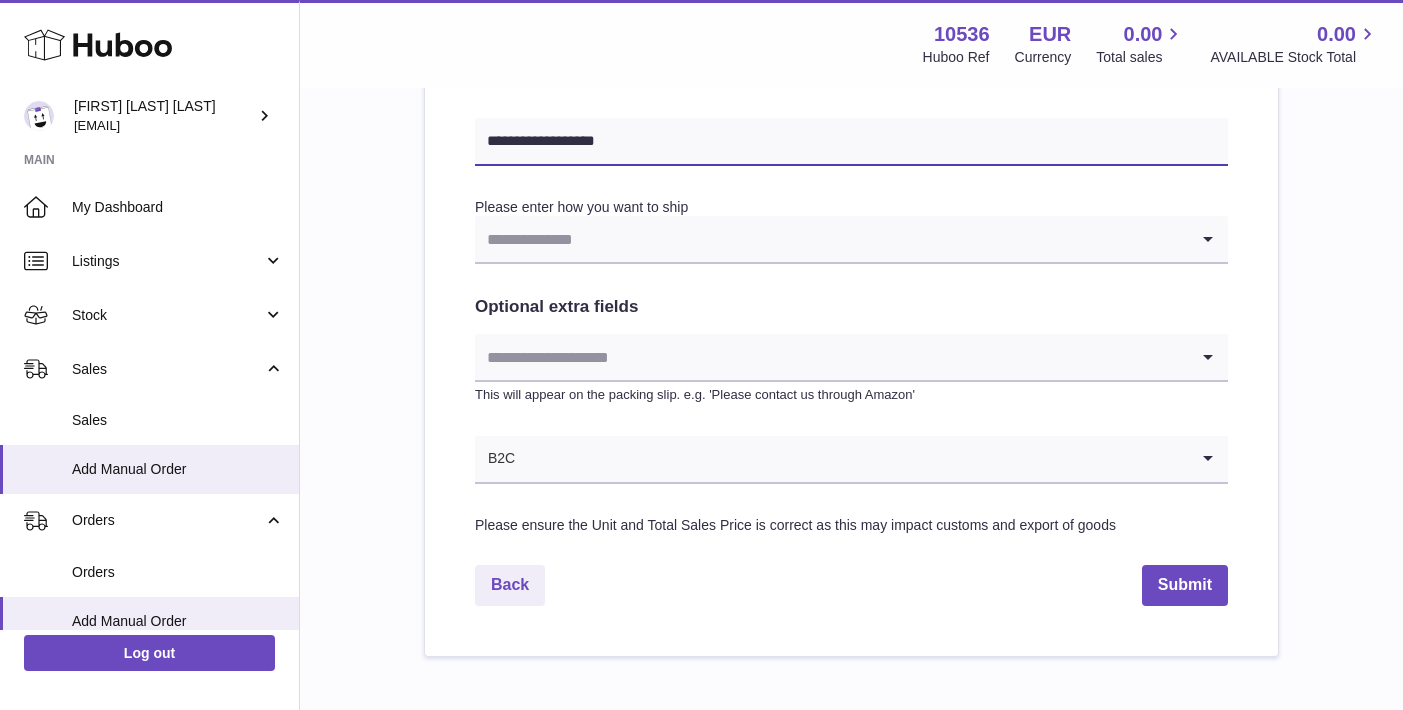 type on "**********" 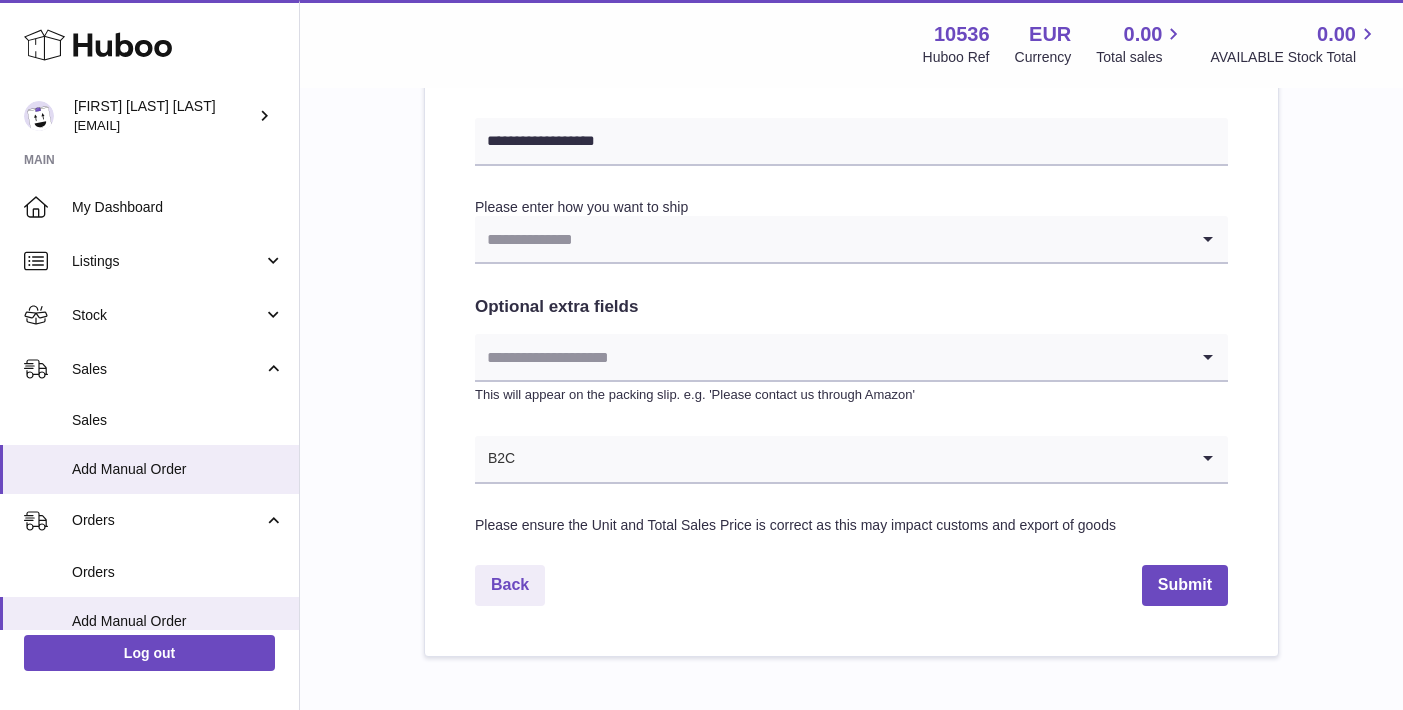 click at bounding box center [831, 239] 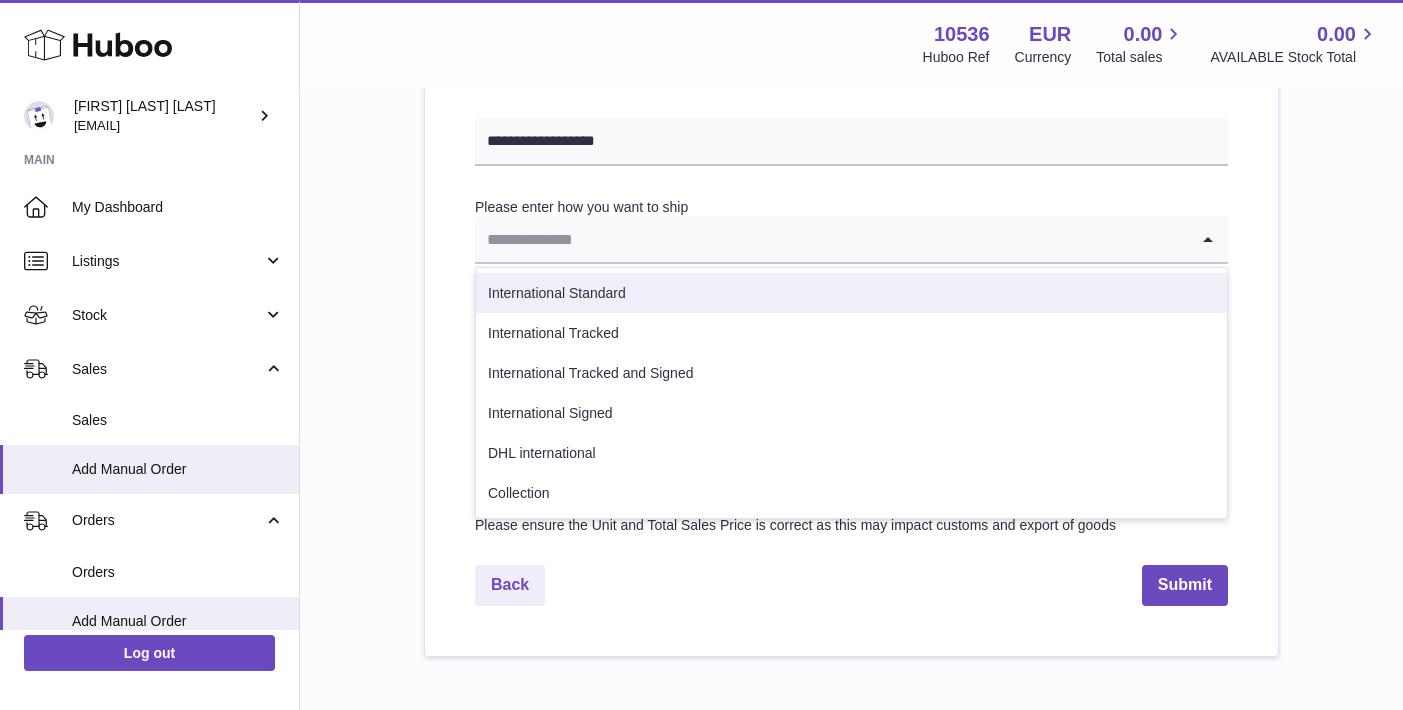 click on "International Standard" at bounding box center (851, 293) 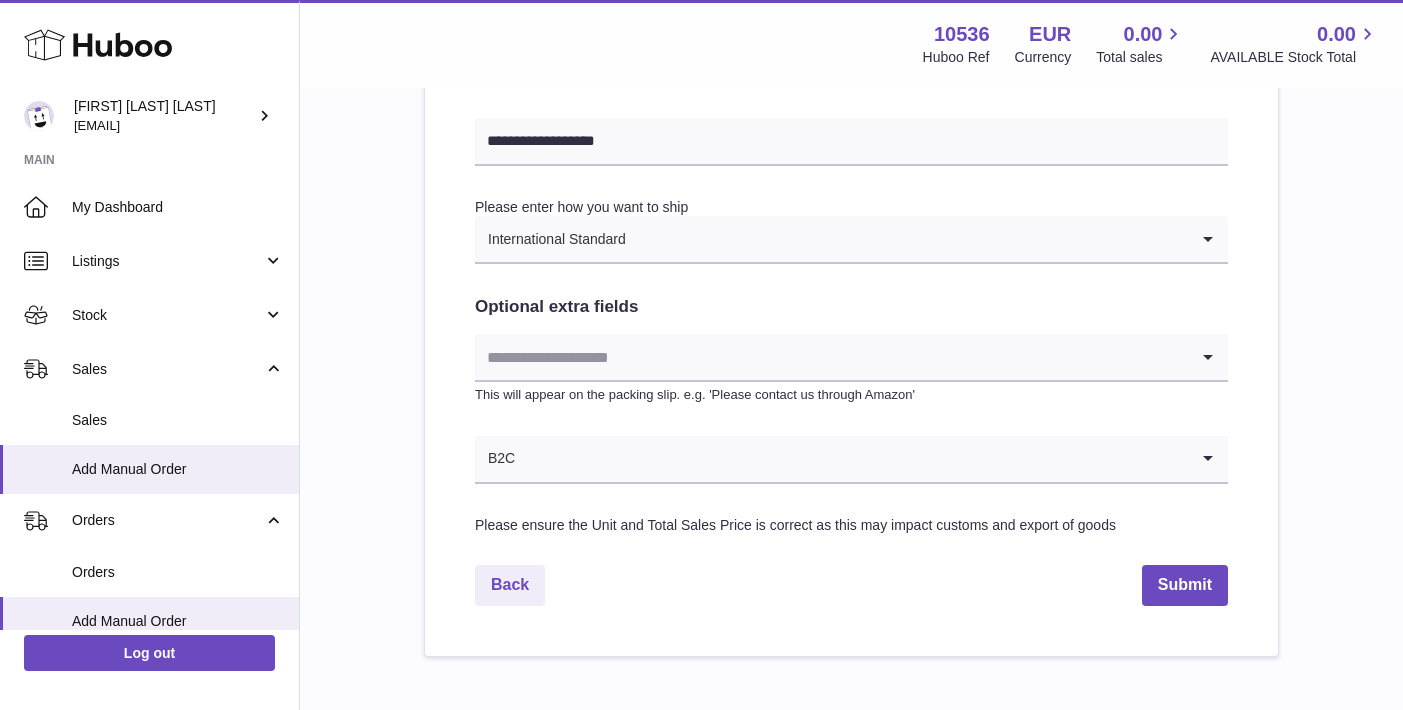 click at bounding box center (831, 357) 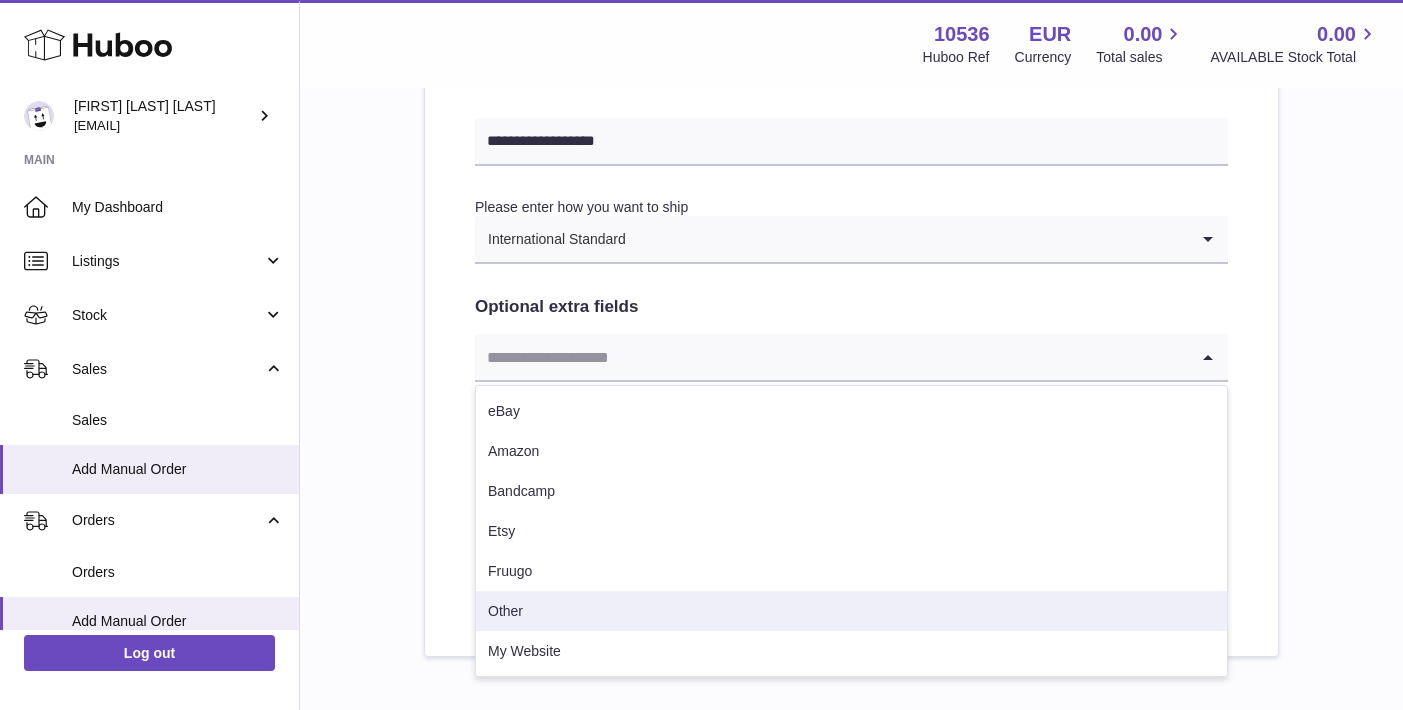 click on "Other" at bounding box center (851, 611) 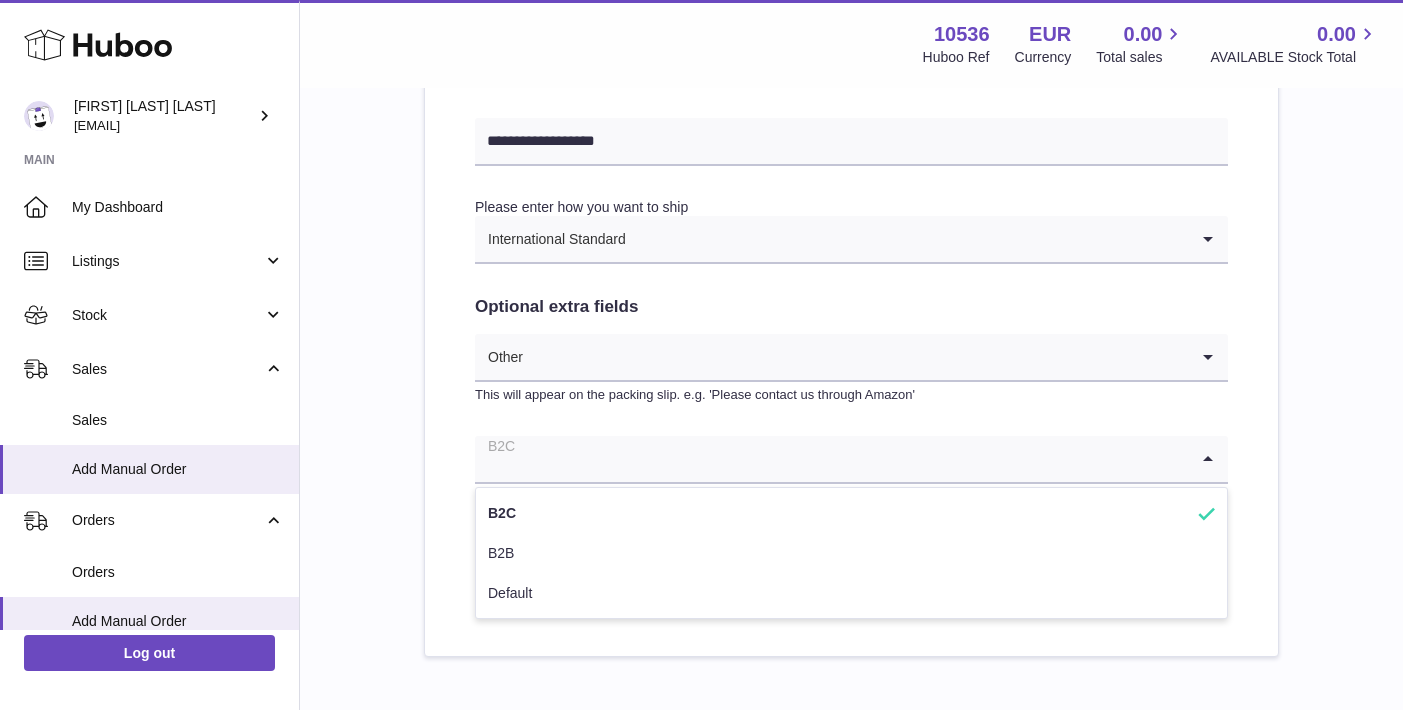 click at bounding box center (831, 459) 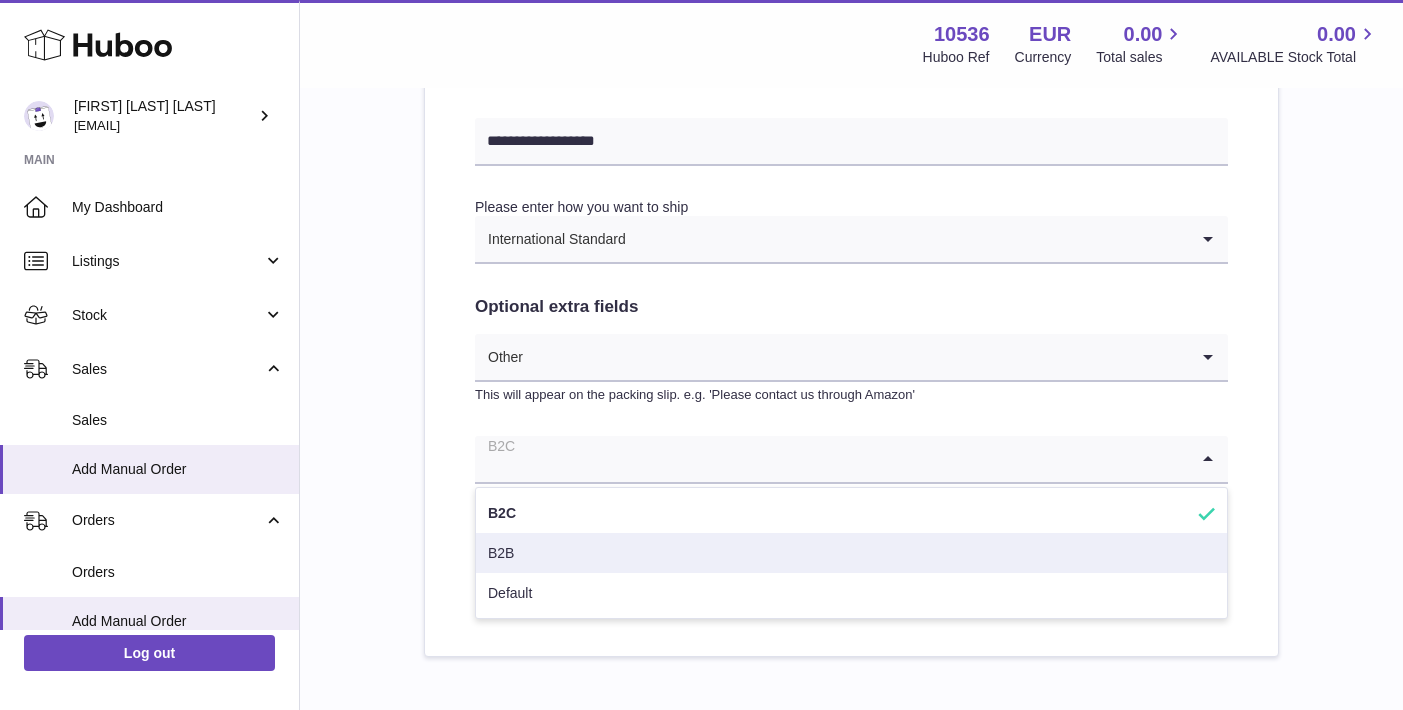 click on "B2B" at bounding box center (851, 553) 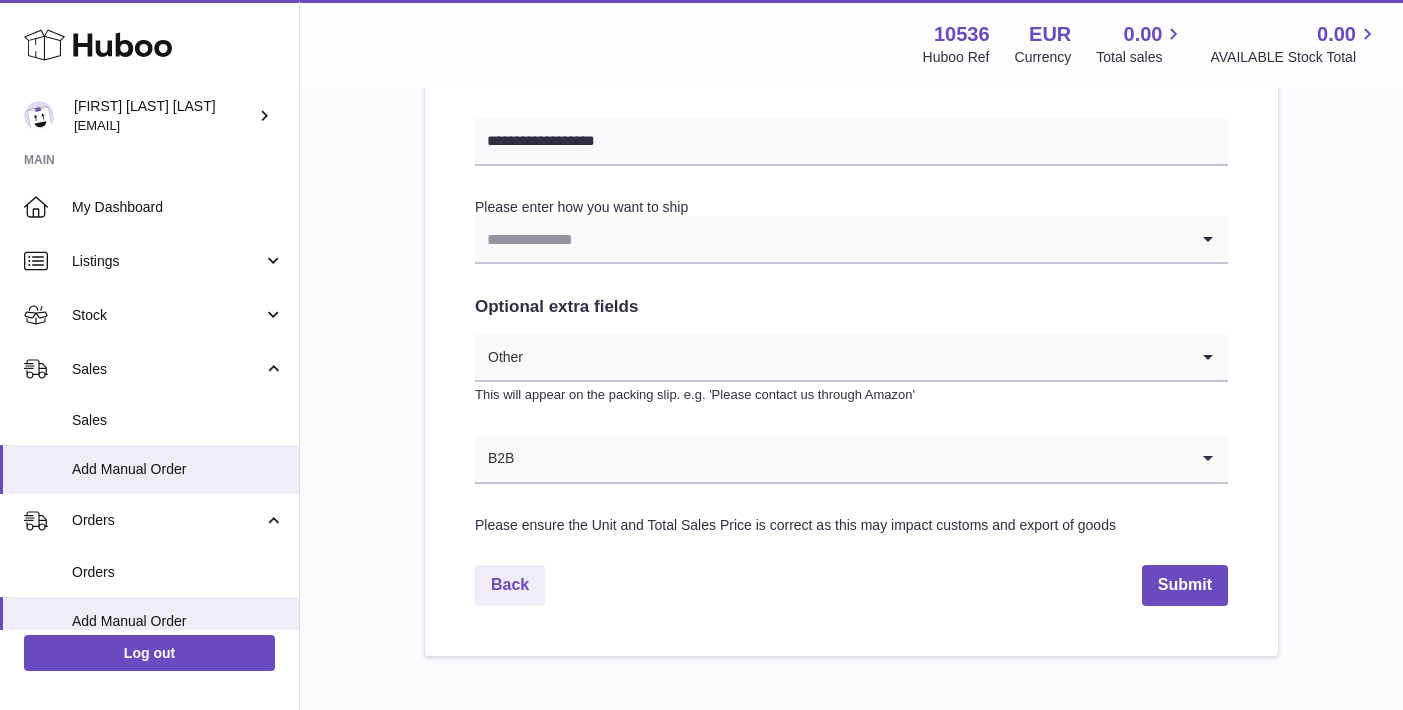 click at bounding box center [831, 239] 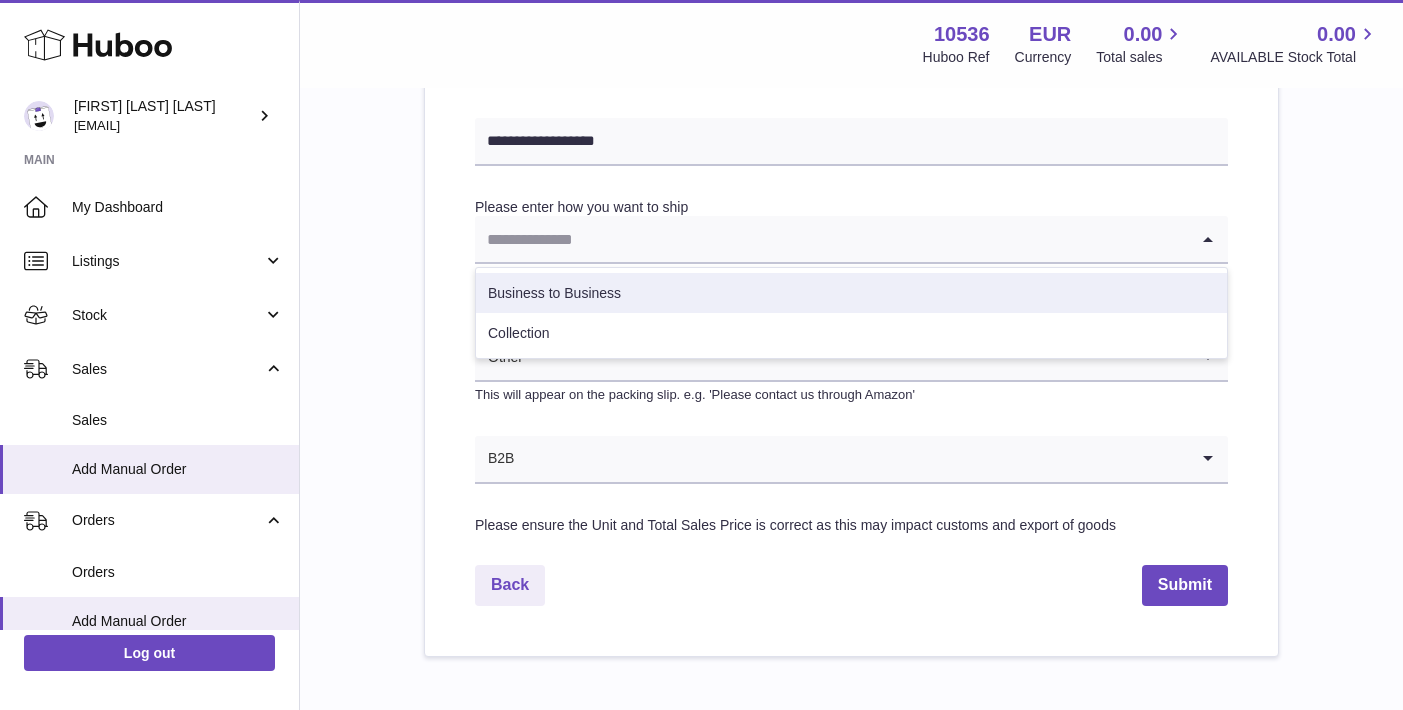 click on "Business to Business" at bounding box center [851, 293] 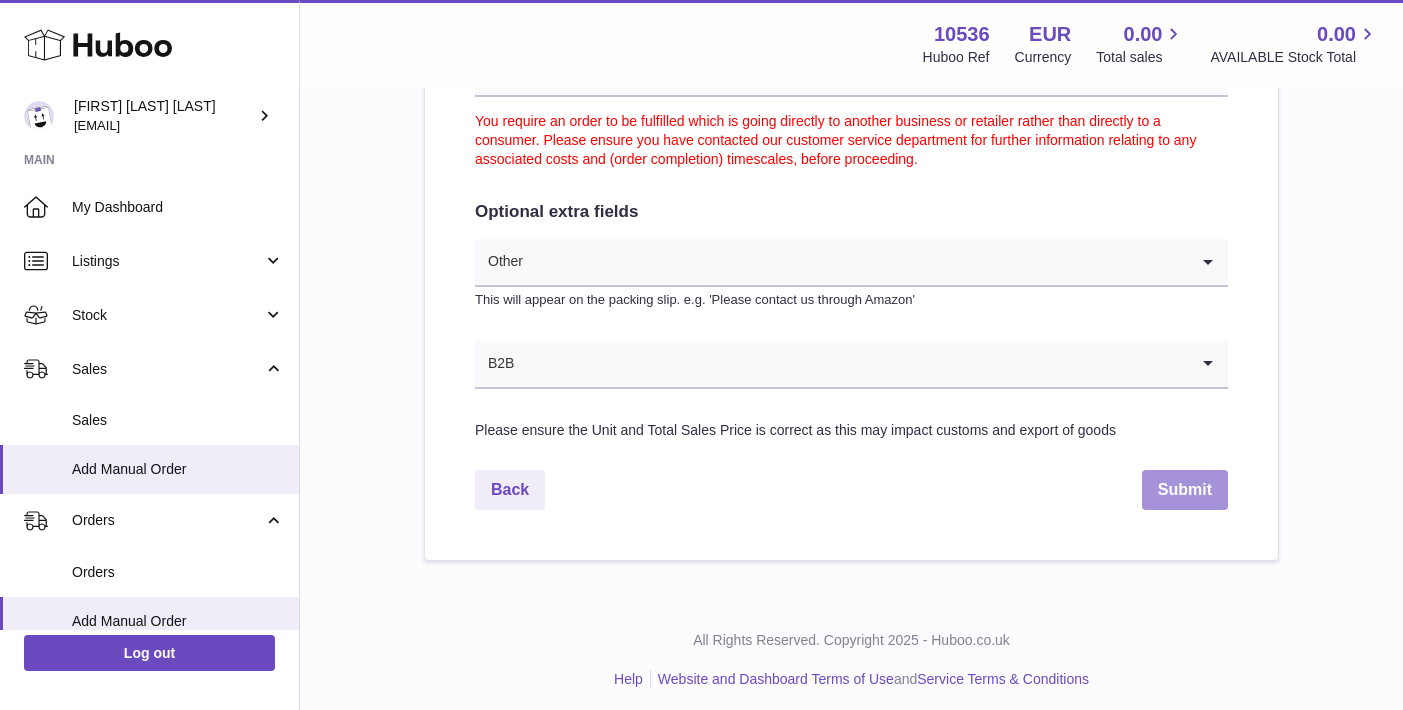 scroll, scrollTop: 1145, scrollLeft: 0, axis: vertical 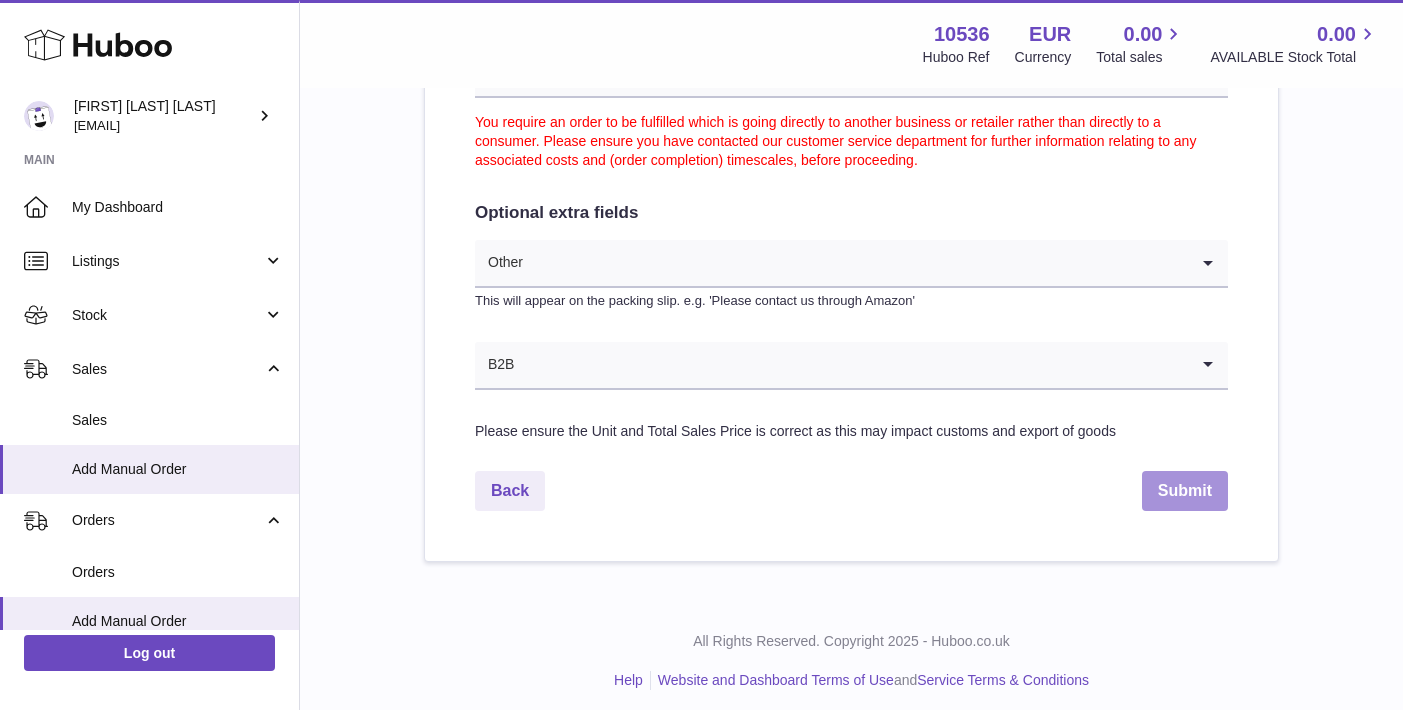 click on "Submit" at bounding box center (1185, 491) 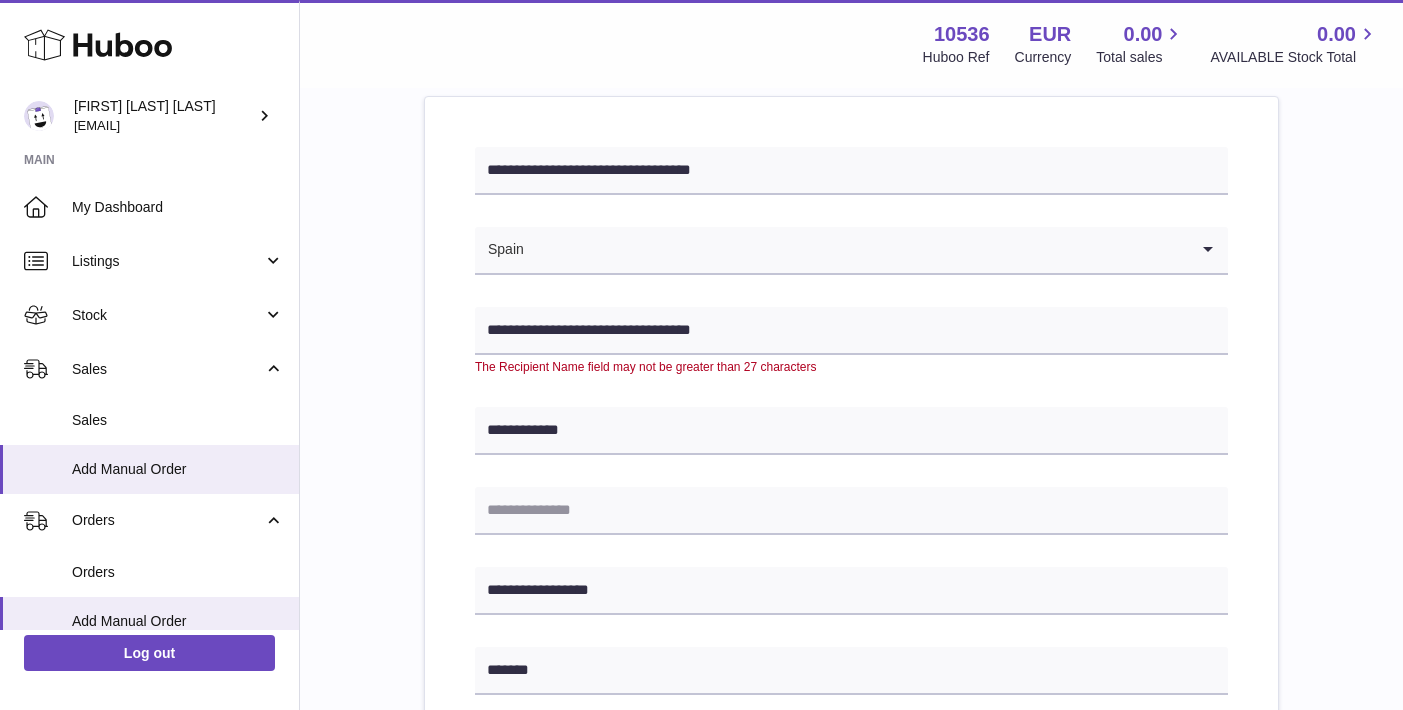 scroll, scrollTop: 31, scrollLeft: 0, axis: vertical 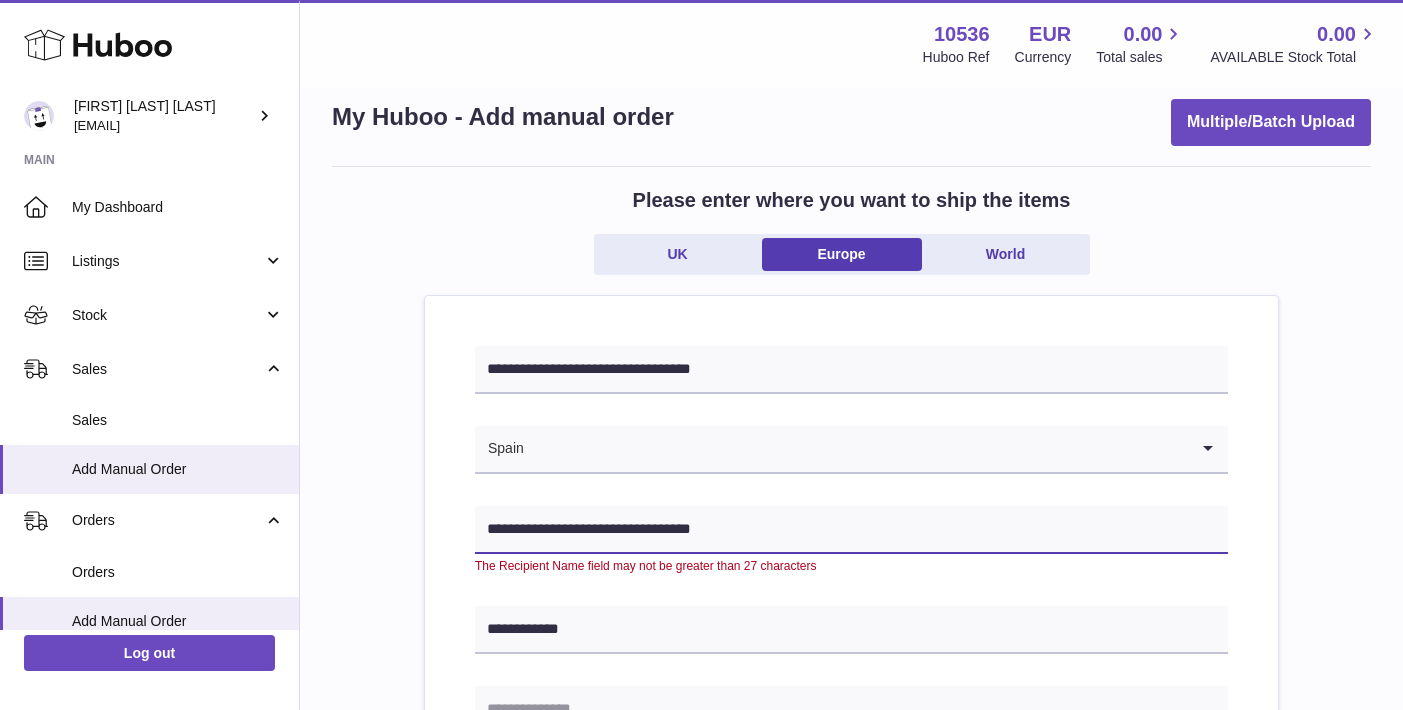 click on "**********" at bounding box center (851, 530) 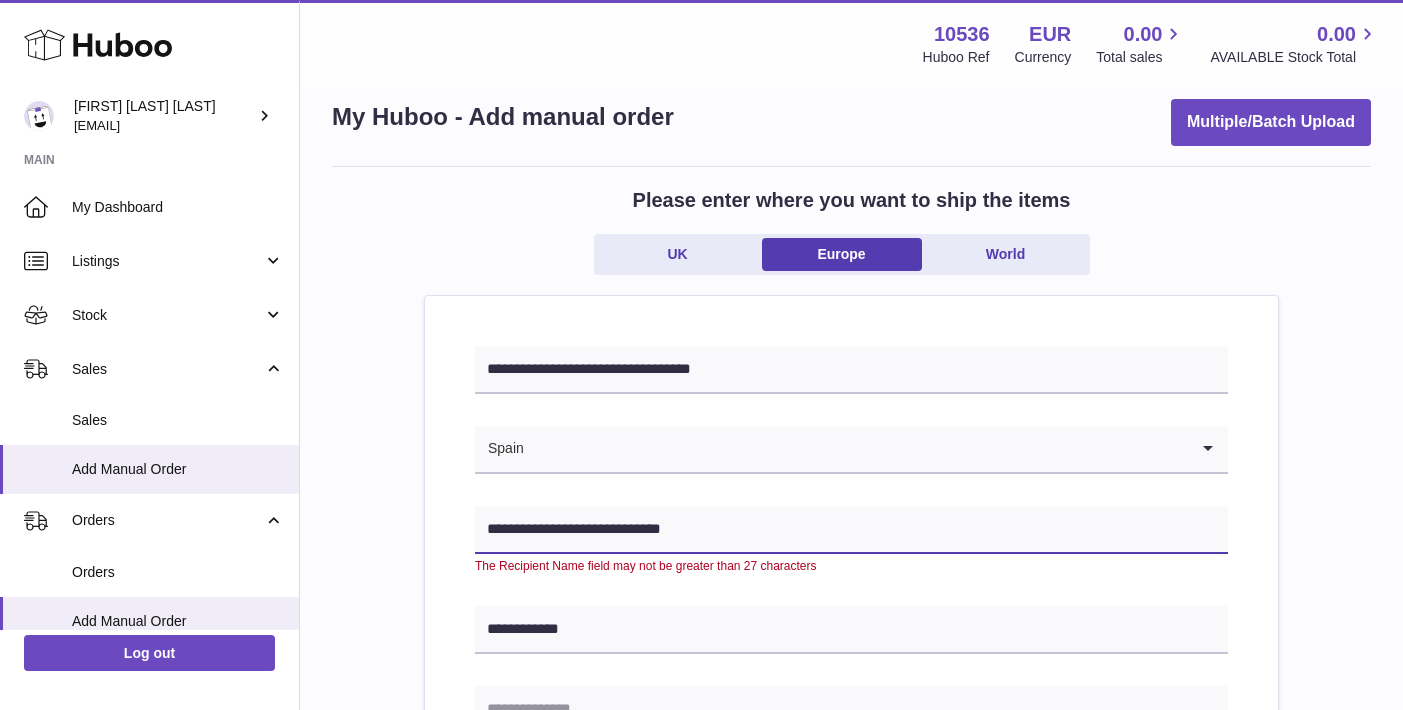click on "**********" at bounding box center (851, 530) 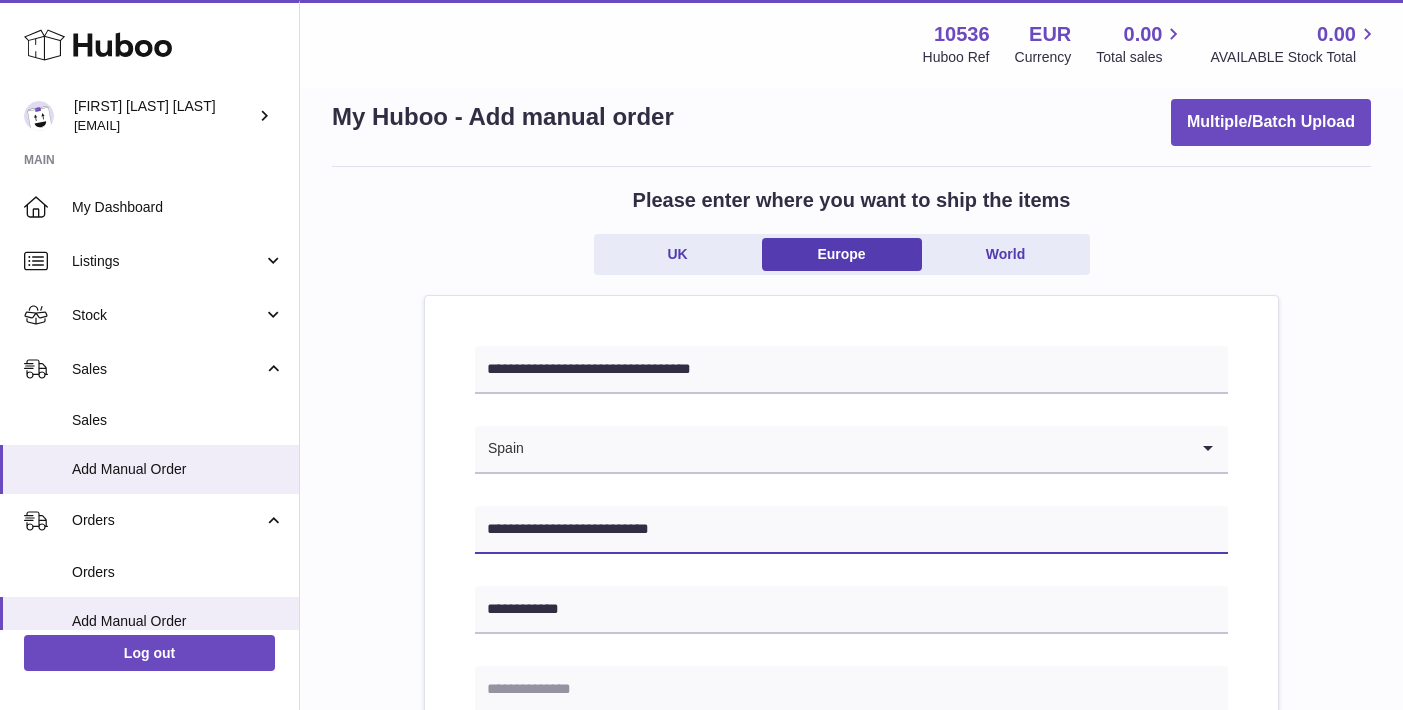 type on "**********" 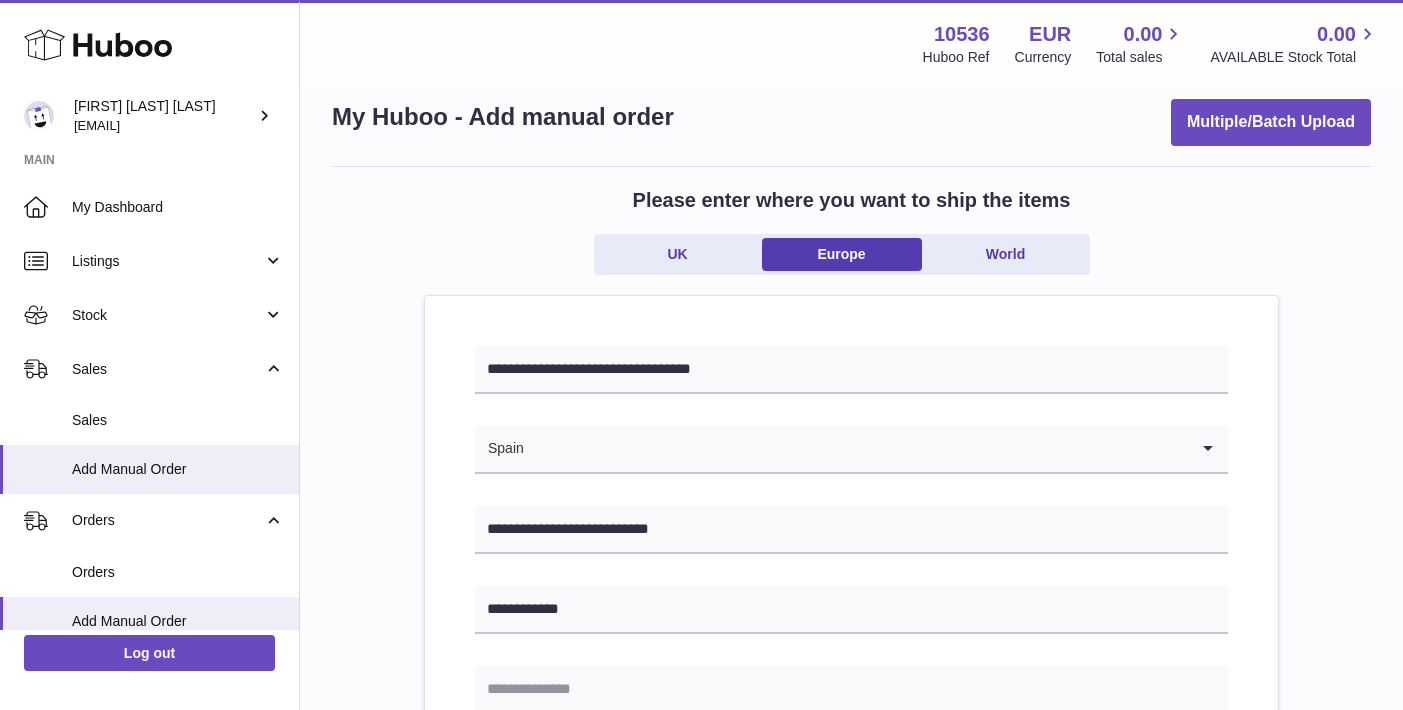 click on "**********" at bounding box center (851, 950) 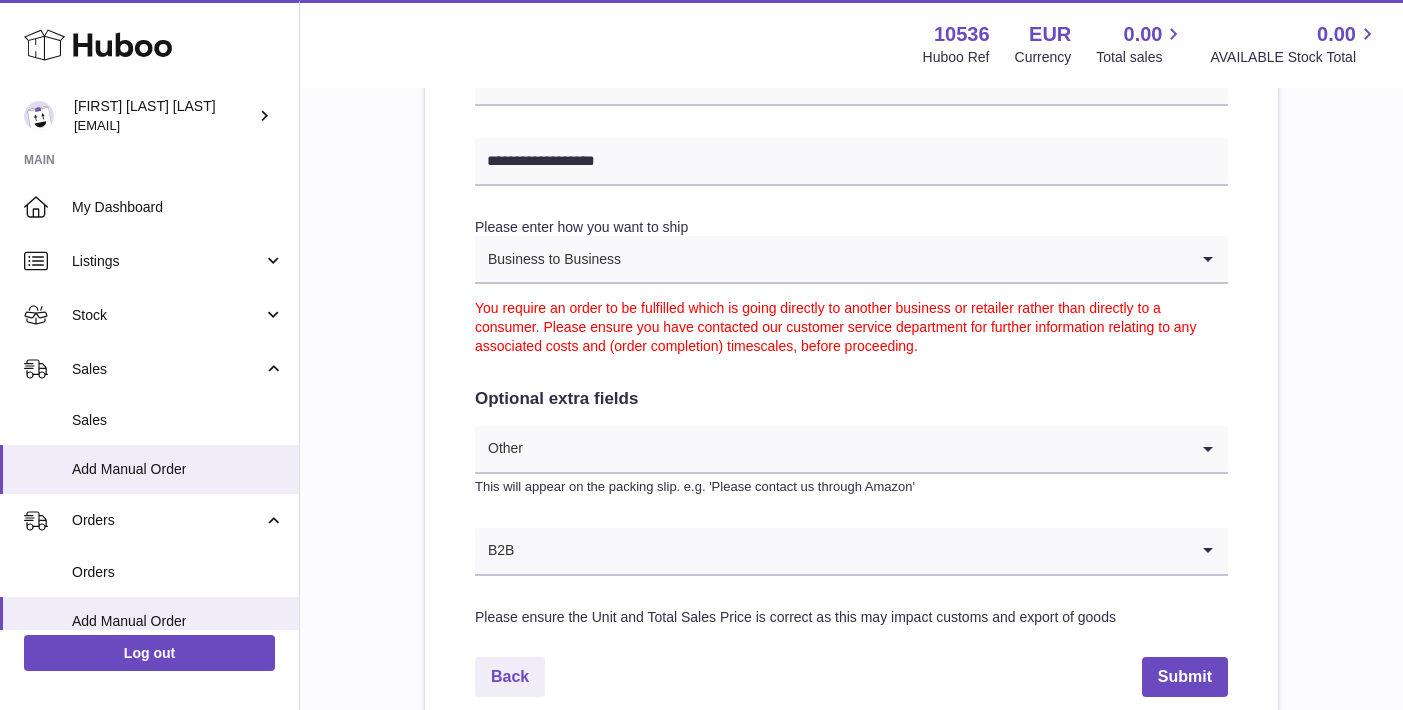 scroll, scrollTop: 1131, scrollLeft: 0, axis: vertical 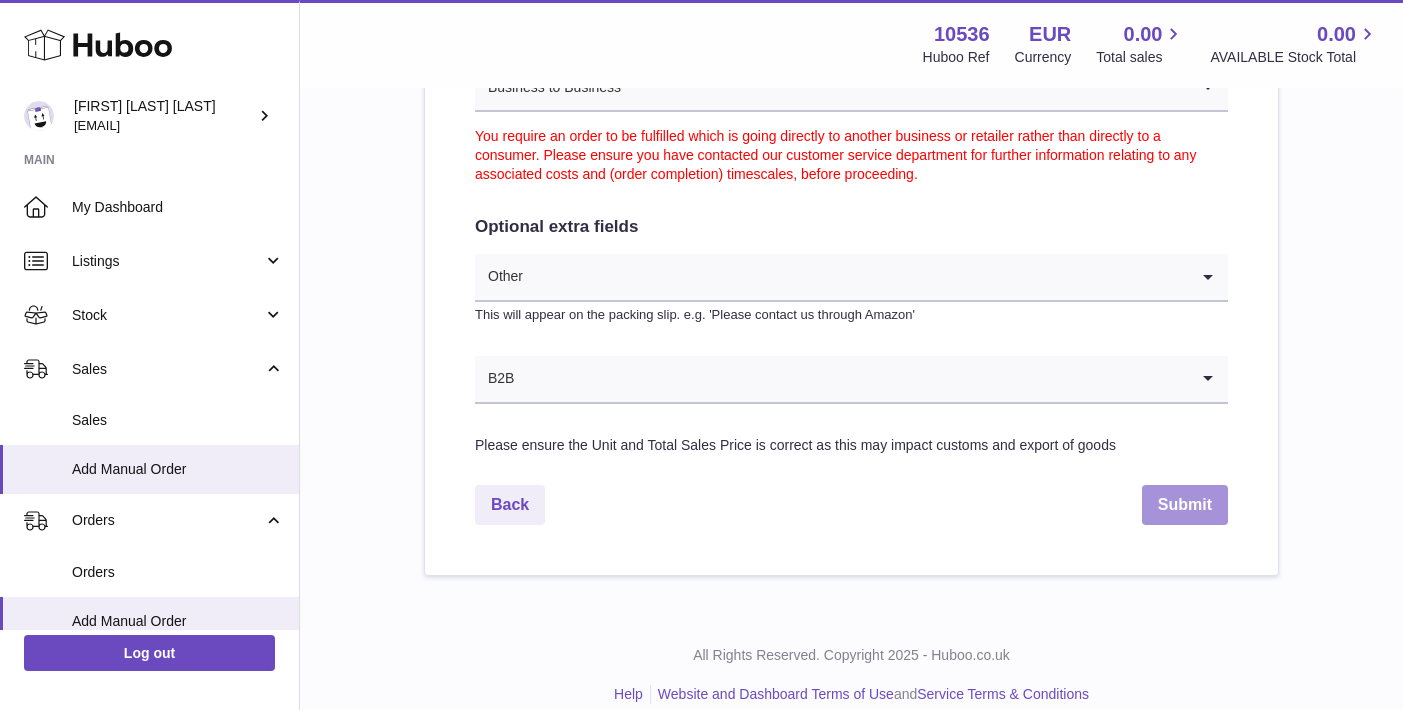 click on "Submit" at bounding box center [1185, 505] 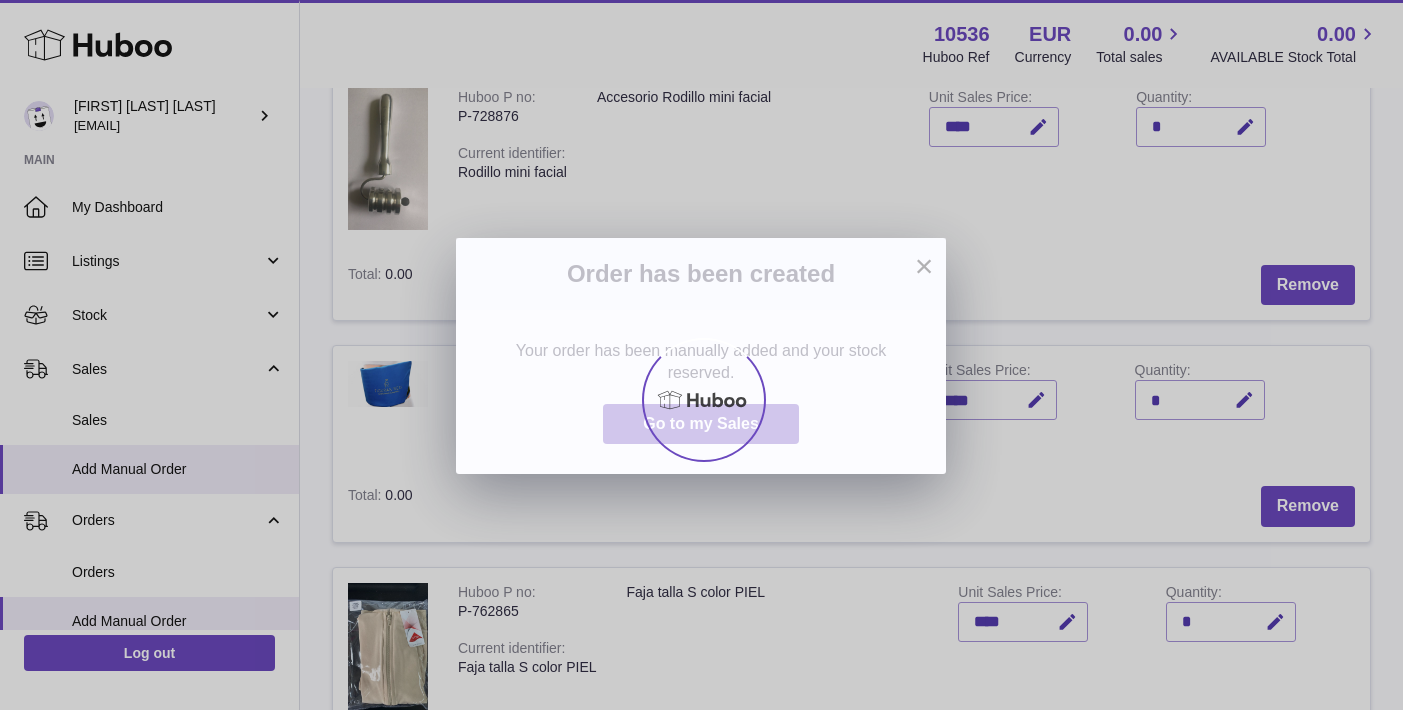 scroll, scrollTop: 0, scrollLeft: 0, axis: both 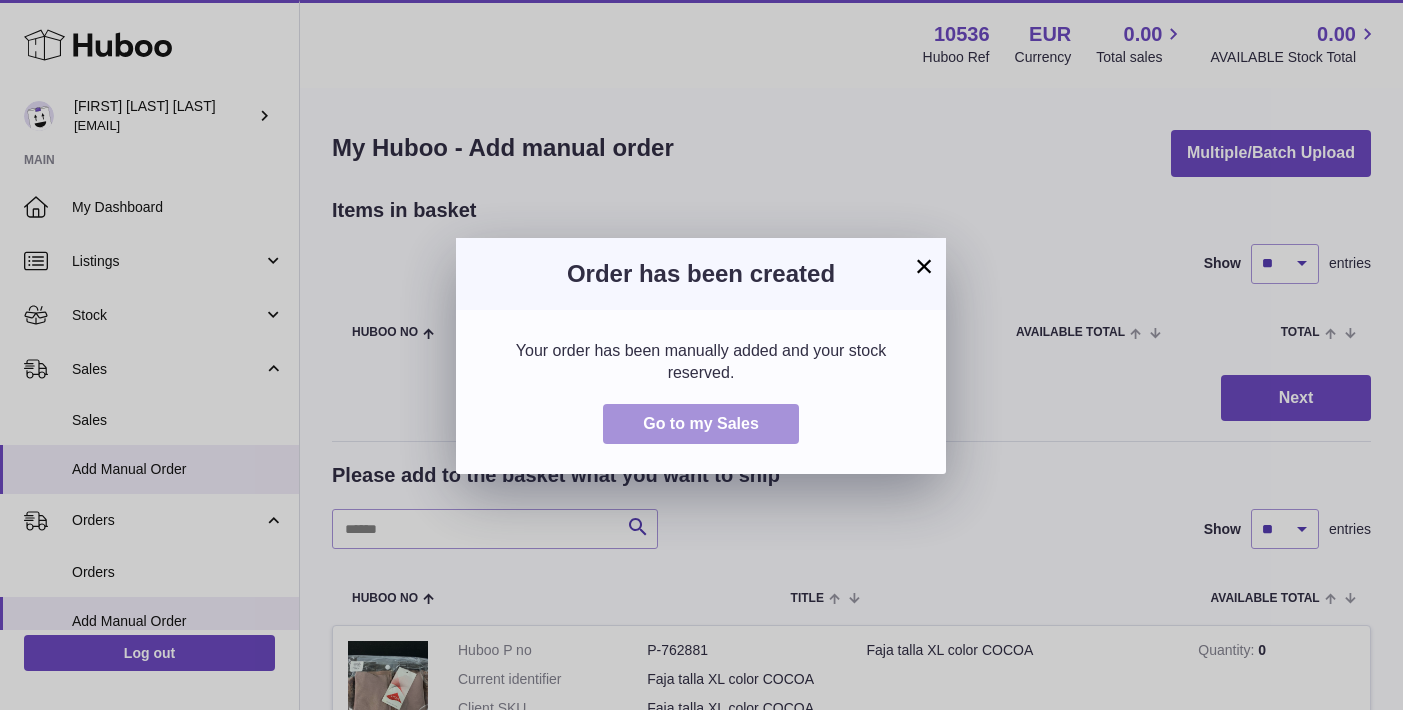 click on "Go to my Sales" at bounding box center (701, 423) 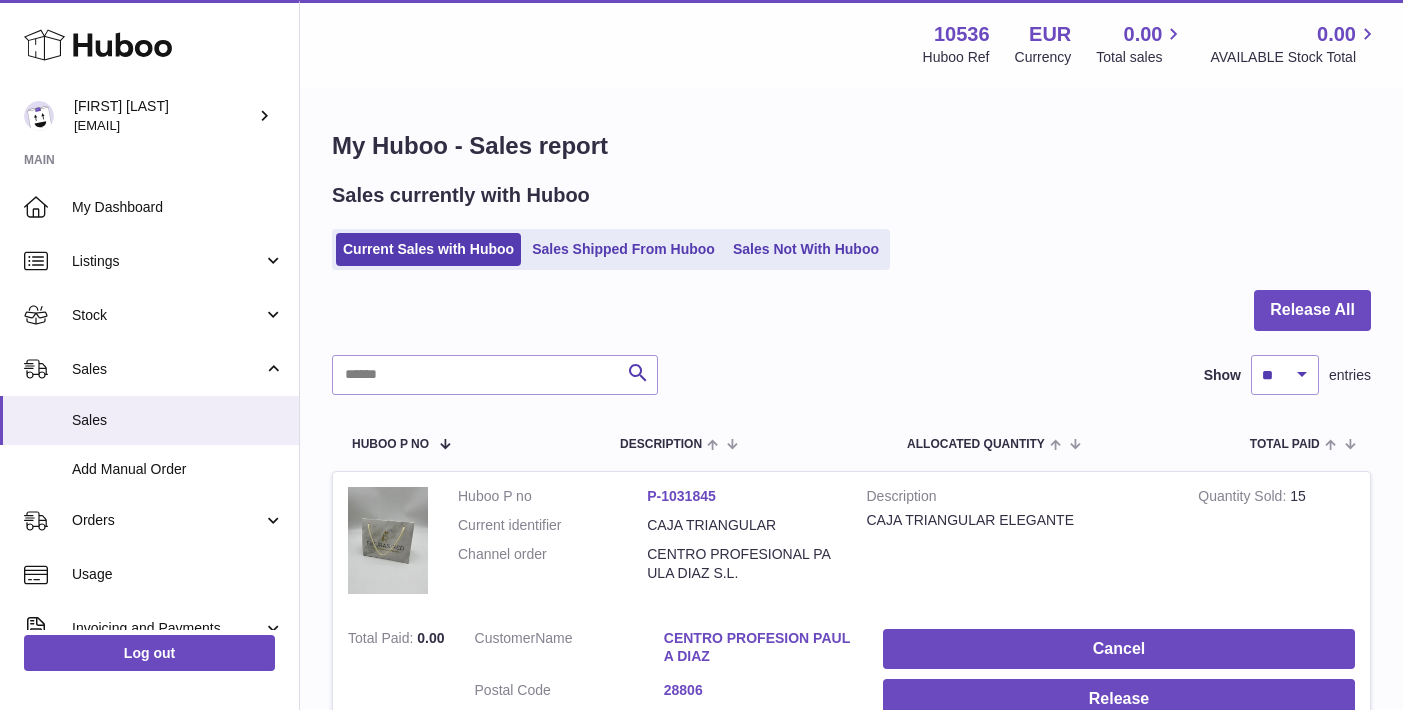 scroll, scrollTop: 0, scrollLeft: 0, axis: both 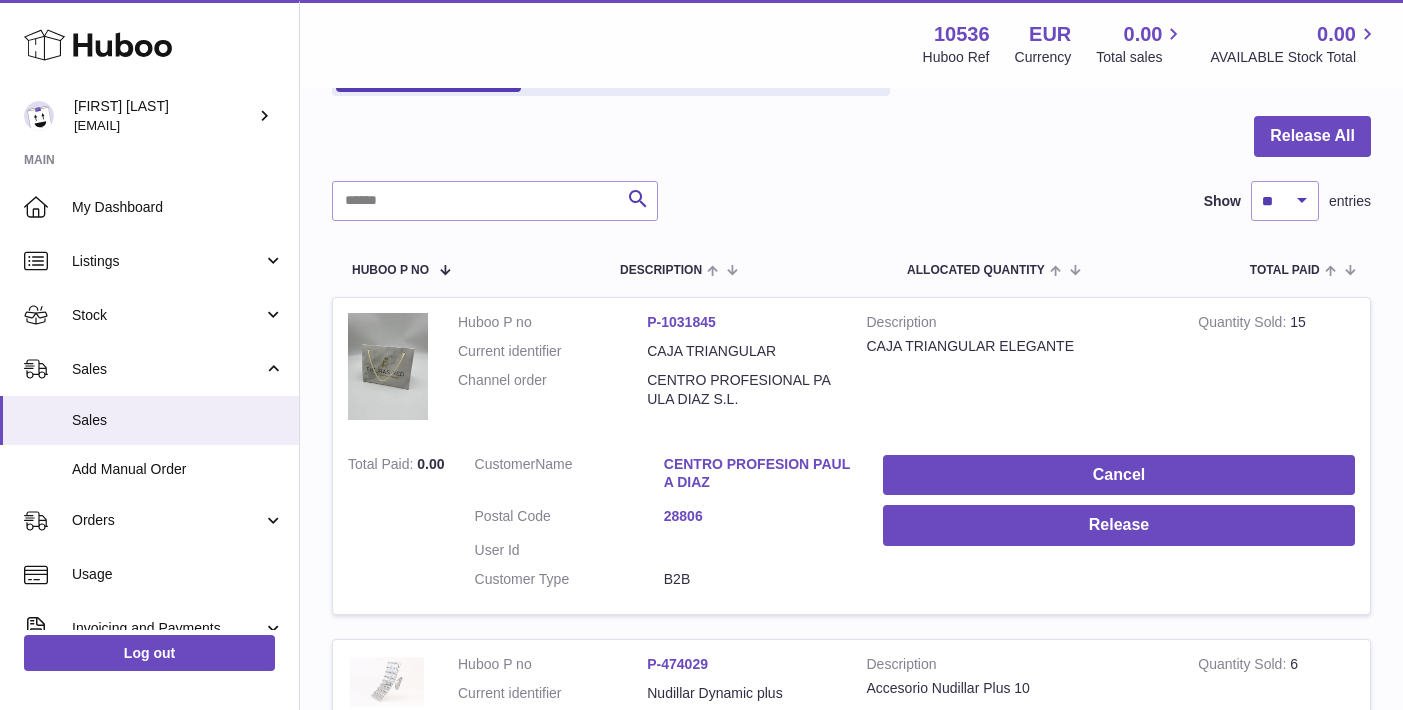 click on "CENTRO PROFESION PAULA DIAZ" at bounding box center (758, 474) 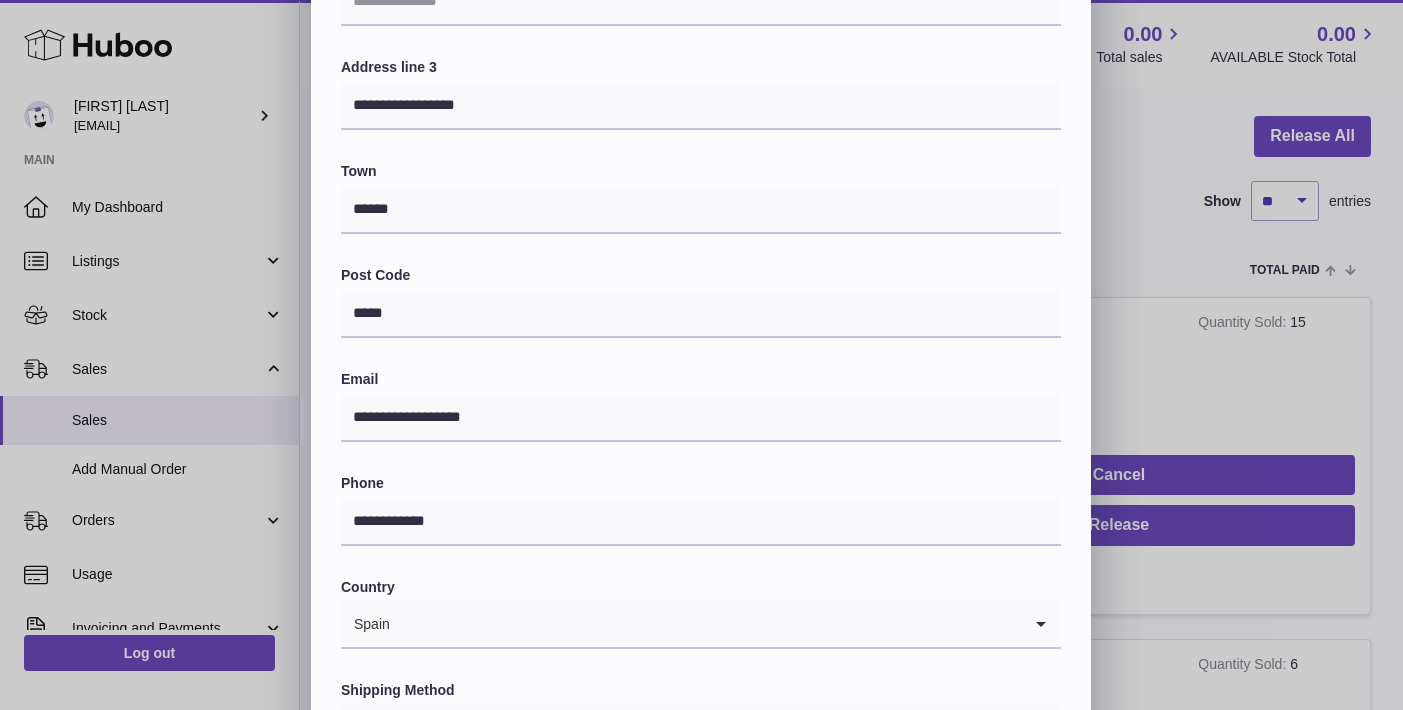 scroll, scrollTop: 104, scrollLeft: 0, axis: vertical 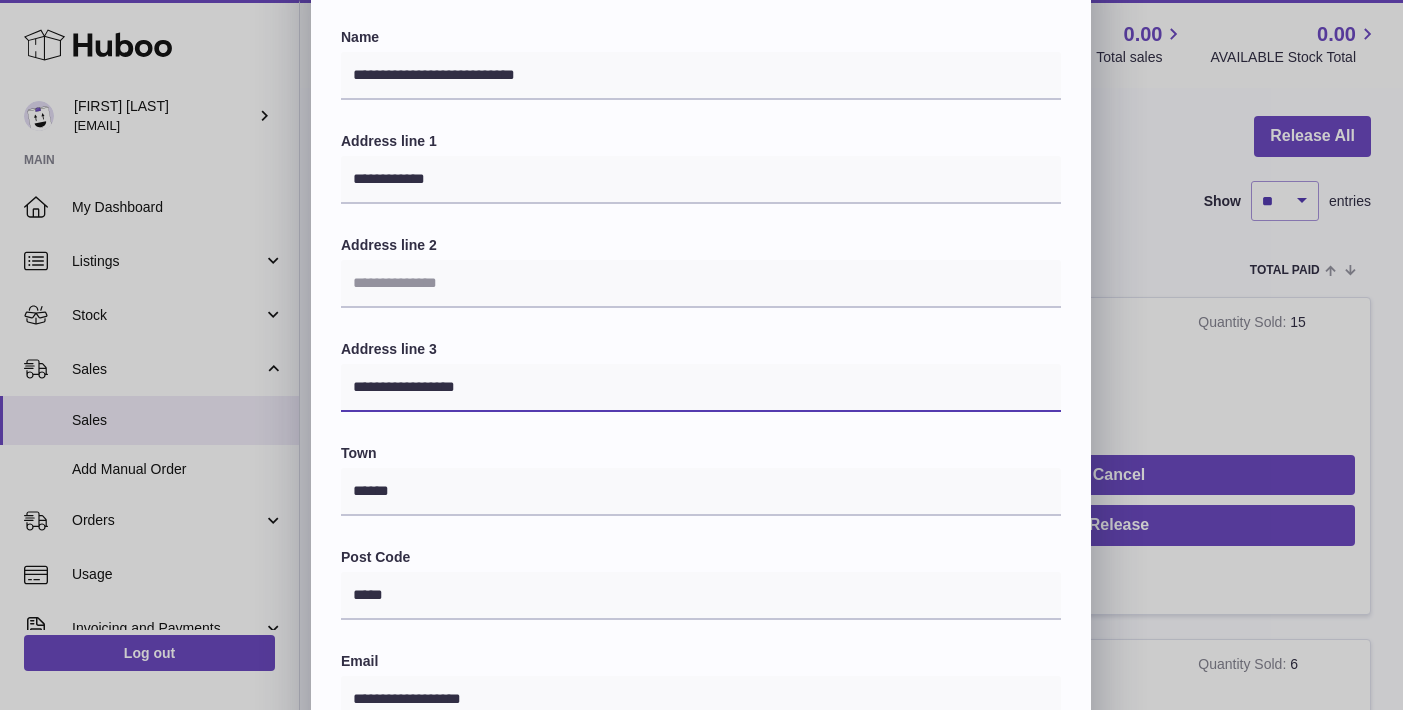 click on "**********" at bounding box center (701, 388) 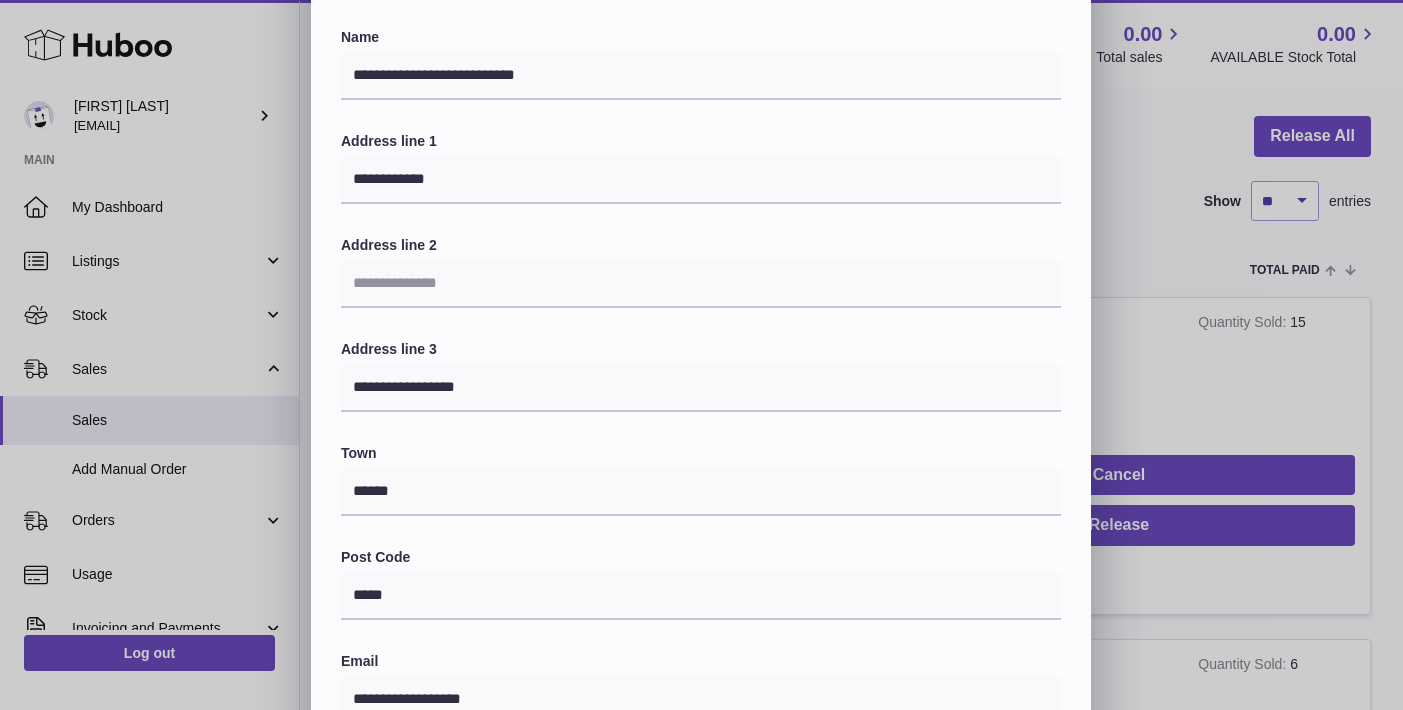 click on "**********" at bounding box center [701, 526] 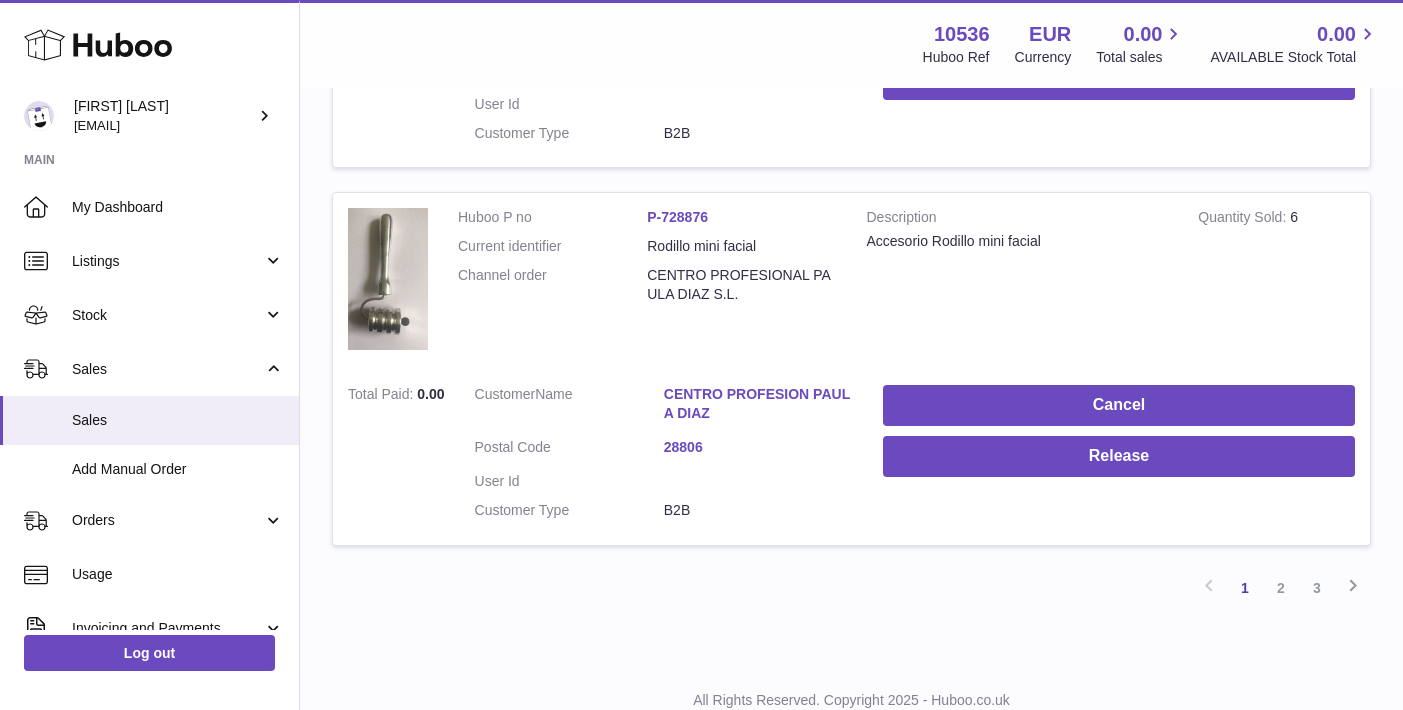 scroll, scrollTop: 3474, scrollLeft: 0, axis: vertical 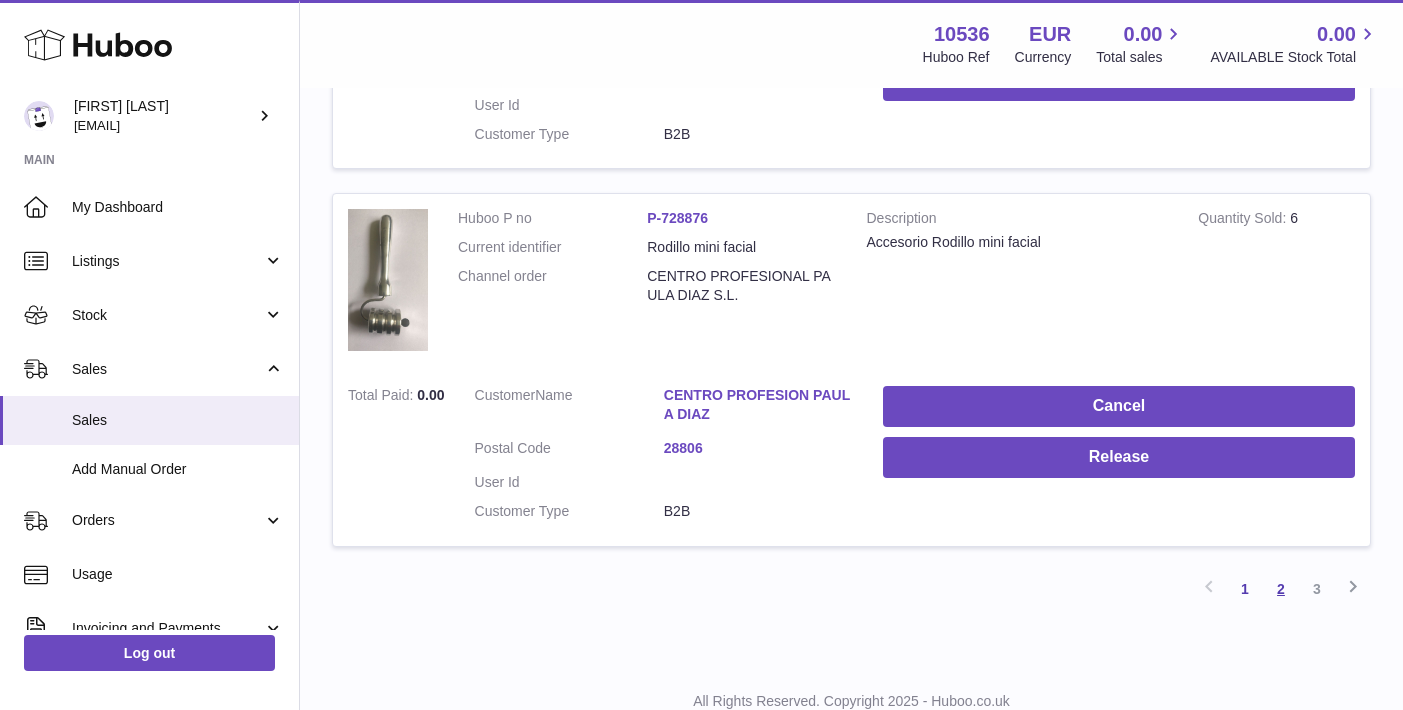 click on "2" at bounding box center (1281, 589) 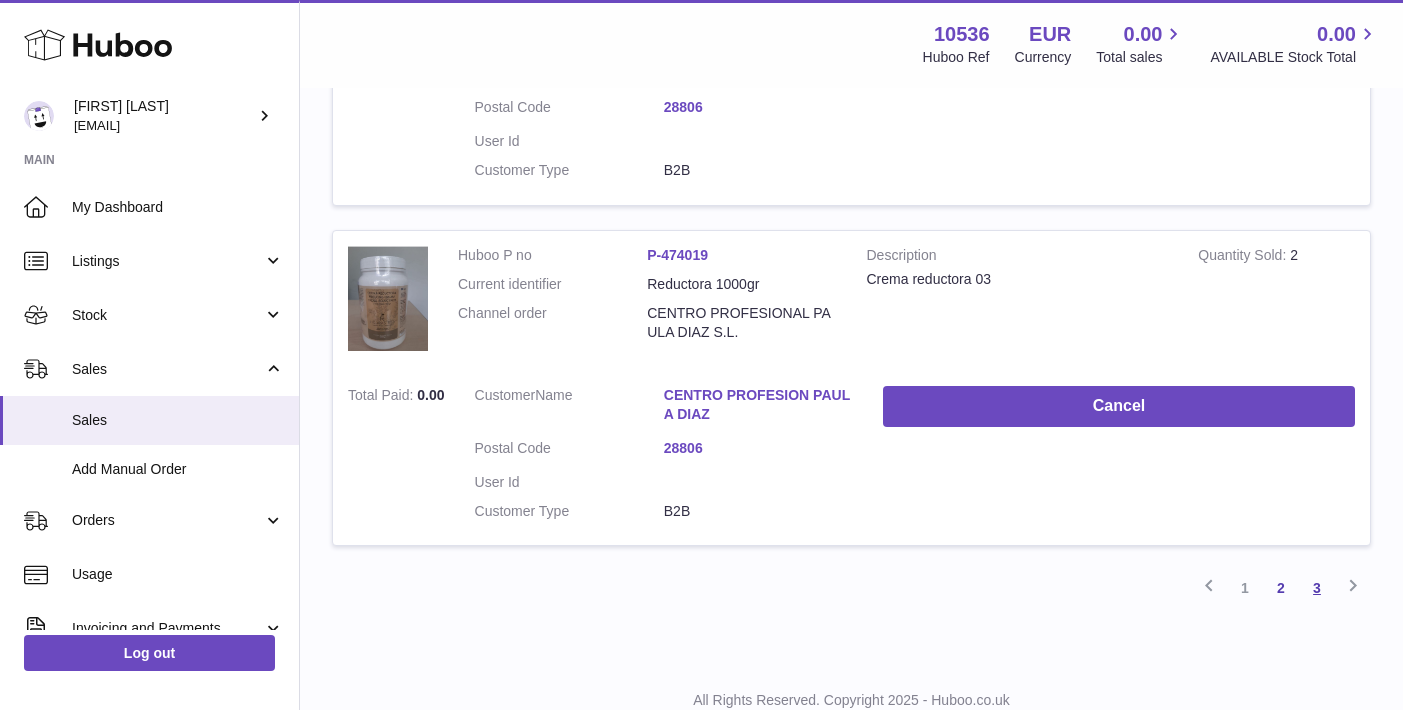 click on "3" at bounding box center [1317, 588] 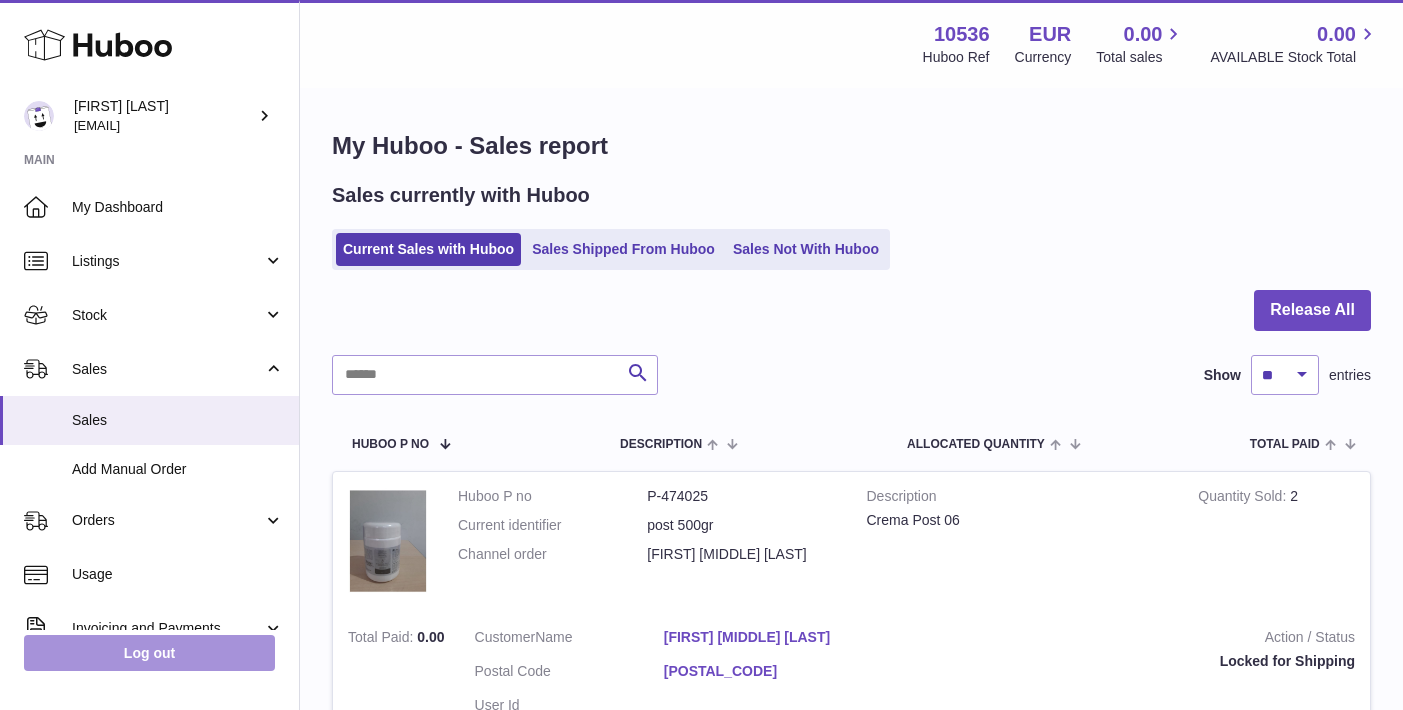 scroll, scrollTop: 0, scrollLeft: 0, axis: both 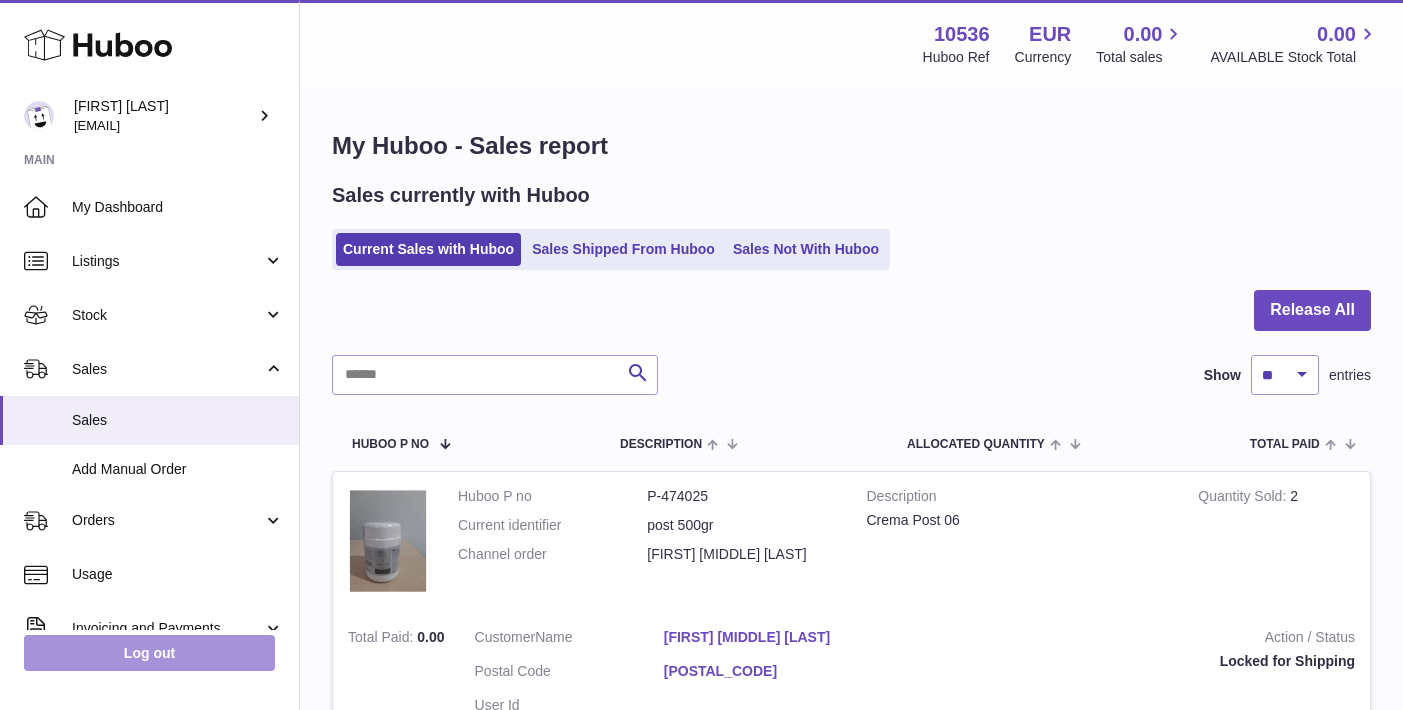 click on "Log out" at bounding box center [149, 653] 